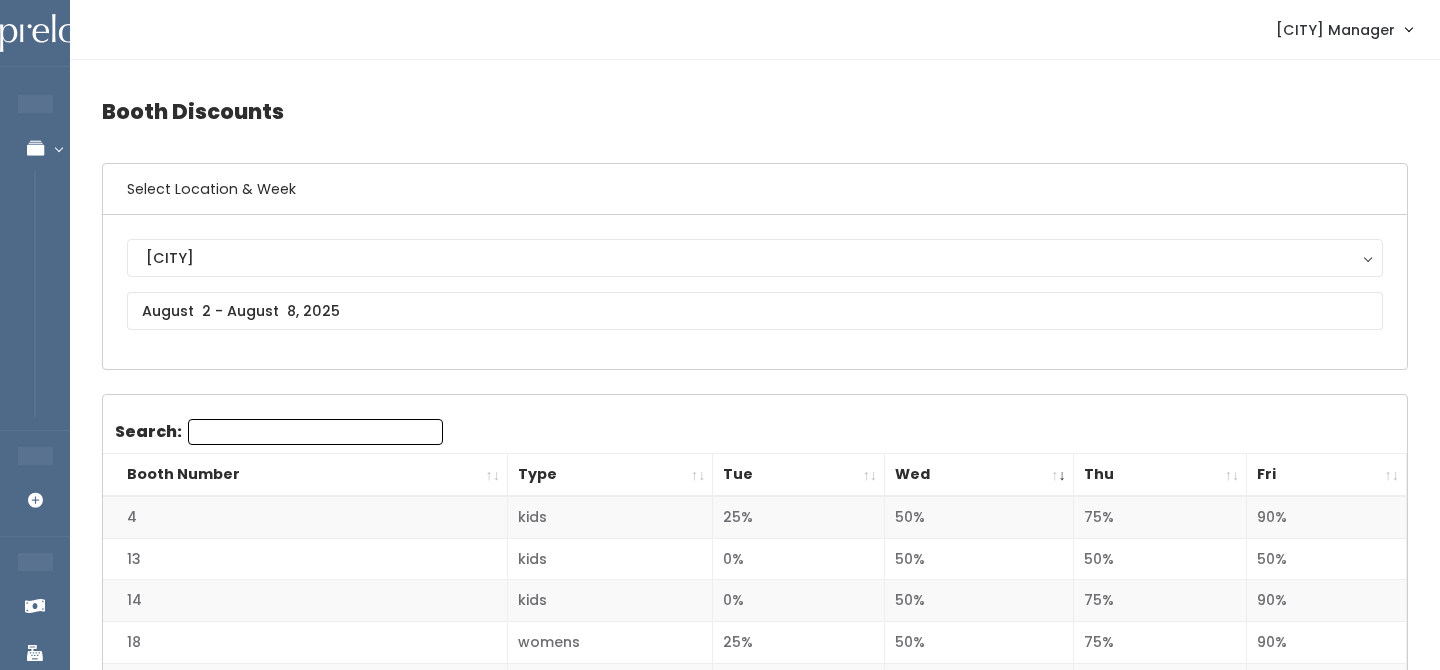 scroll, scrollTop: 401, scrollLeft: 0, axis: vertical 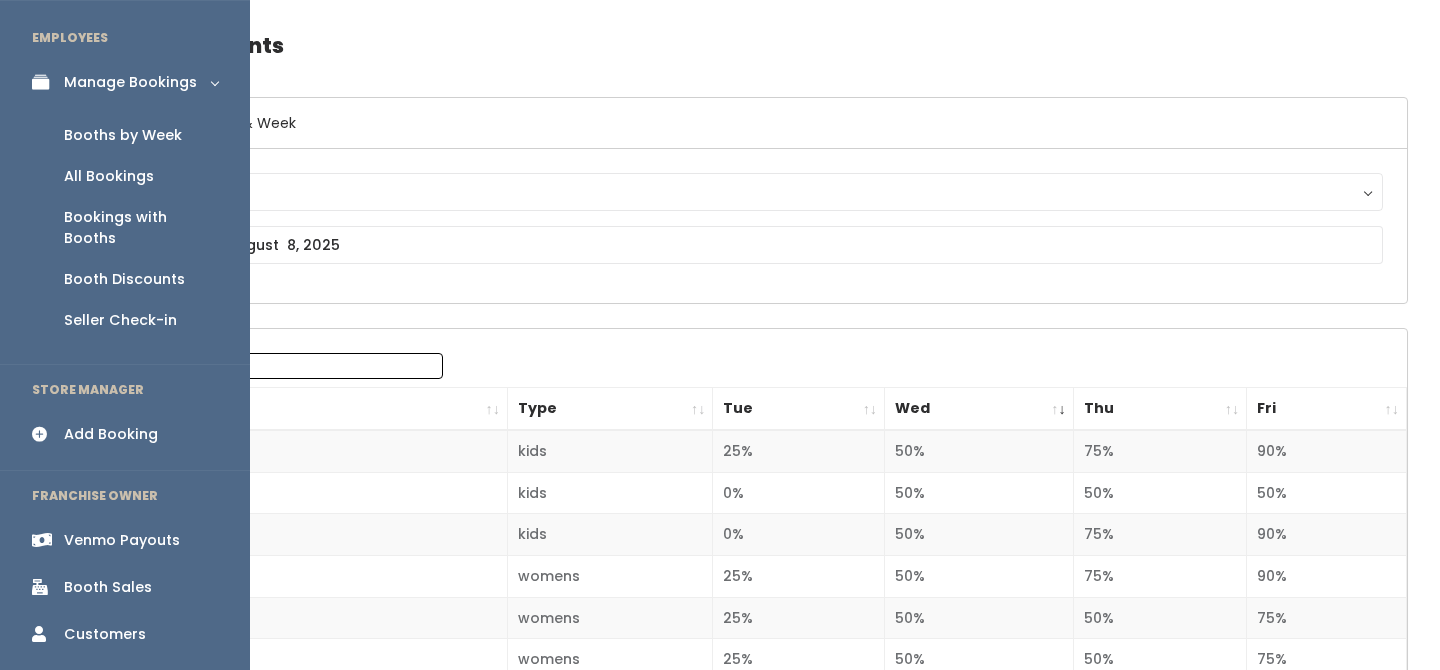 click on "Booth Discounts" at bounding box center [125, 279] 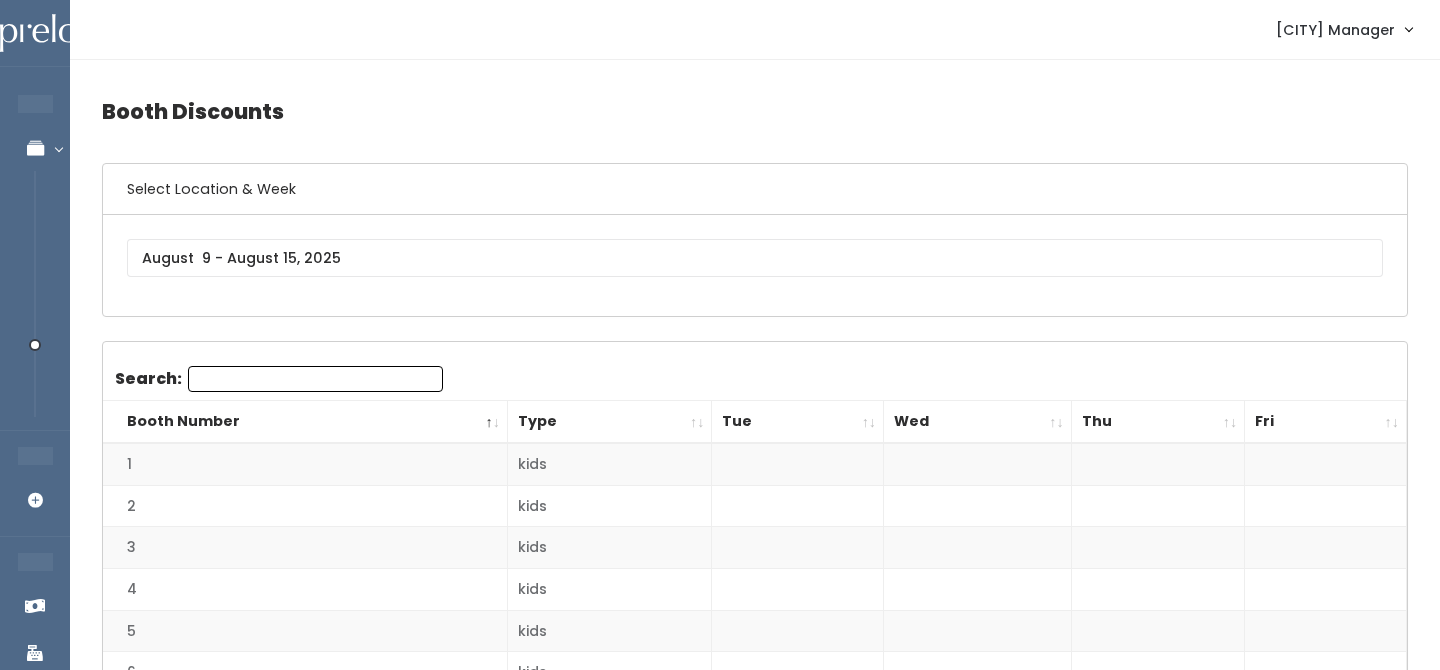 scroll, scrollTop: 0, scrollLeft: 0, axis: both 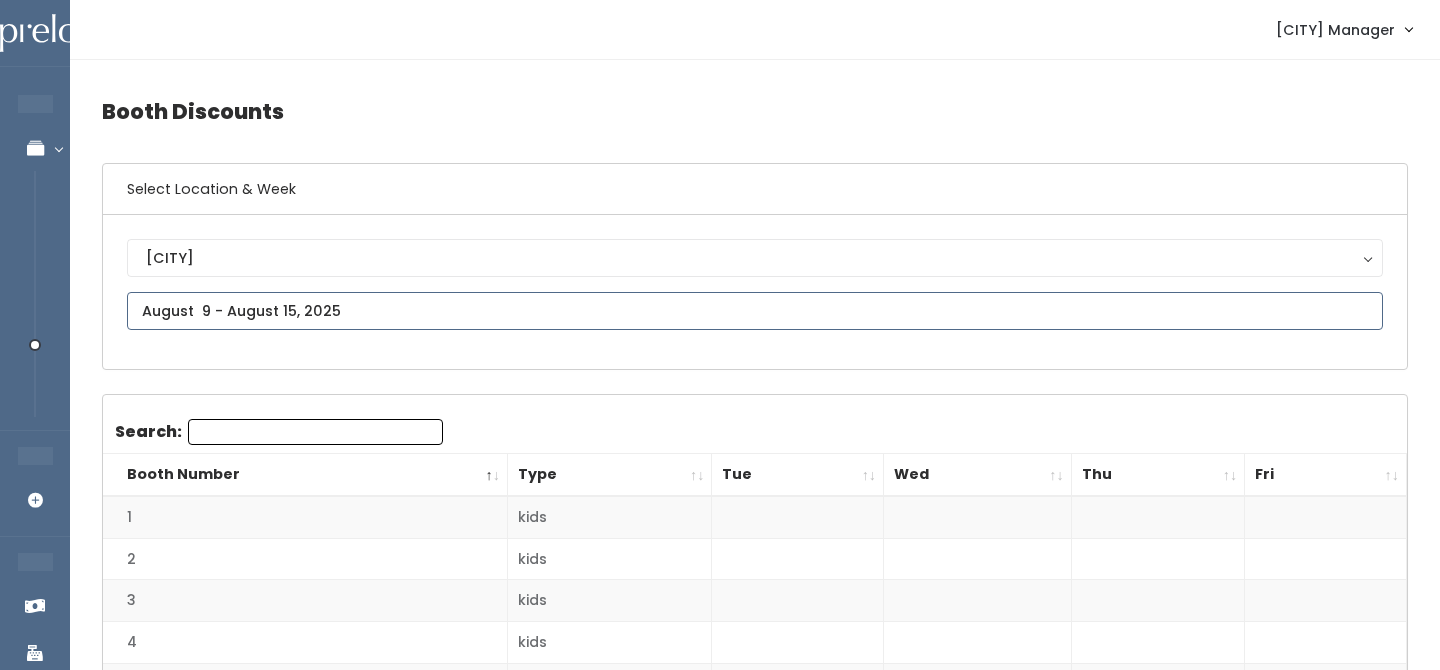 click at bounding box center (755, 311) 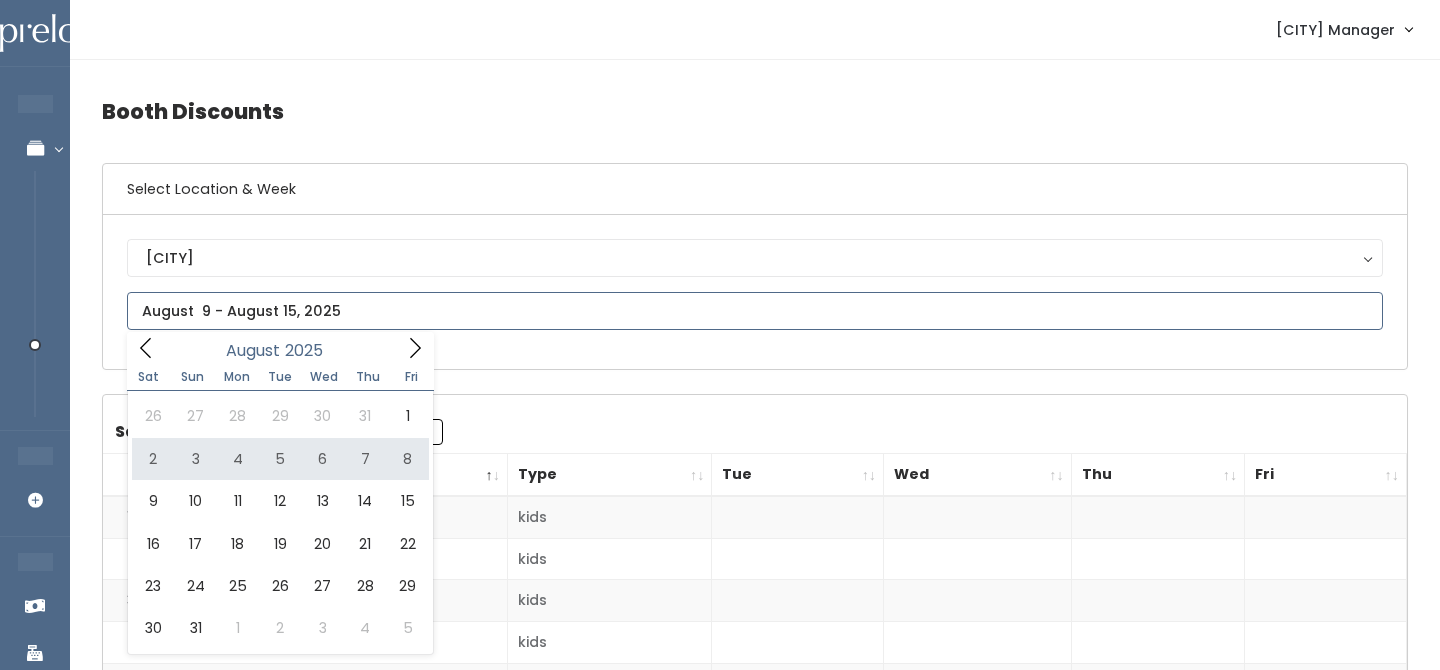 type on "August 2 to August 8" 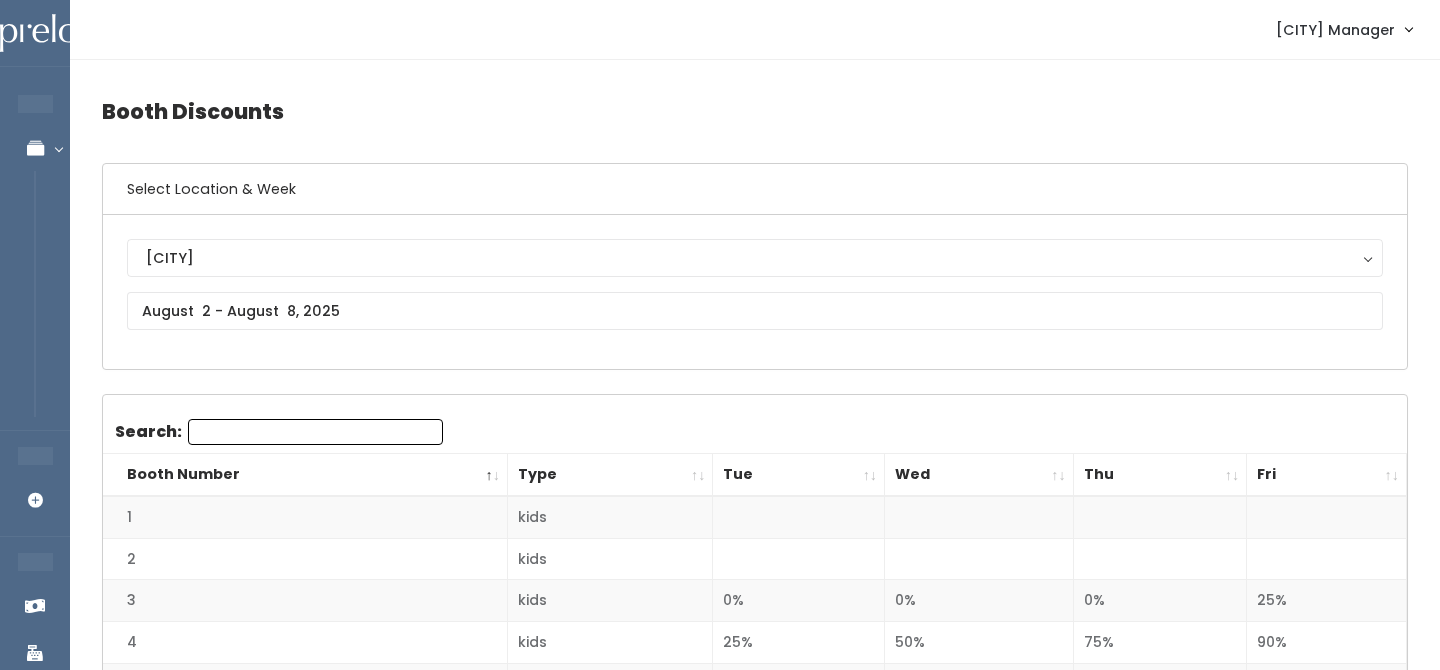 scroll, scrollTop: 0, scrollLeft: 0, axis: both 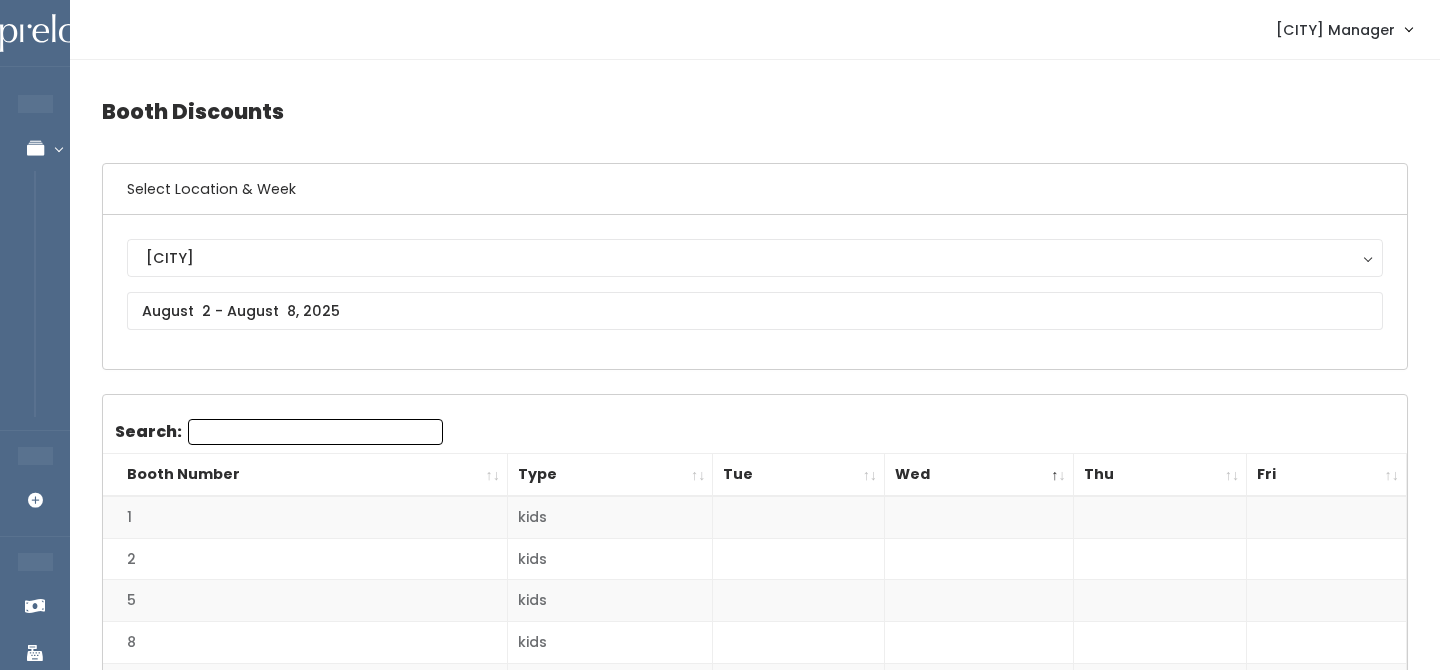 click on "Wed" at bounding box center (979, 475) 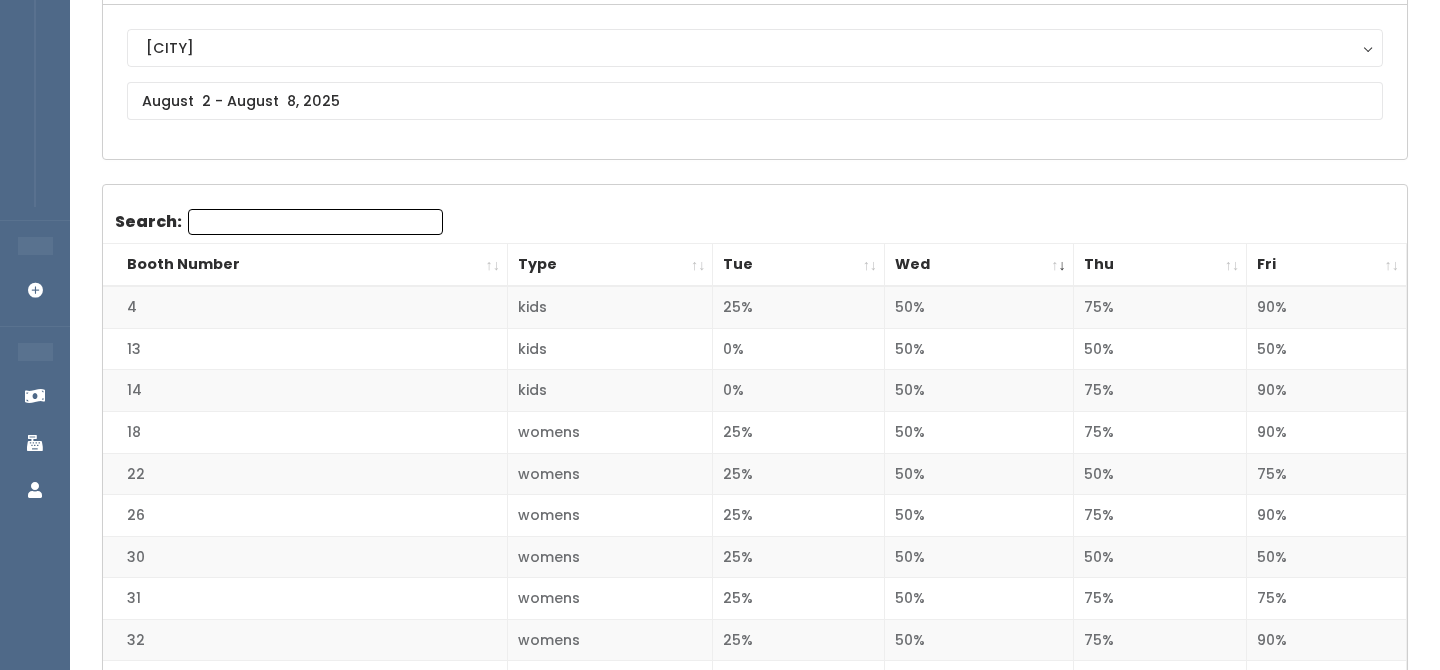 scroll, scrollTop: 0, scrollLeft: 0, axis: both 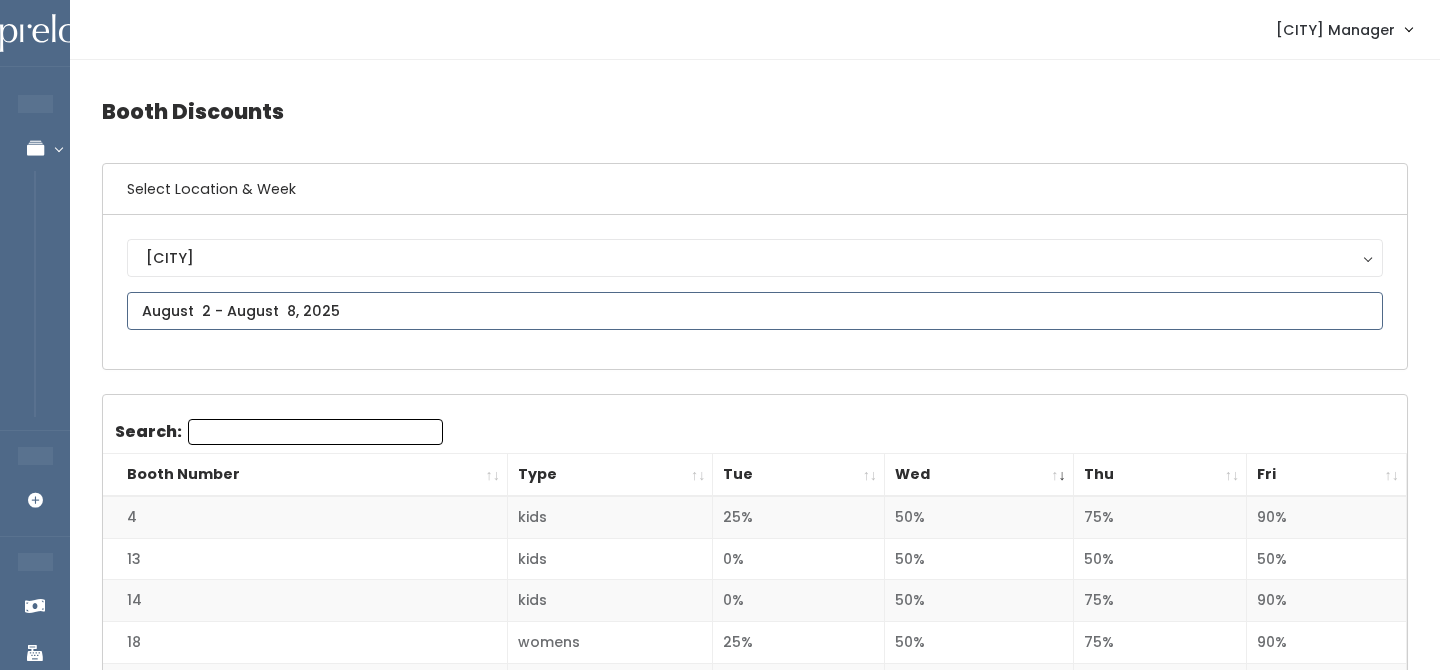 click at bounding box center [755, 311] 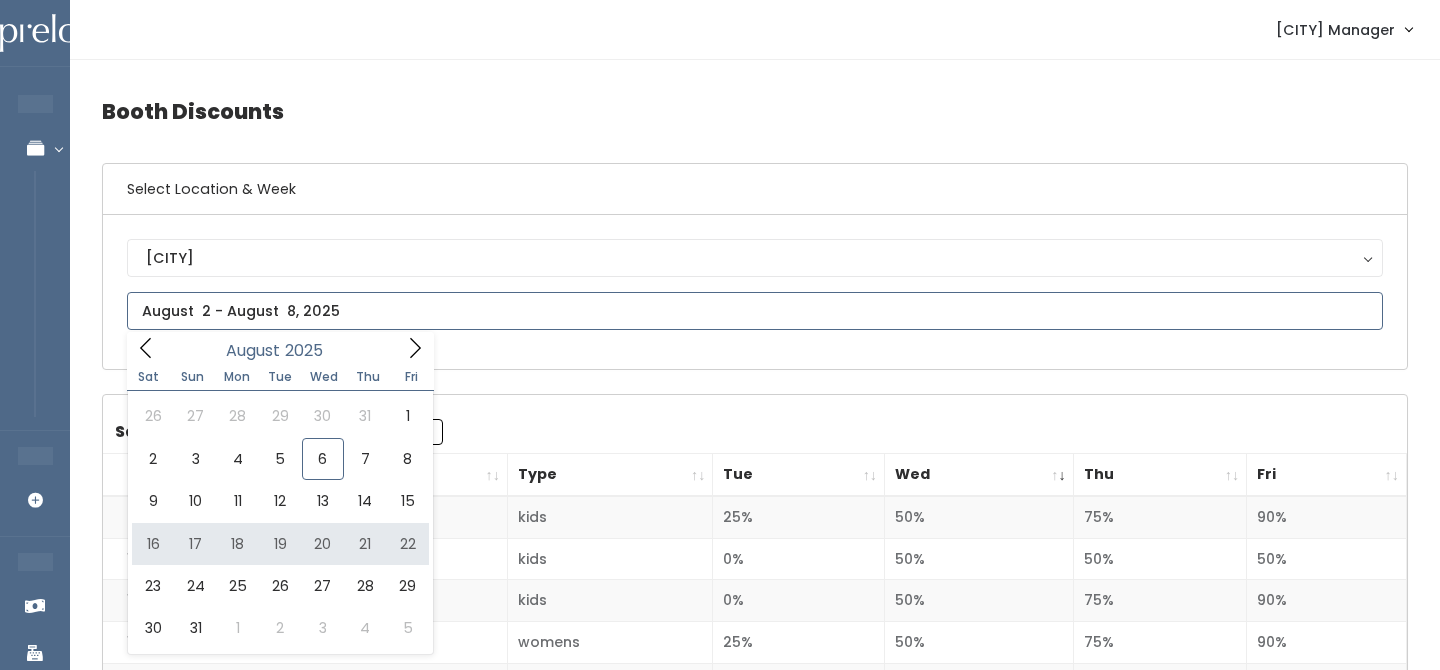 type on "August 9 to August 15" 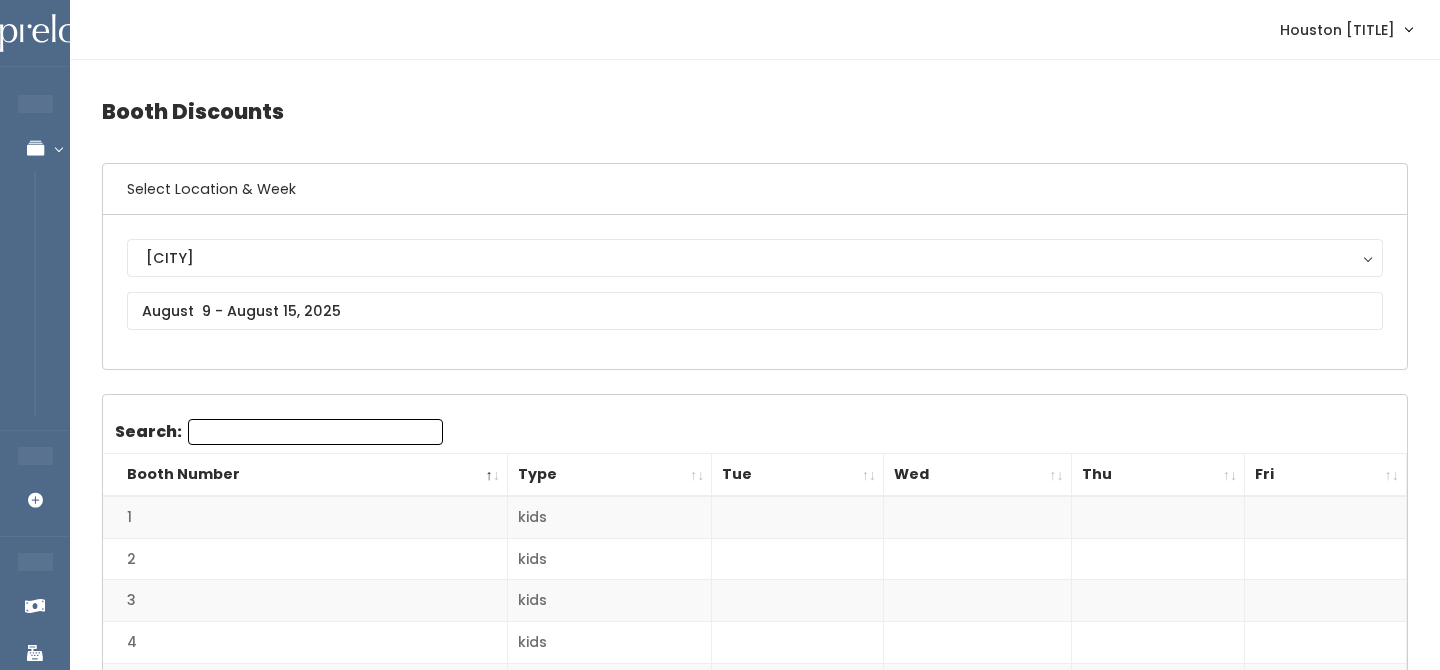 scroll, scrollTop: 0, scrollLeft: 0, axis: both 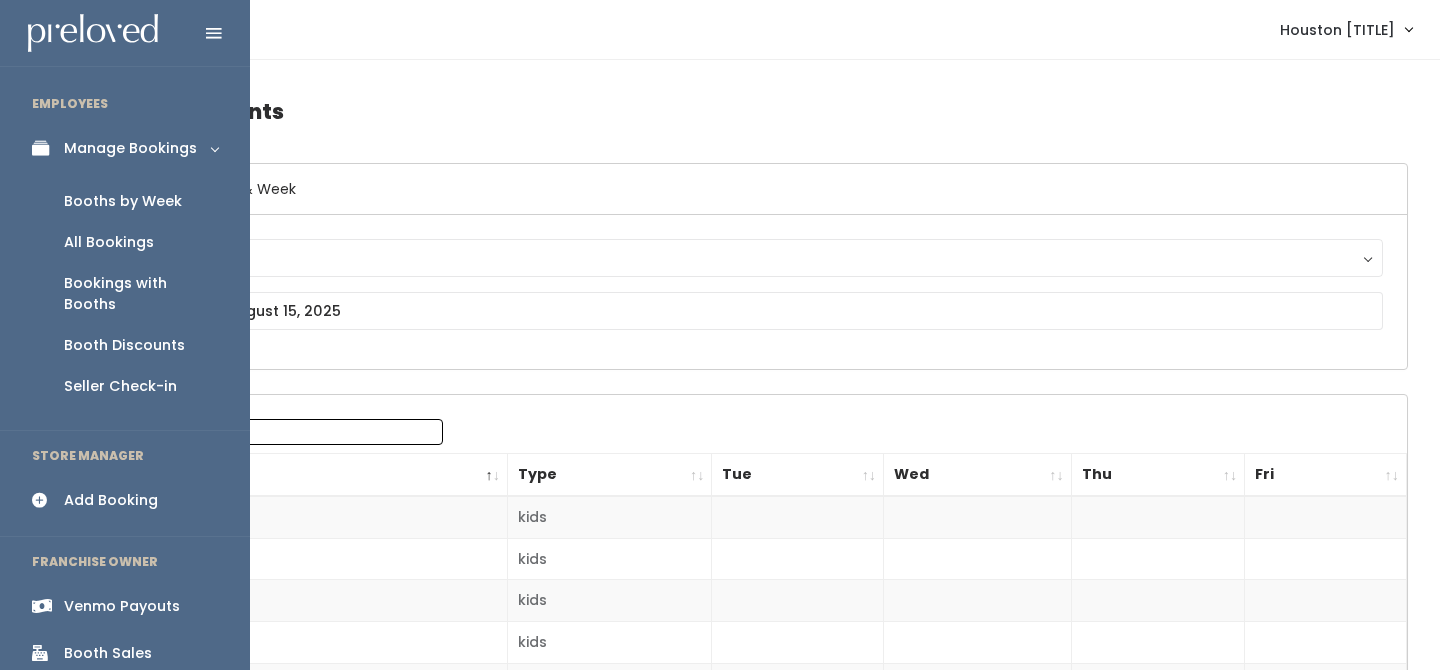 click on "Booths by Week" at bounding box center [125, 201] 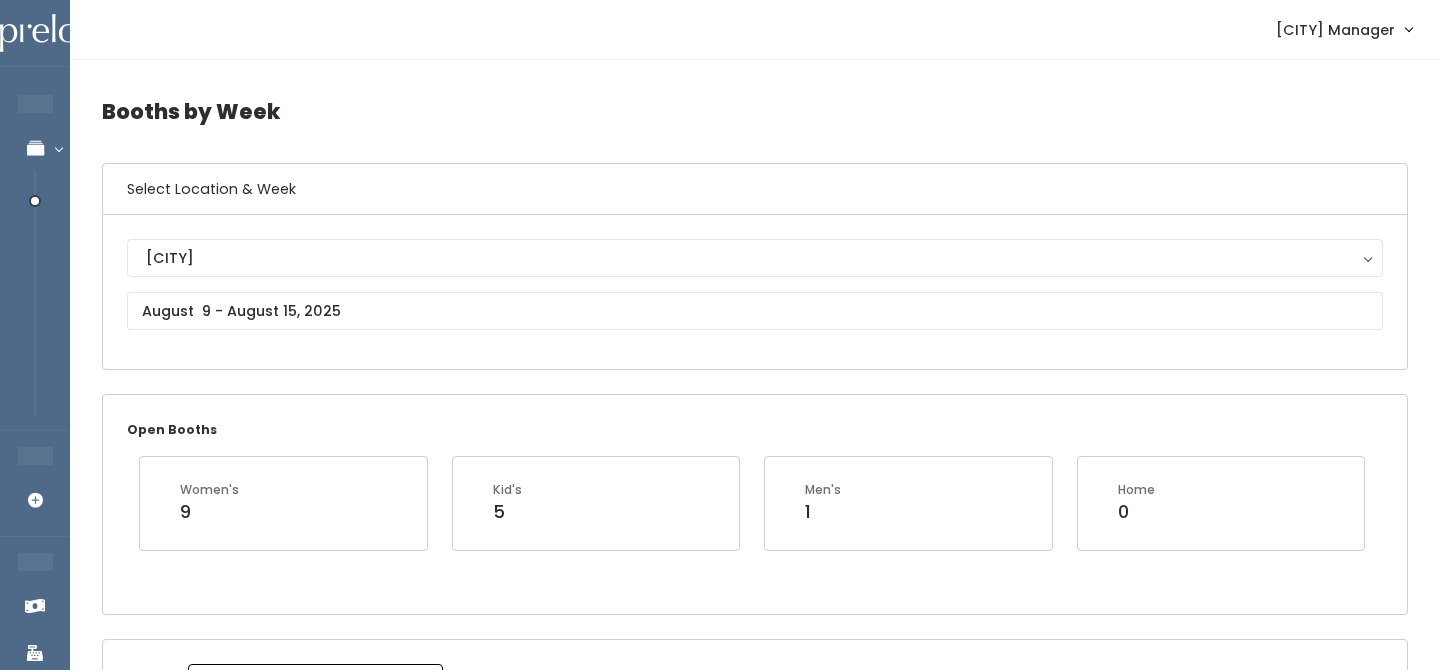 scroll, scrollTop: 0, scrollLeft: 0, axis: both 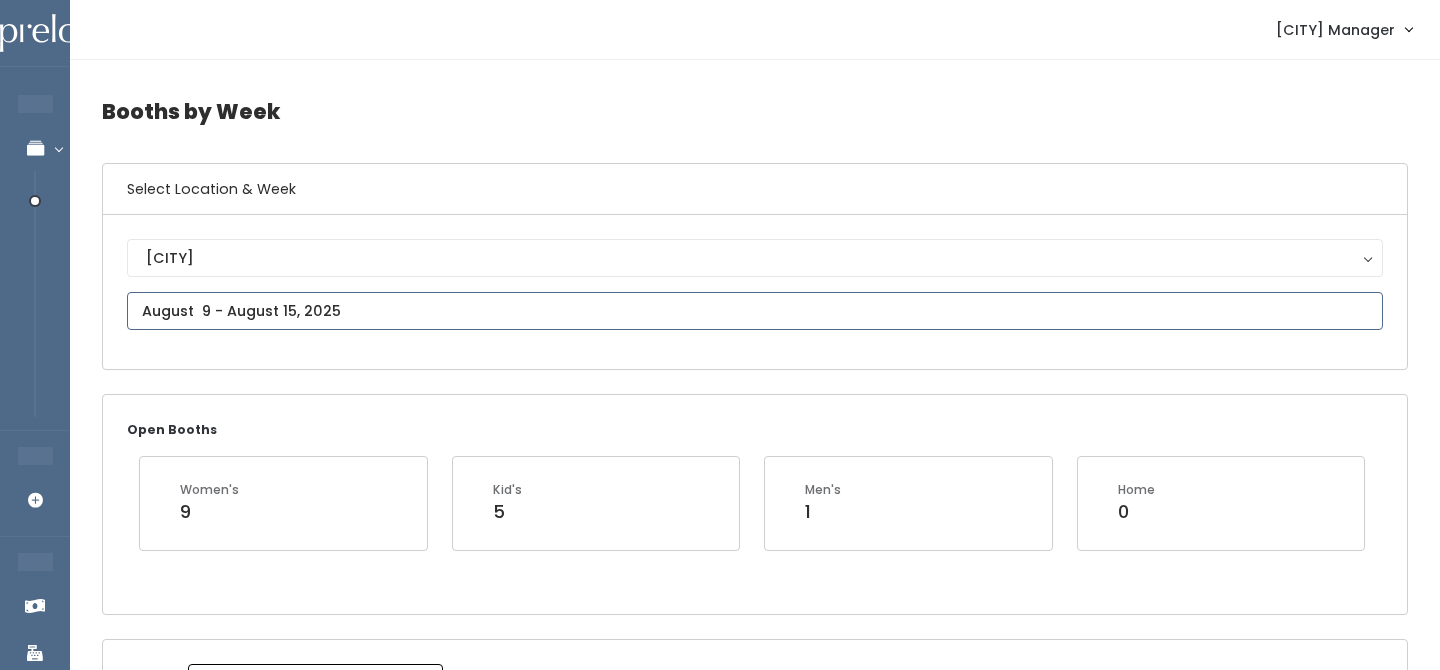 click at bounding box center (755, 311) 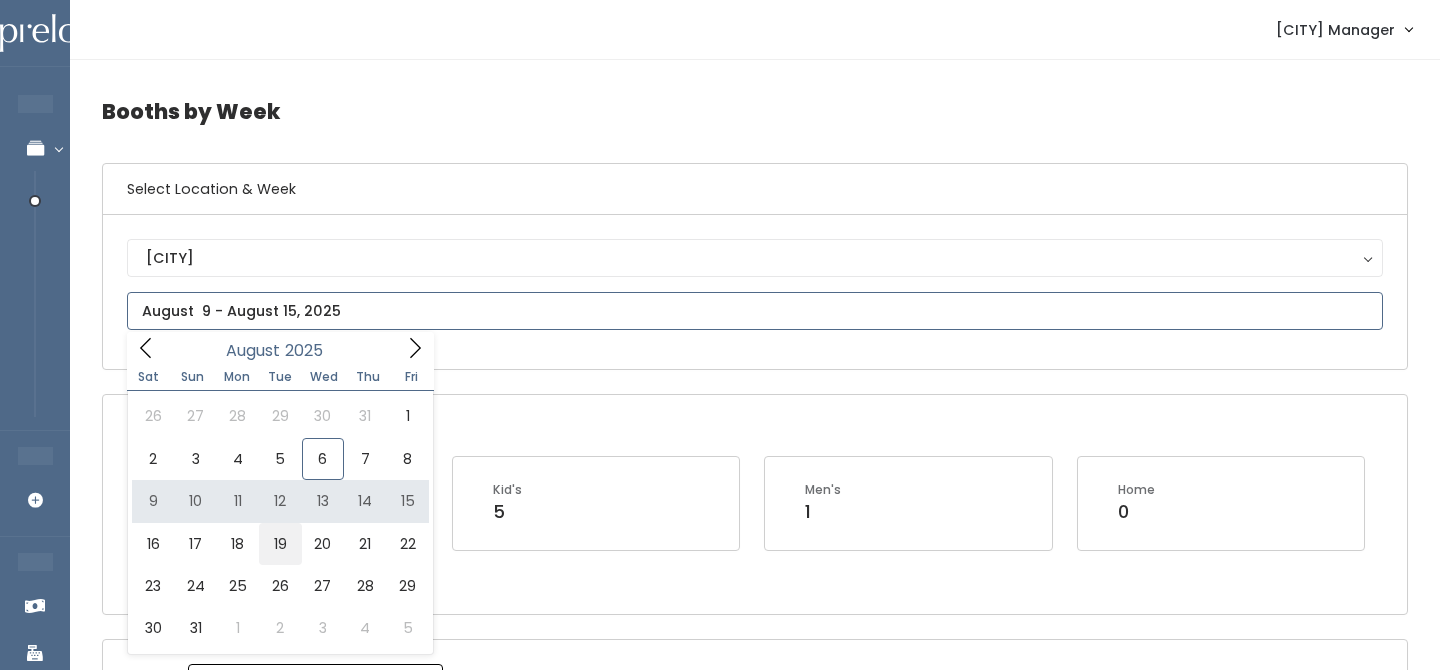 type on "August 16 to August 22" 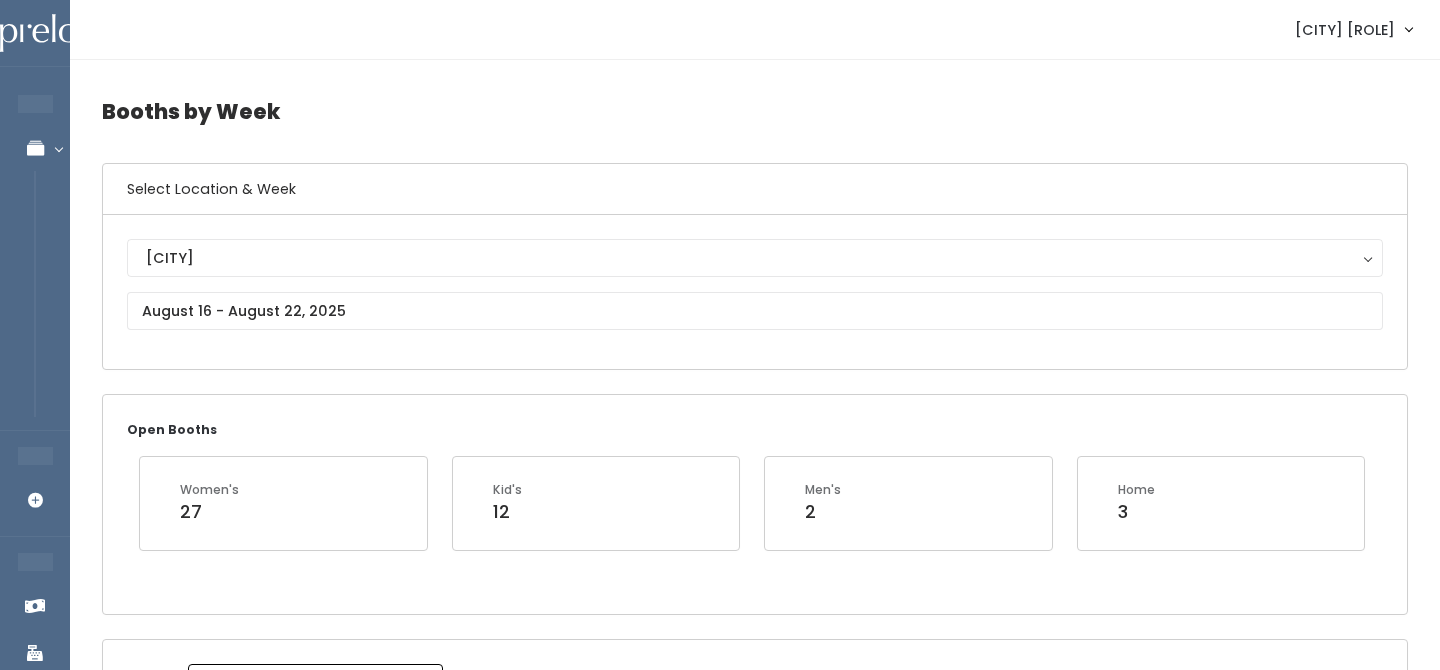 scroll, scrollTop: 1106, scrollLeft: 0, axis: vertical 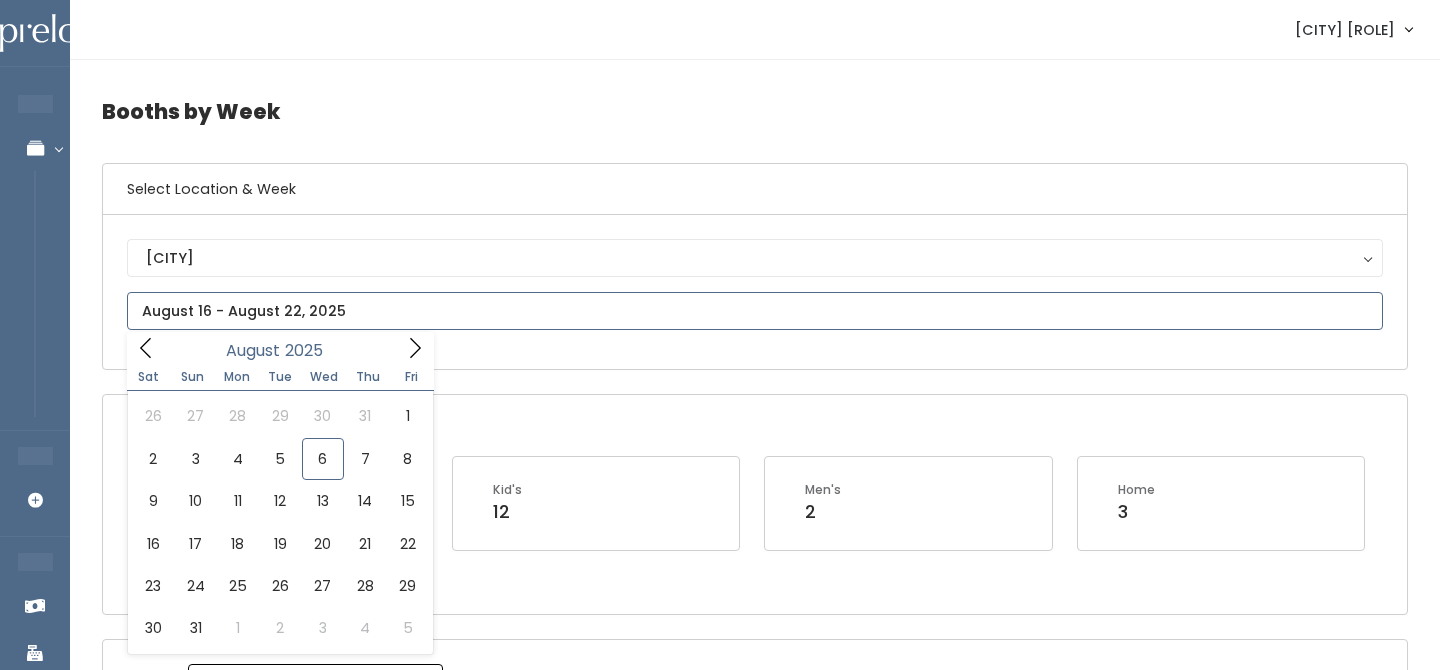 click at bounding box center (755, 311) 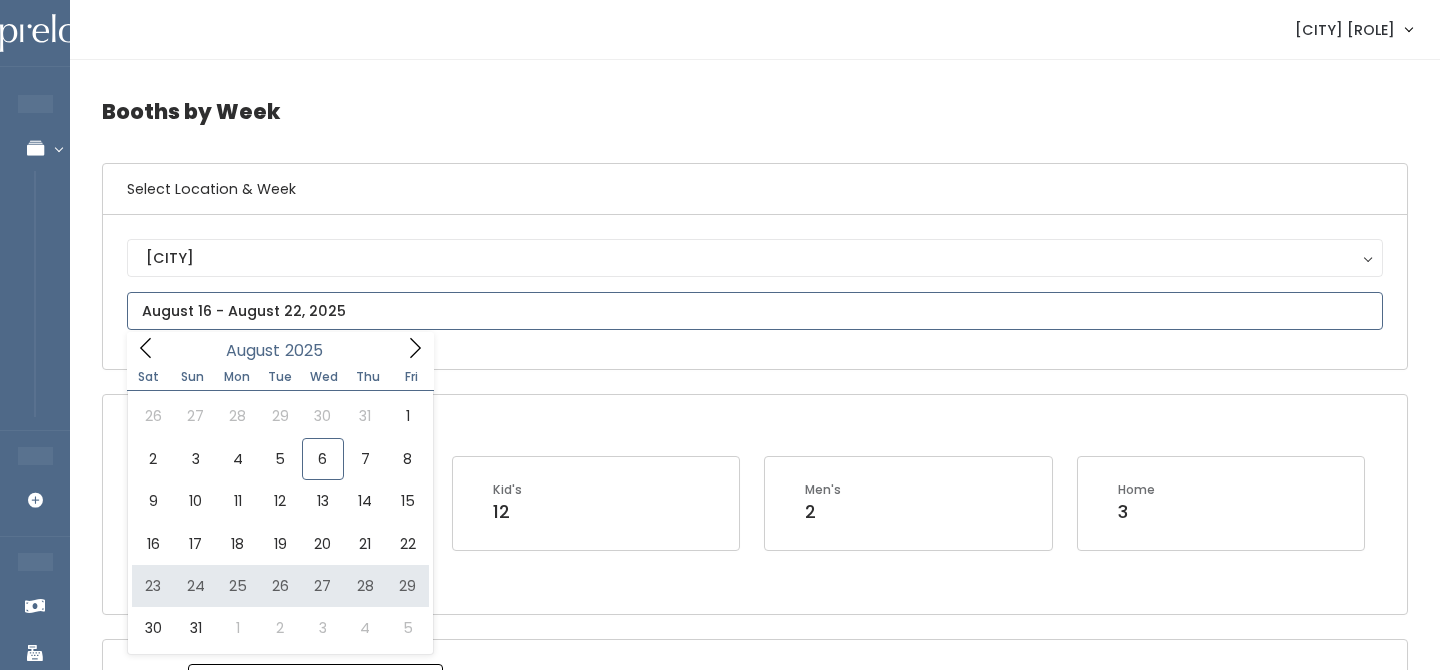 type on "[DATE] to [DATE]" 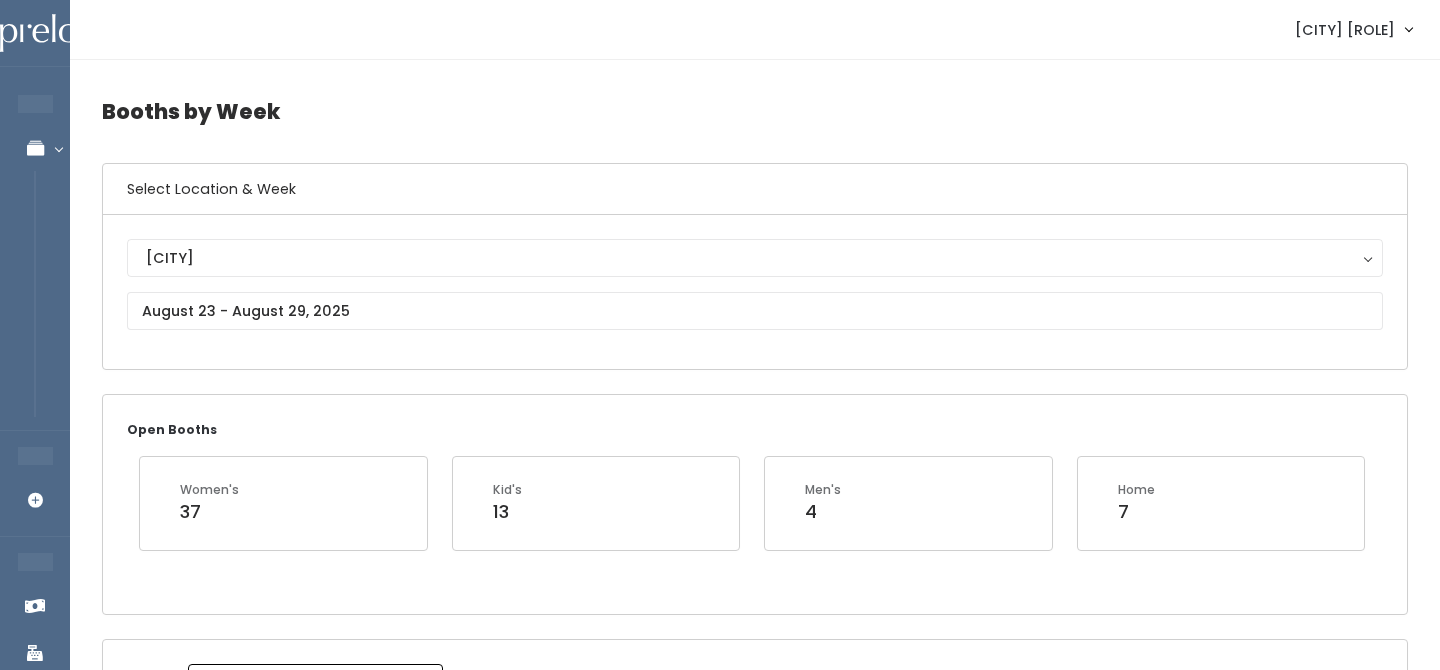 scroll, scrollTop: 0, scrollLeft: 0, axis: both 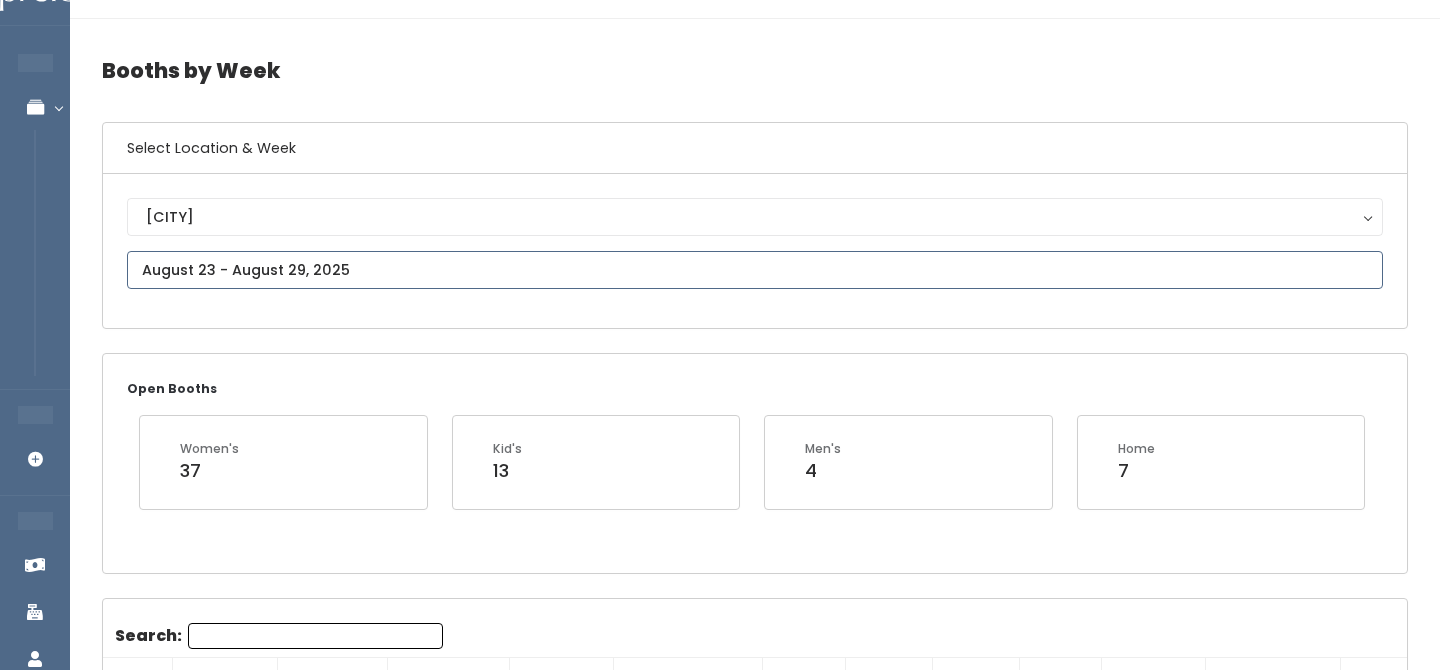 click at bounding box center [755, 270] 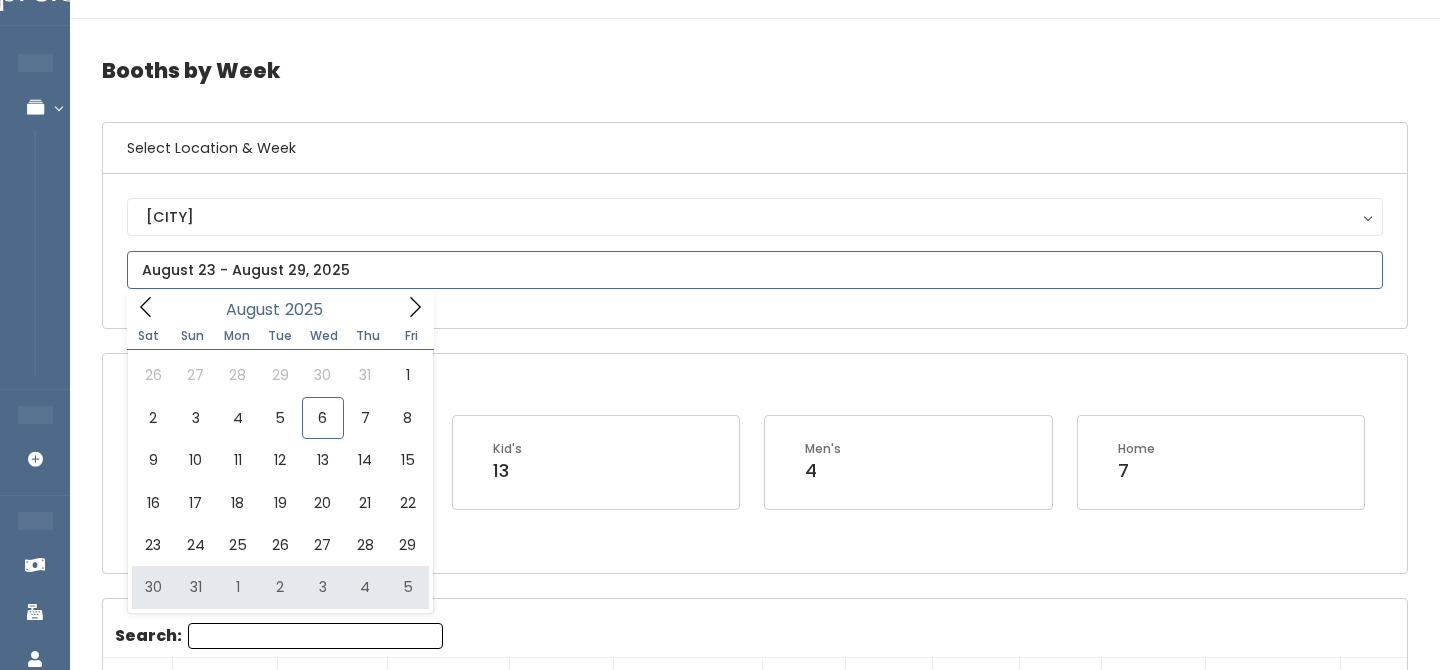 type on "August 30 to September 5" 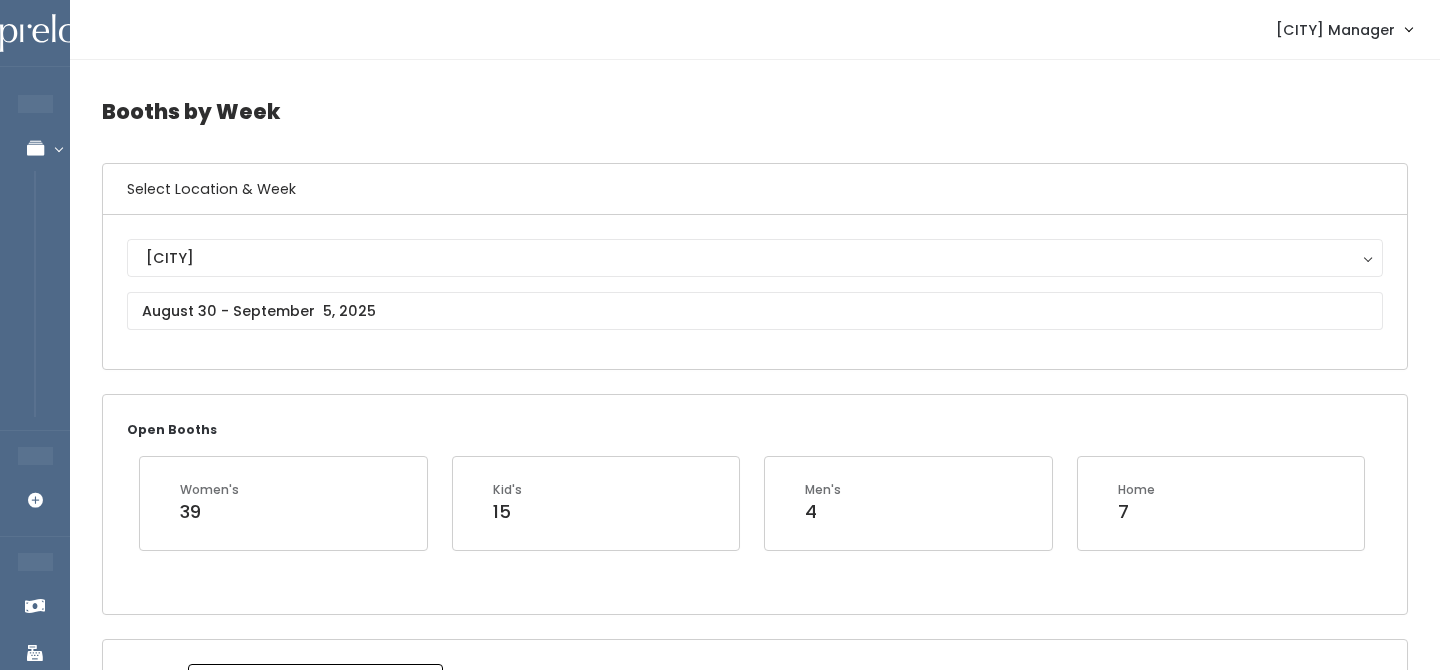 scroll, scrollTop: 642, scrollLeft: 0, axis: vertical 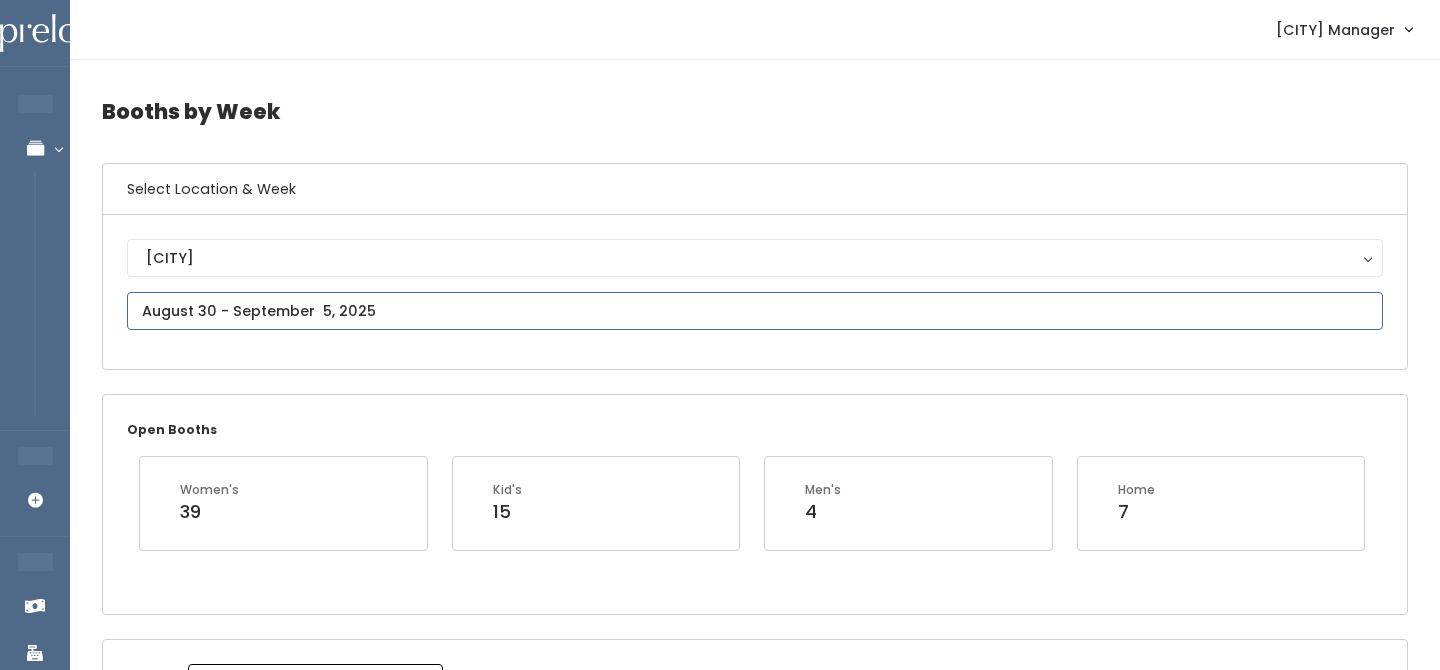 click at bounding box center [755, 311] 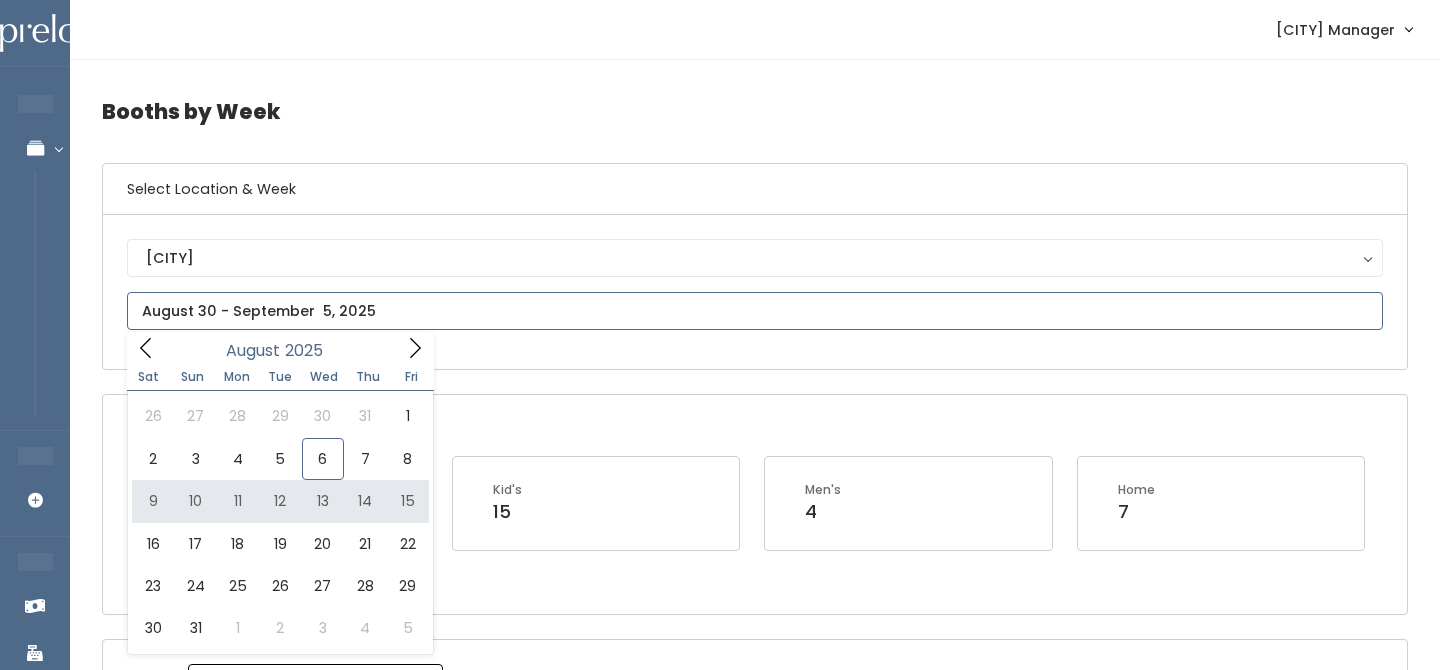 type on "August 9 to August 15" 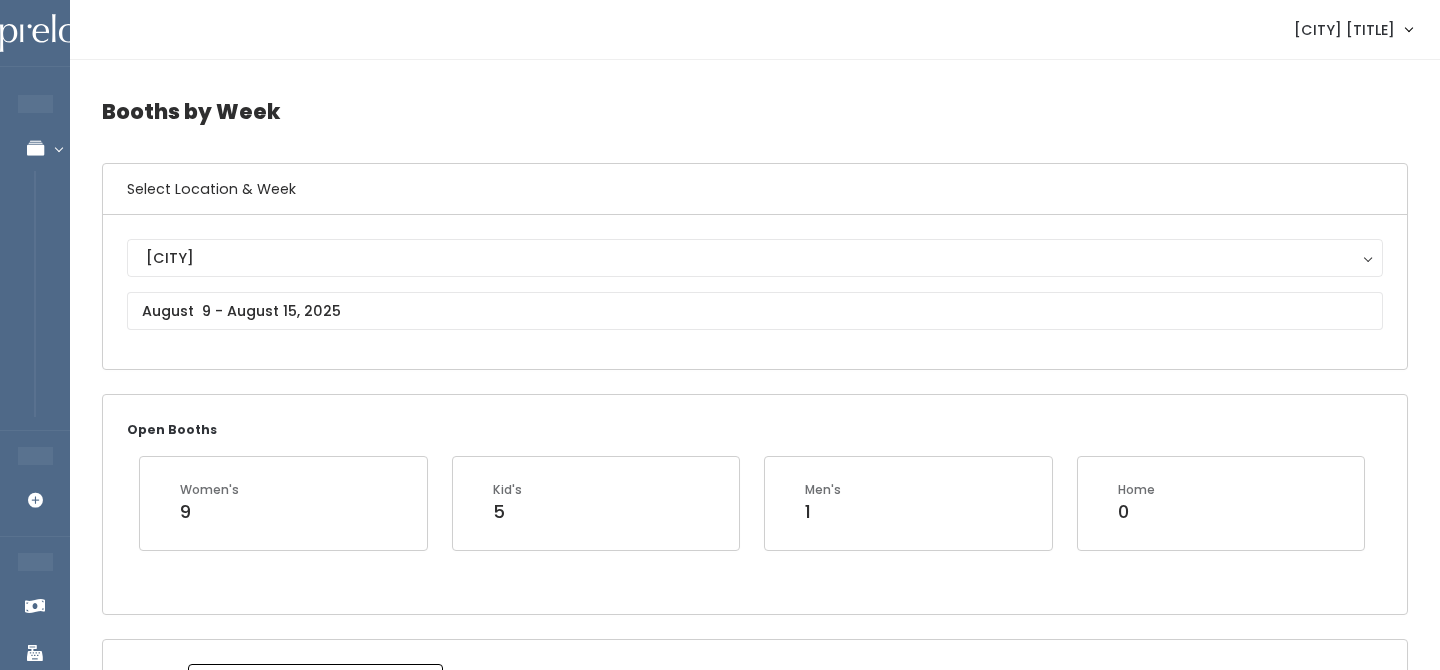 scroll, scrollTop: 676, scrollLeft: 0, axis: vertical 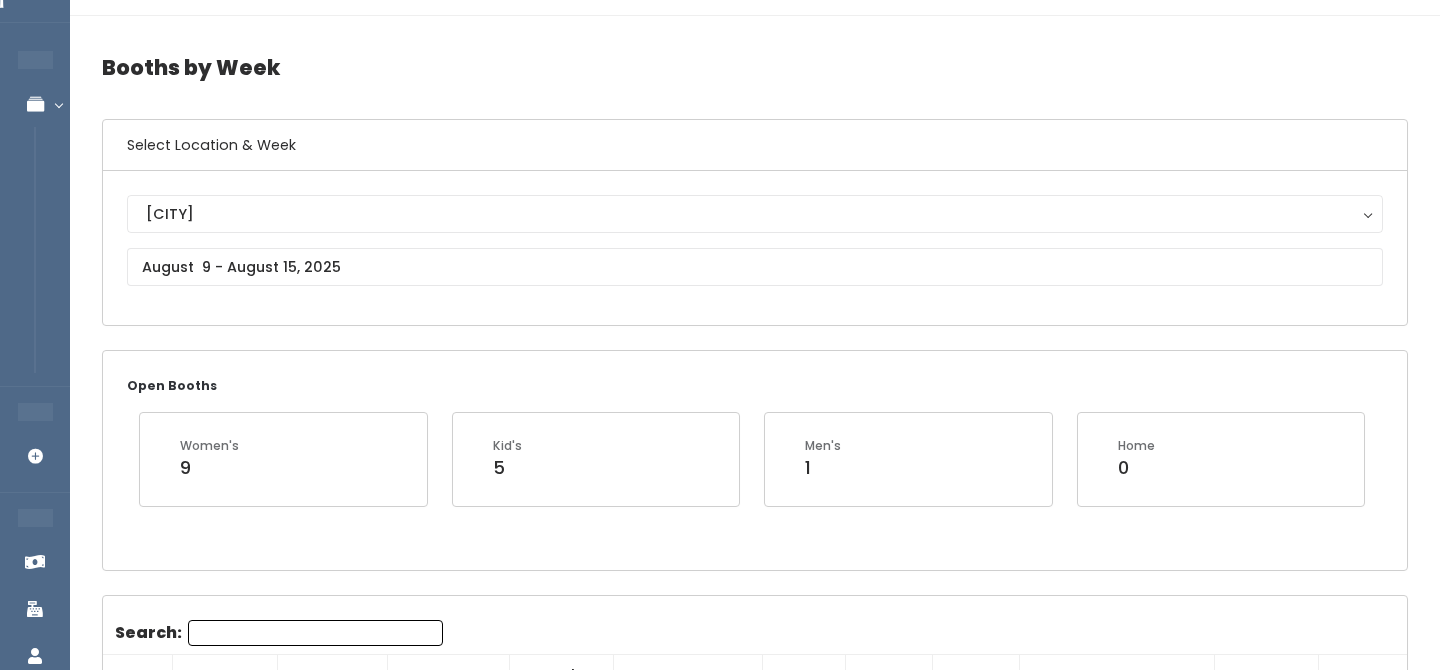 click on "Houston
Houston" at bounding box center (755, 248) 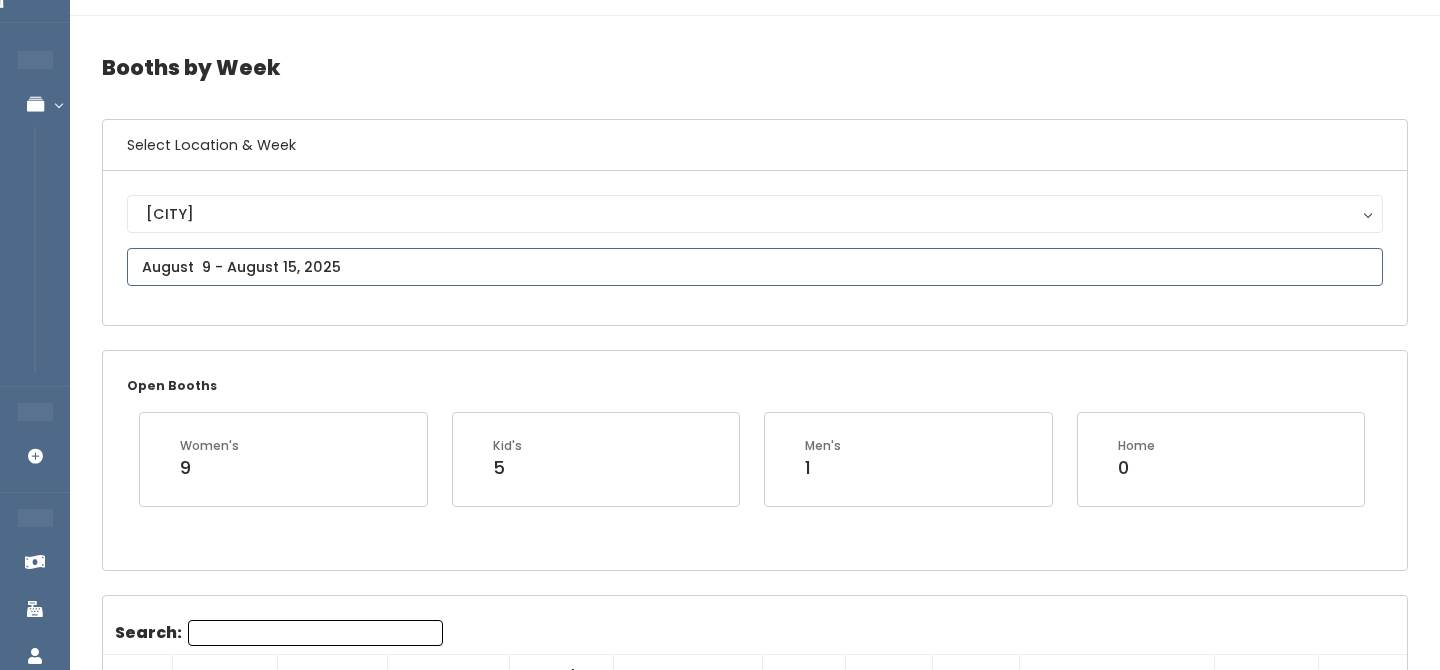 click at bounding box center [755, 267] 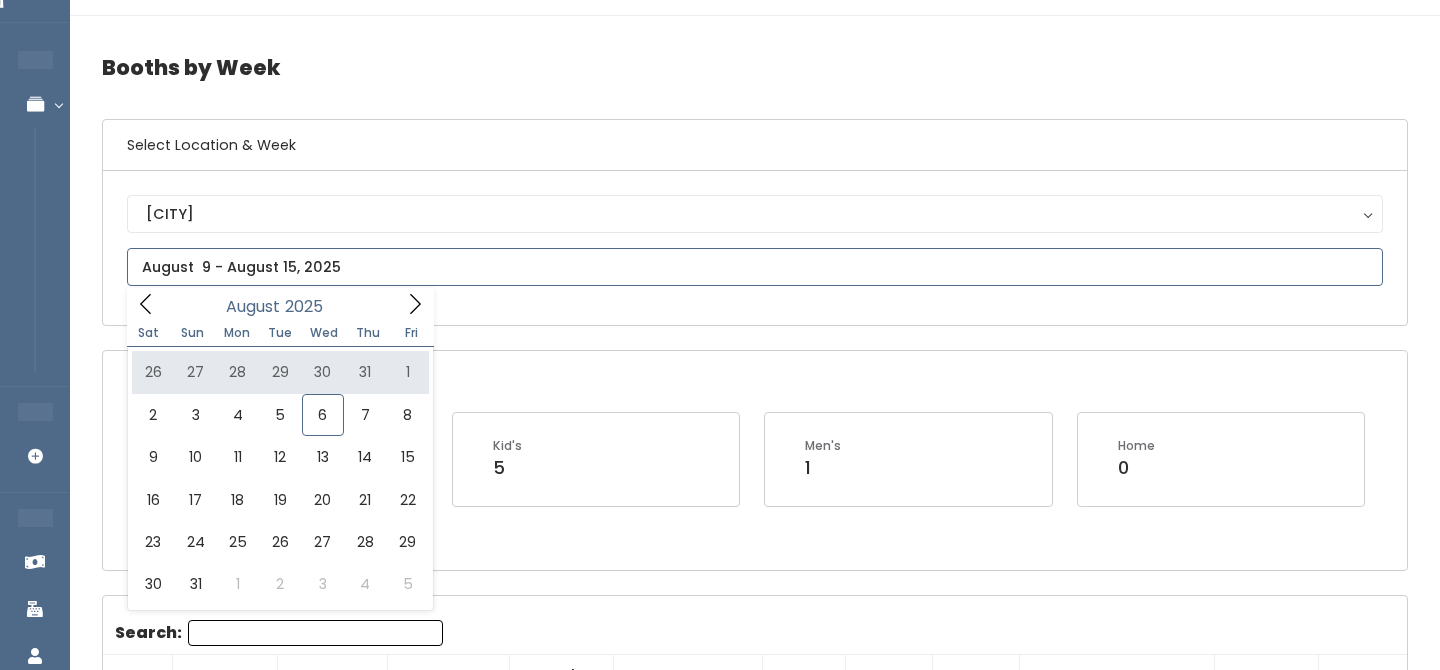 type on "August 2 to August 8" 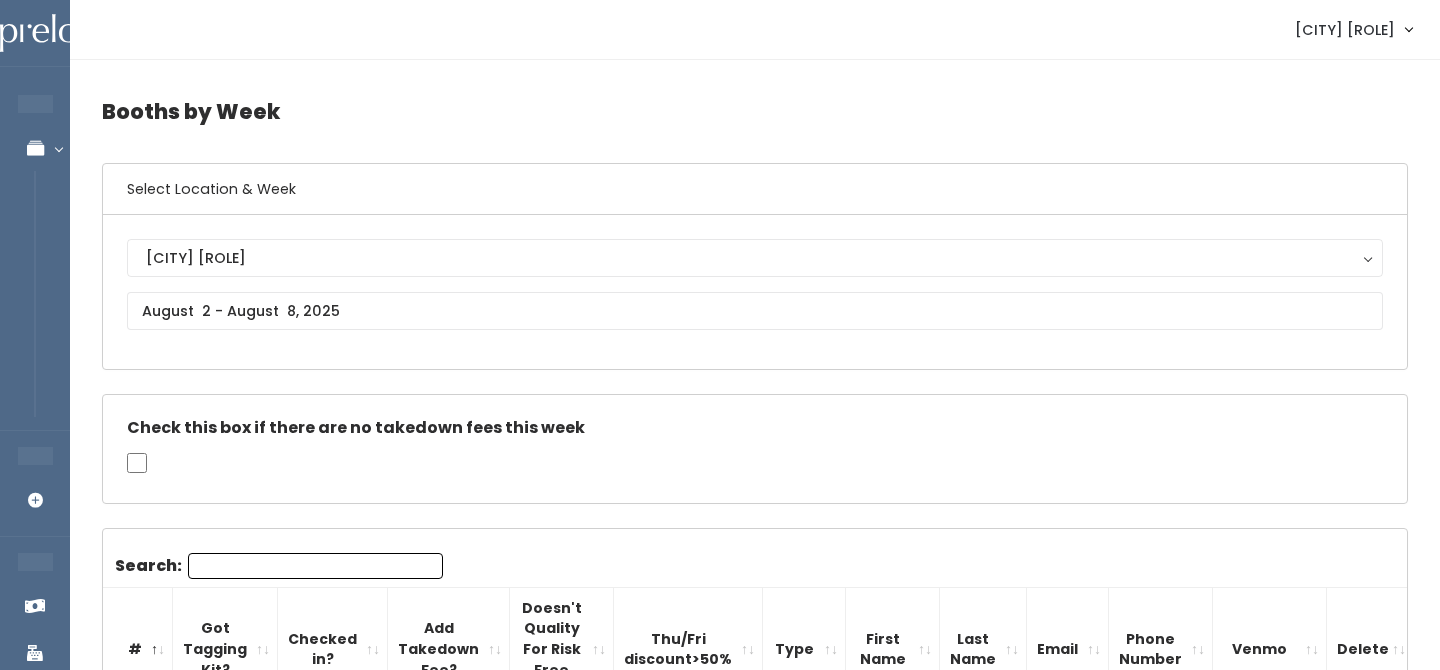 scroll, scrollTop: 765, scrollLeft: 0, axis: vertical 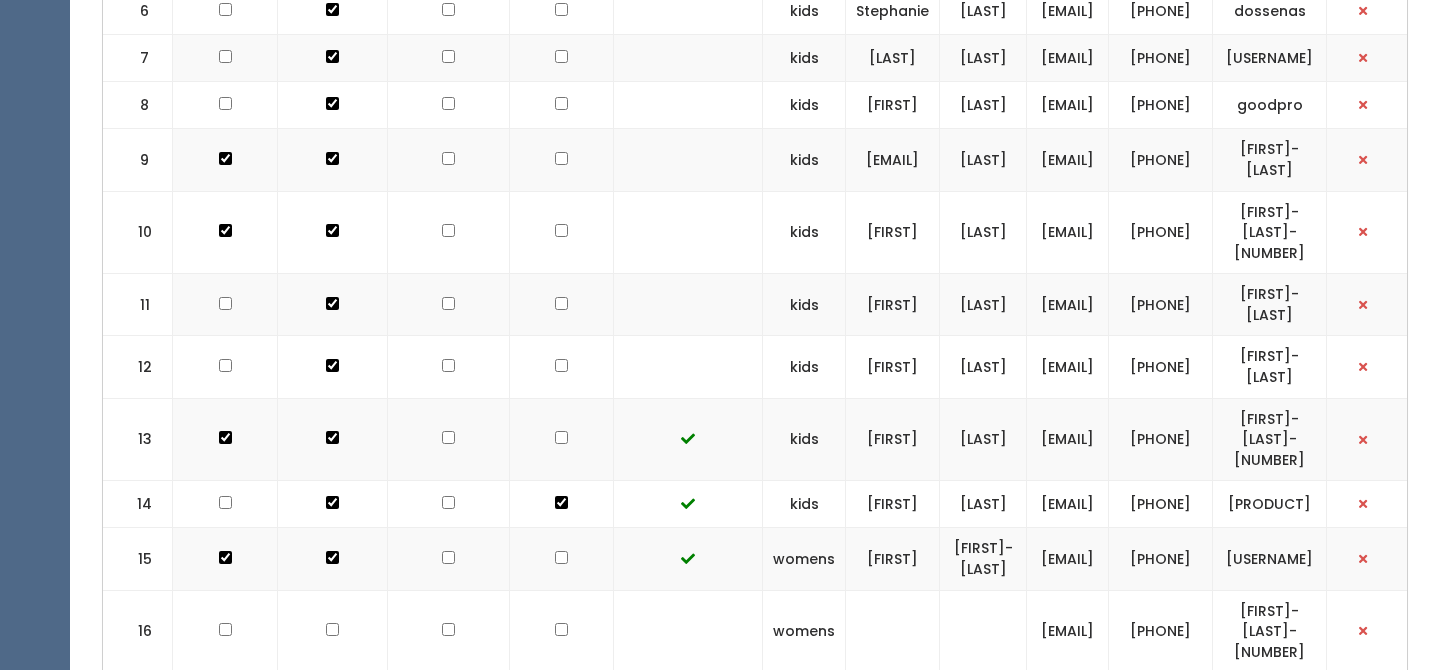 click on "[EMAIL]" at bounding box center [1068, 160] 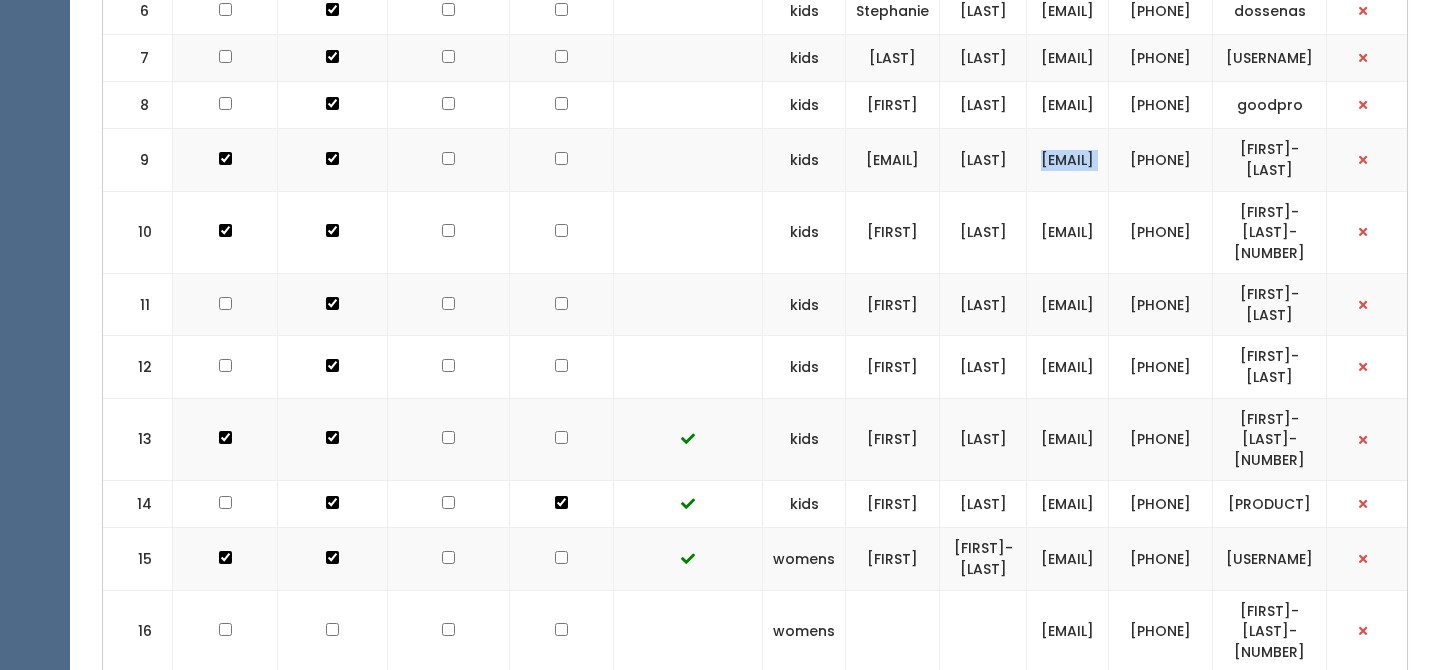 click on "[EMAIL]" at bounding box center [1068, 160] 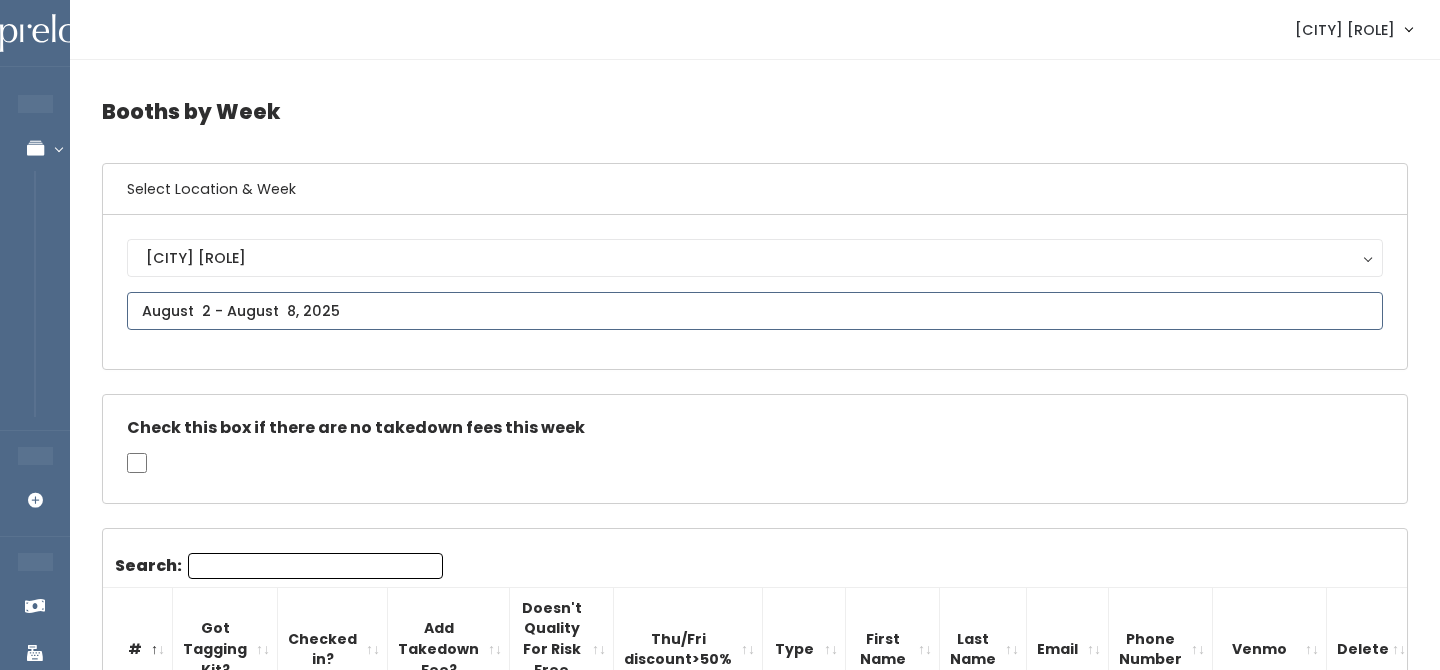 click at bounding box center (755, 311) 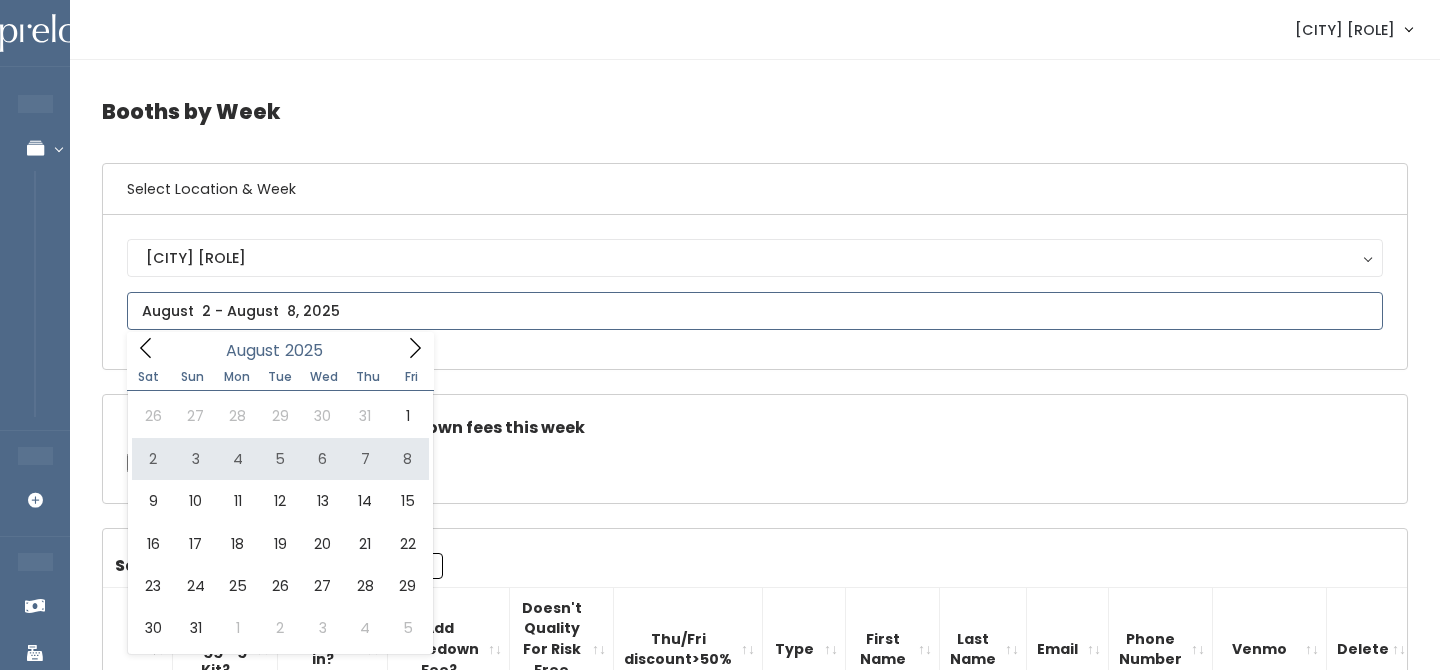 type on "August 9 to August 15" 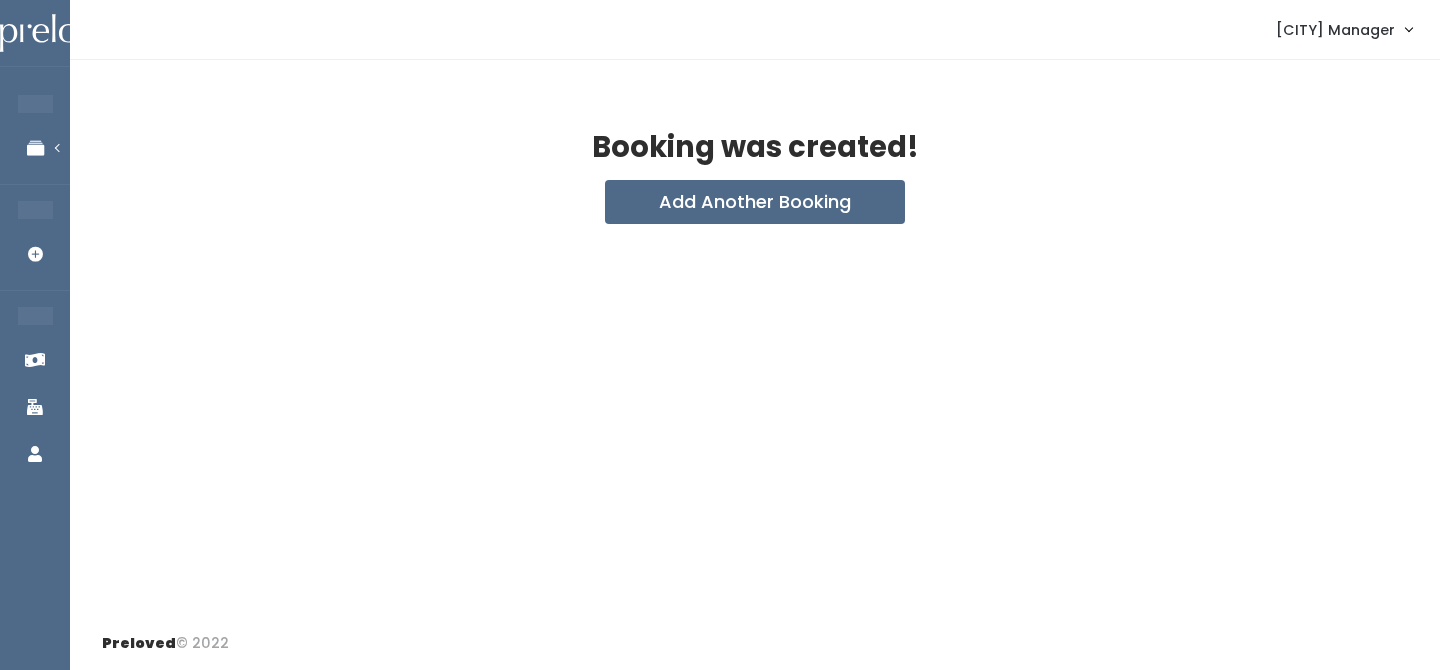 scroll, scrollTop: 0, scrollLeft: 0, axis: both 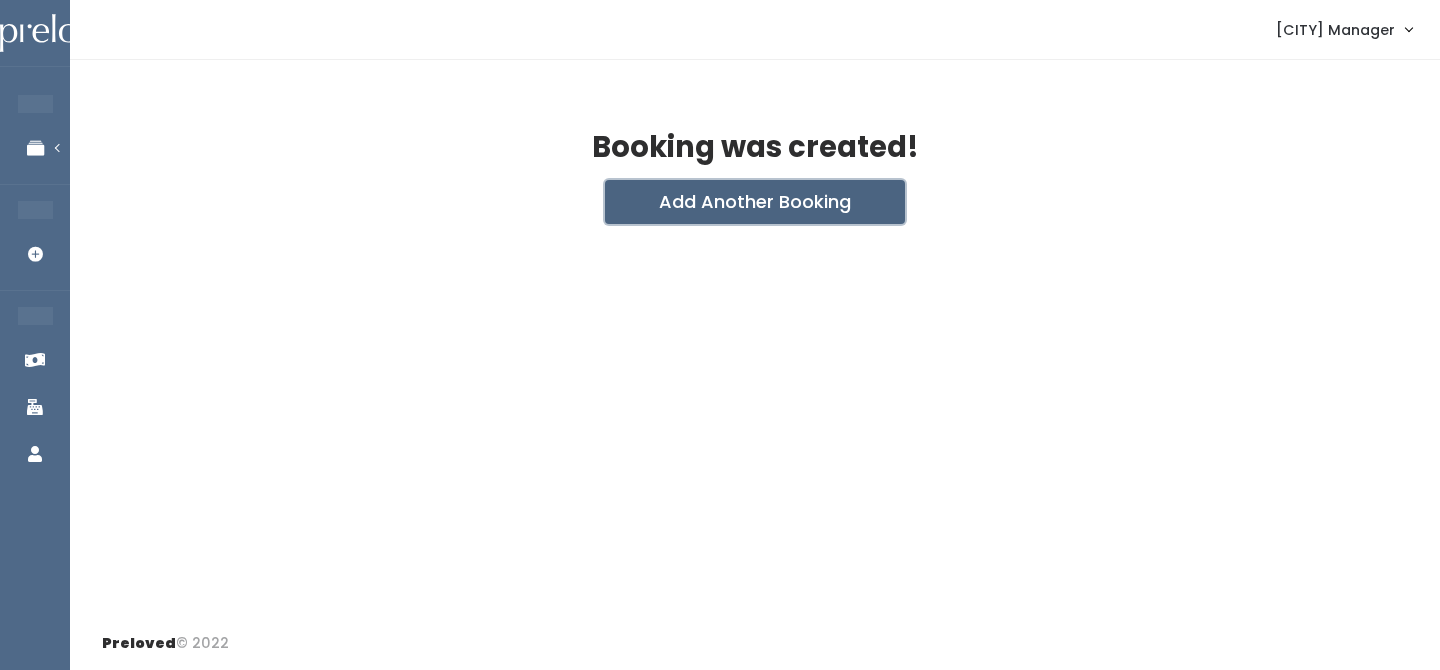 click on "Add Another Booking" at bounding box center [755, 202] 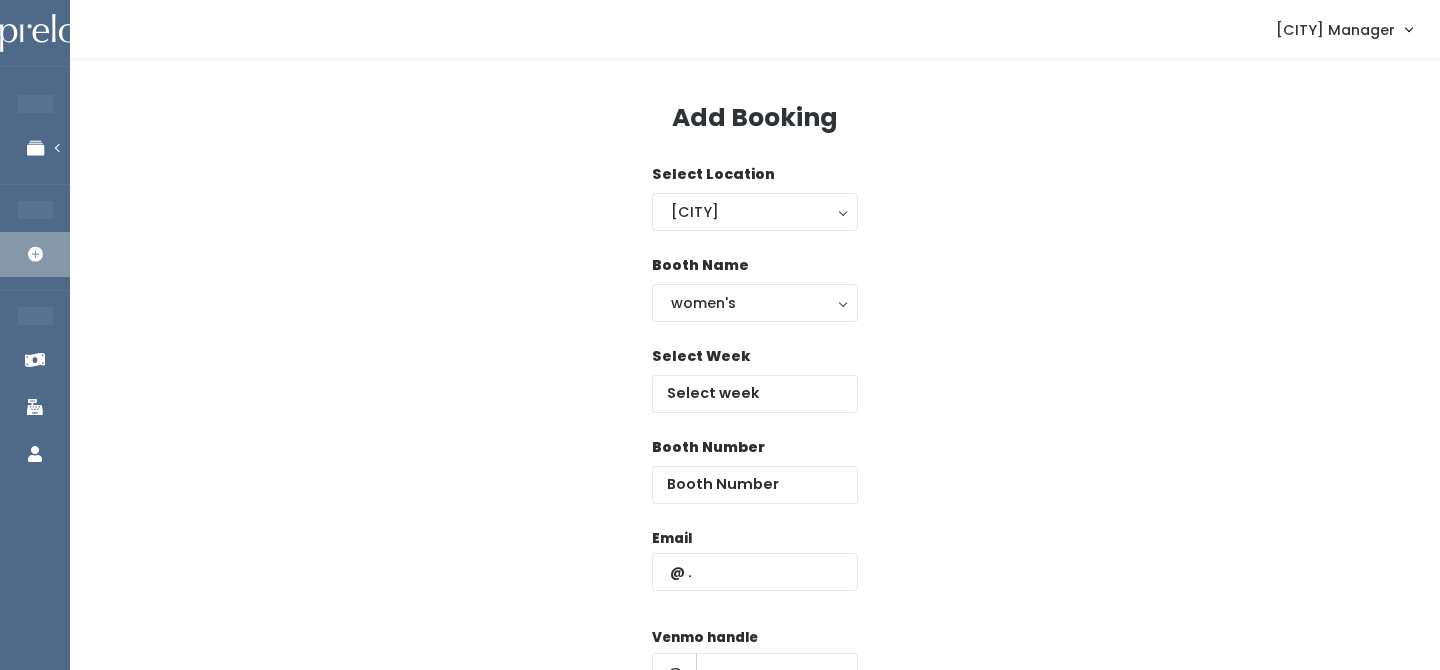 scroll, scrollTop: 0, scrollLeft: 0, axis: both 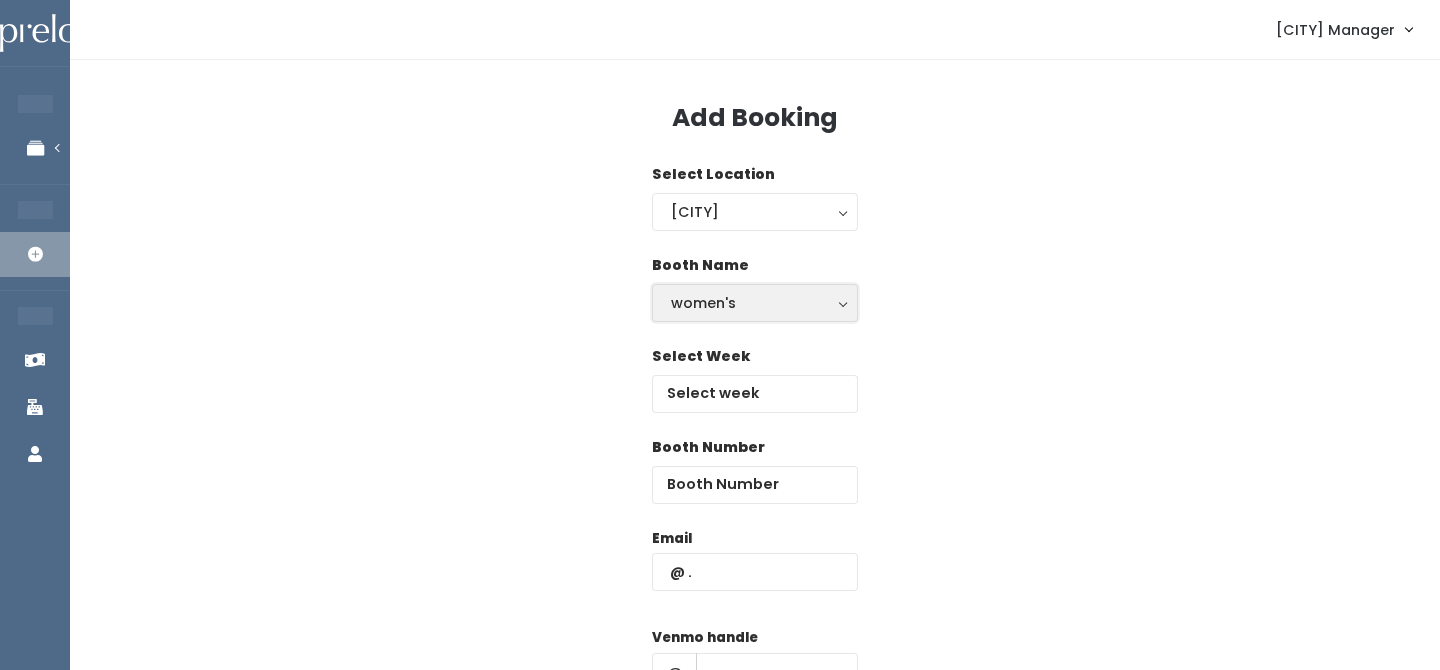 click on "women's" at bounding box center (755, 303) 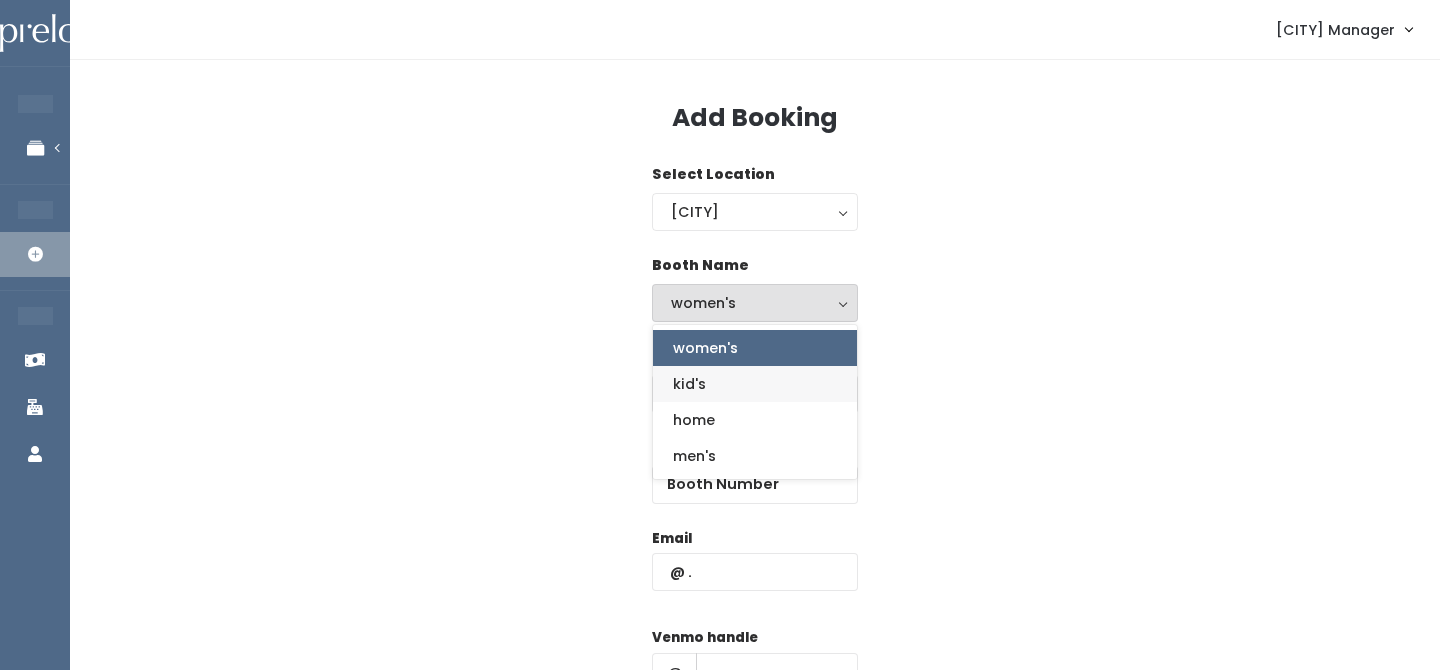 click on "kid's" at bounding box center (755, 384) 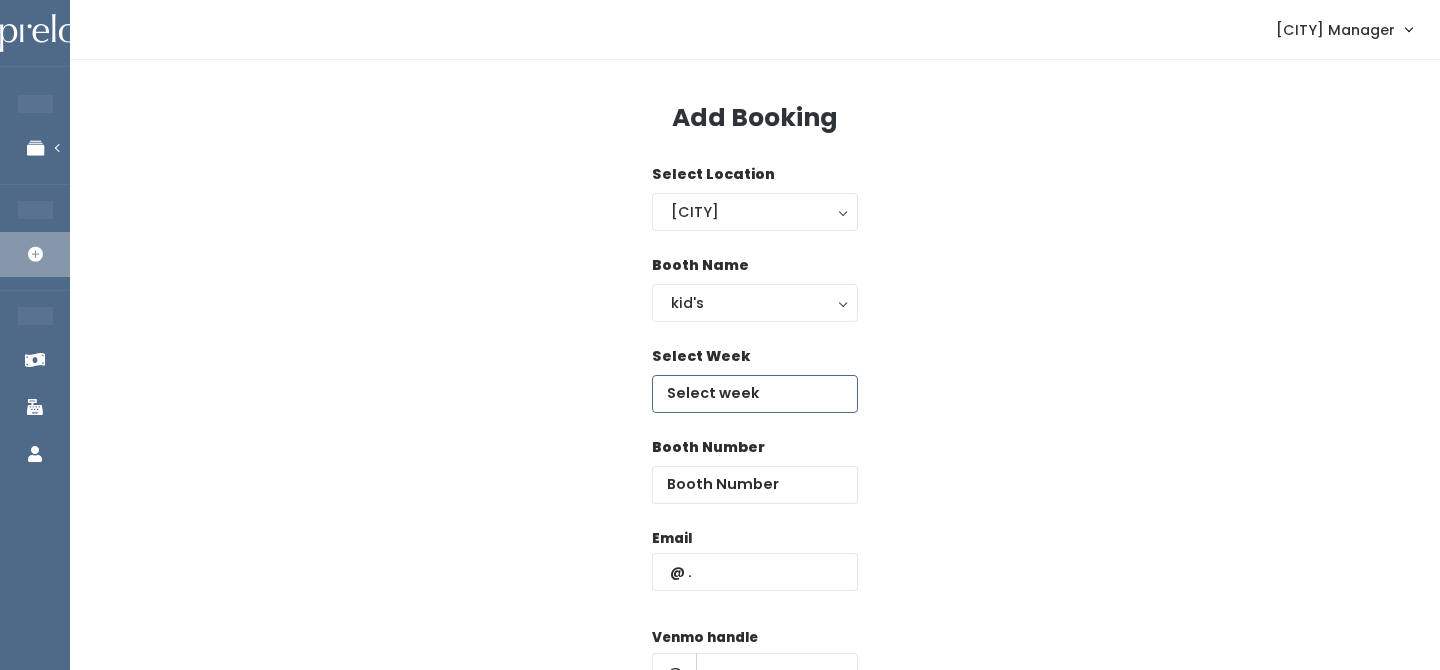 click at bounding box center (755, 394) 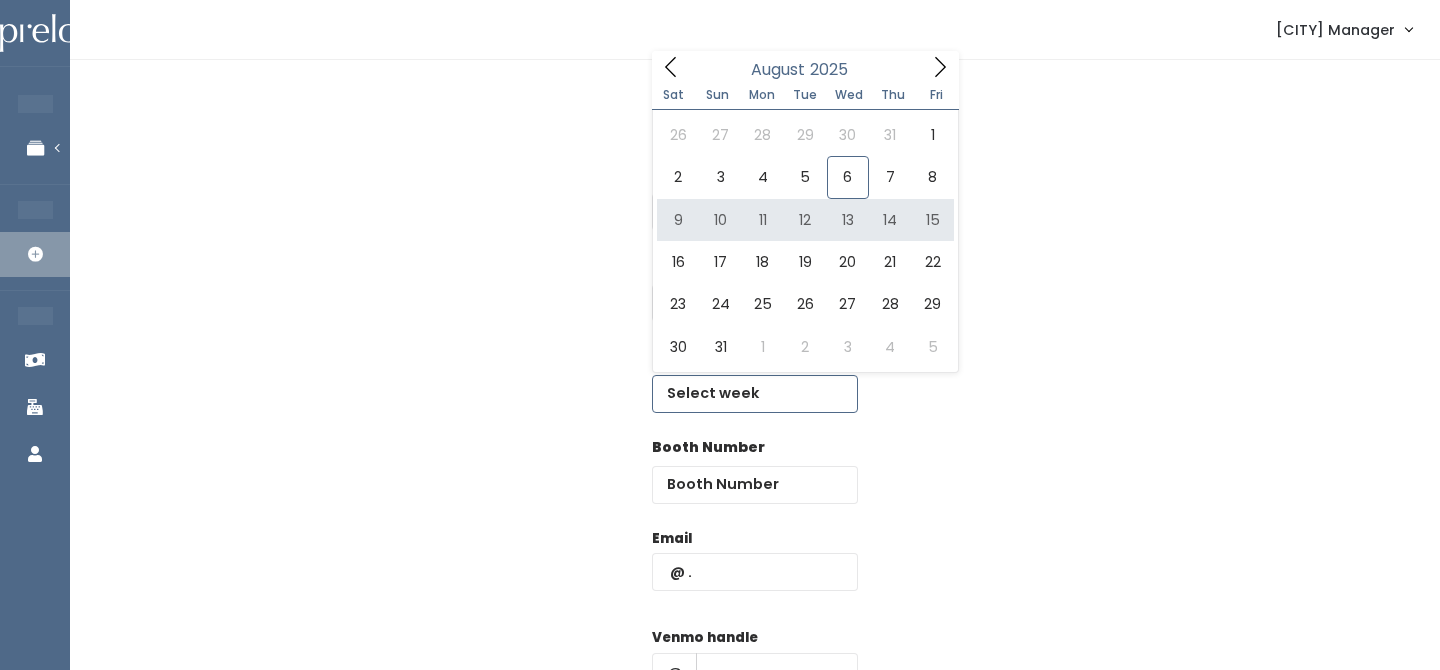 type on "August 9 to August 15" 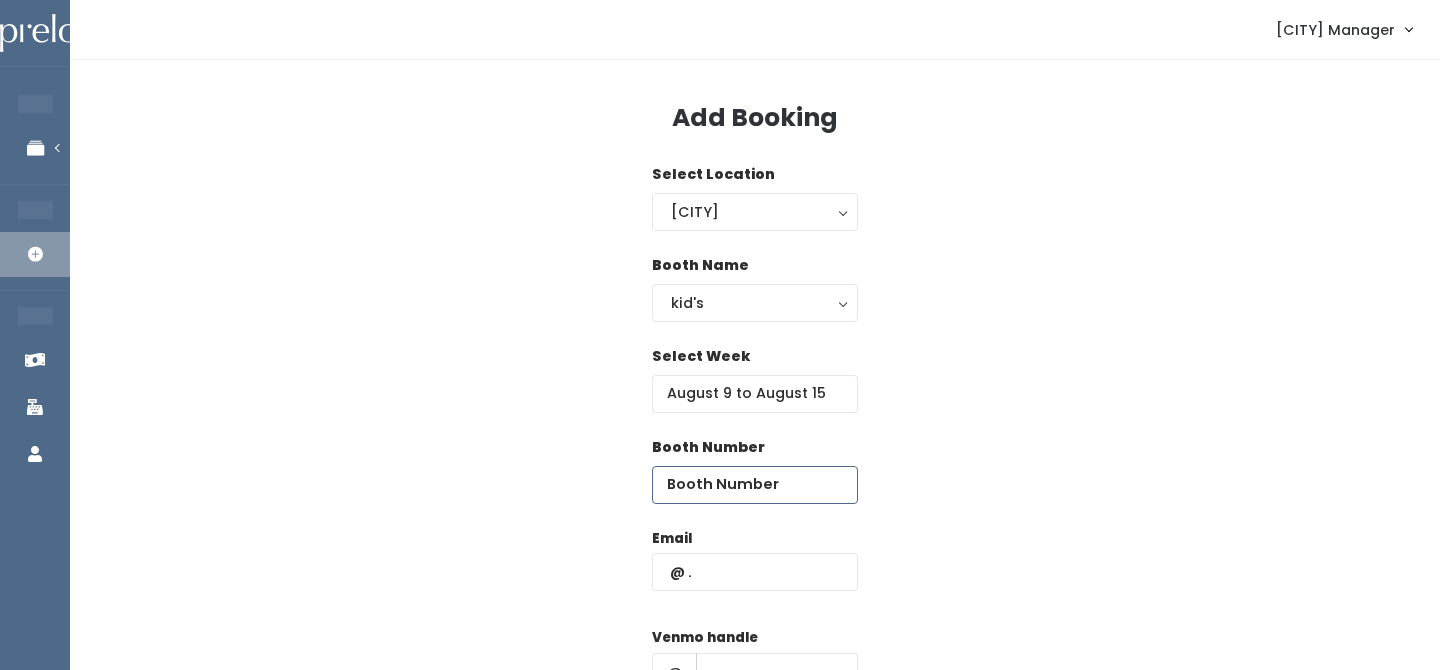click at bounding box center [755, 485] 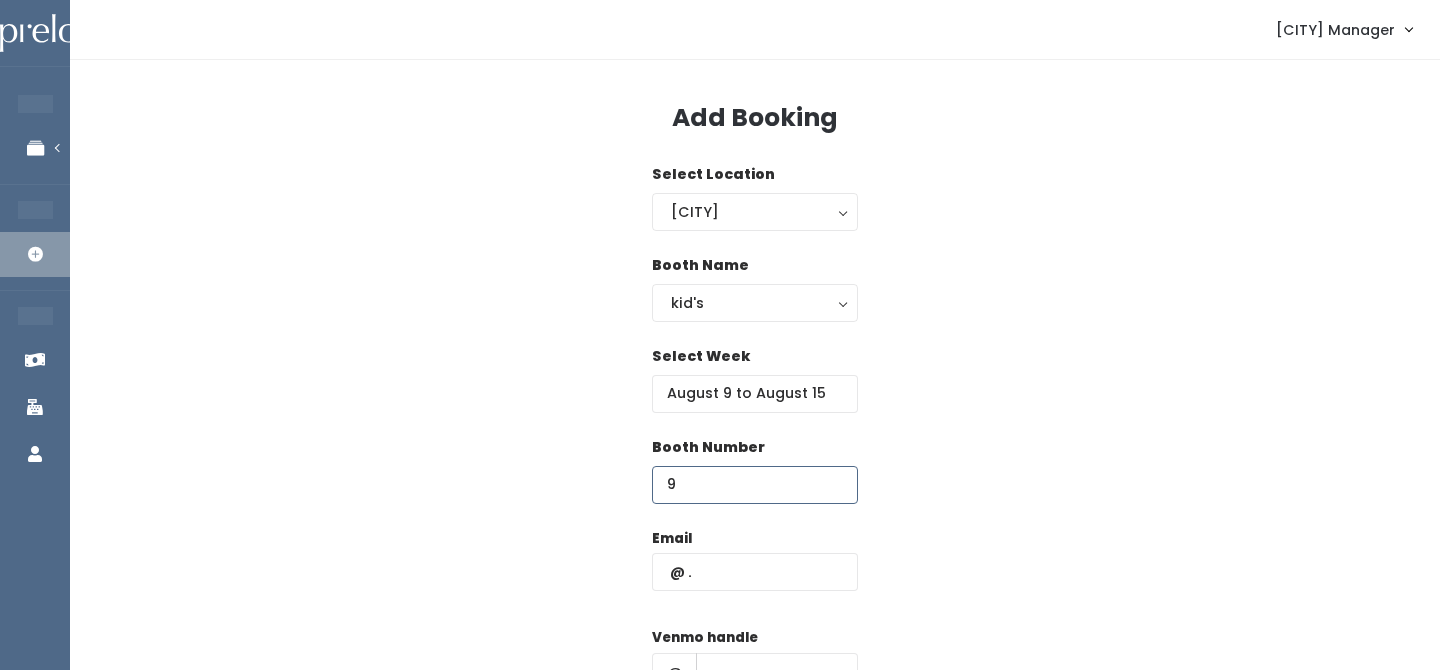 type on "9" 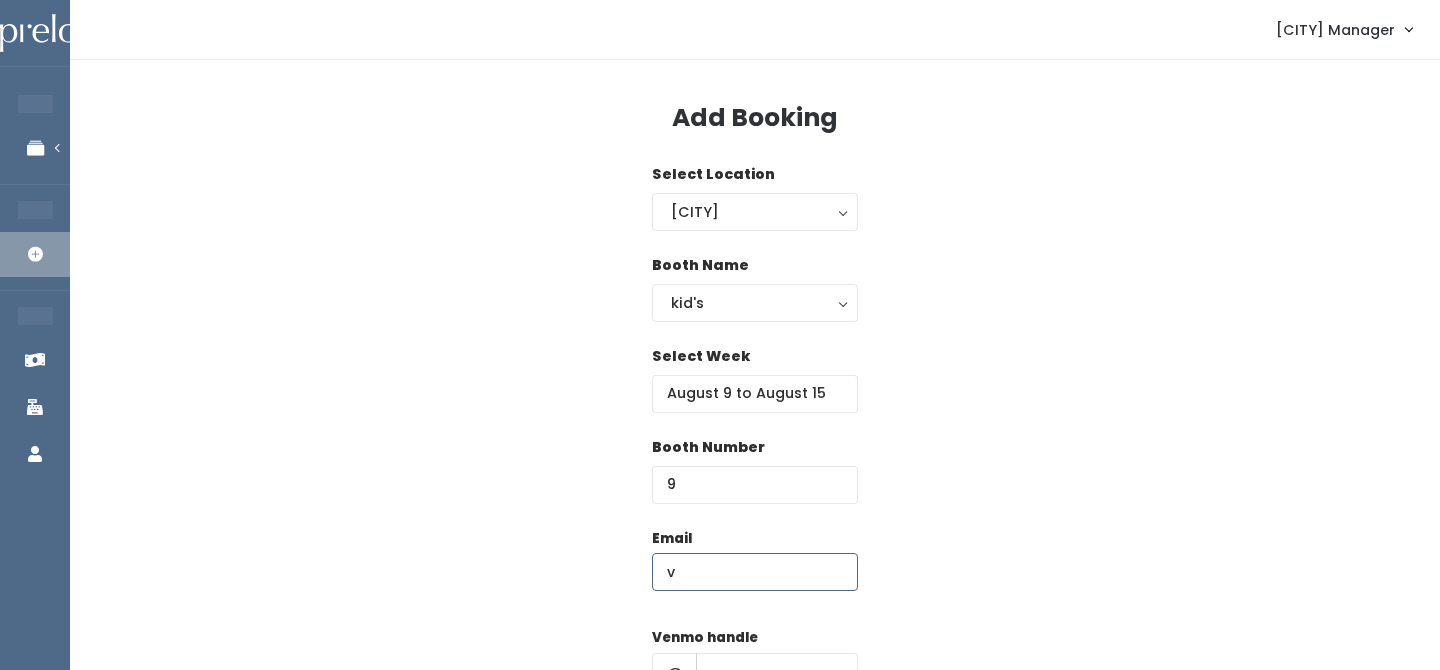 type on "v" 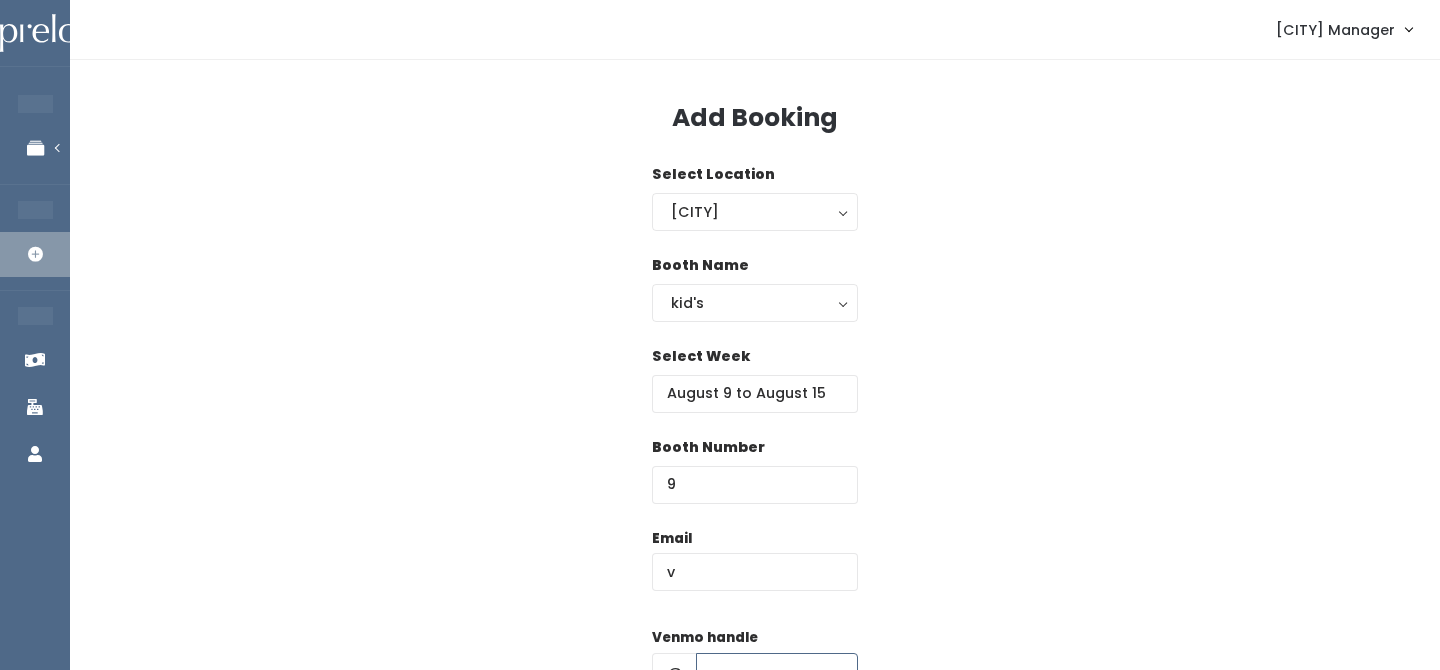 scroll, scrollTop: 21, scrollLeft: 0, axis: vertical 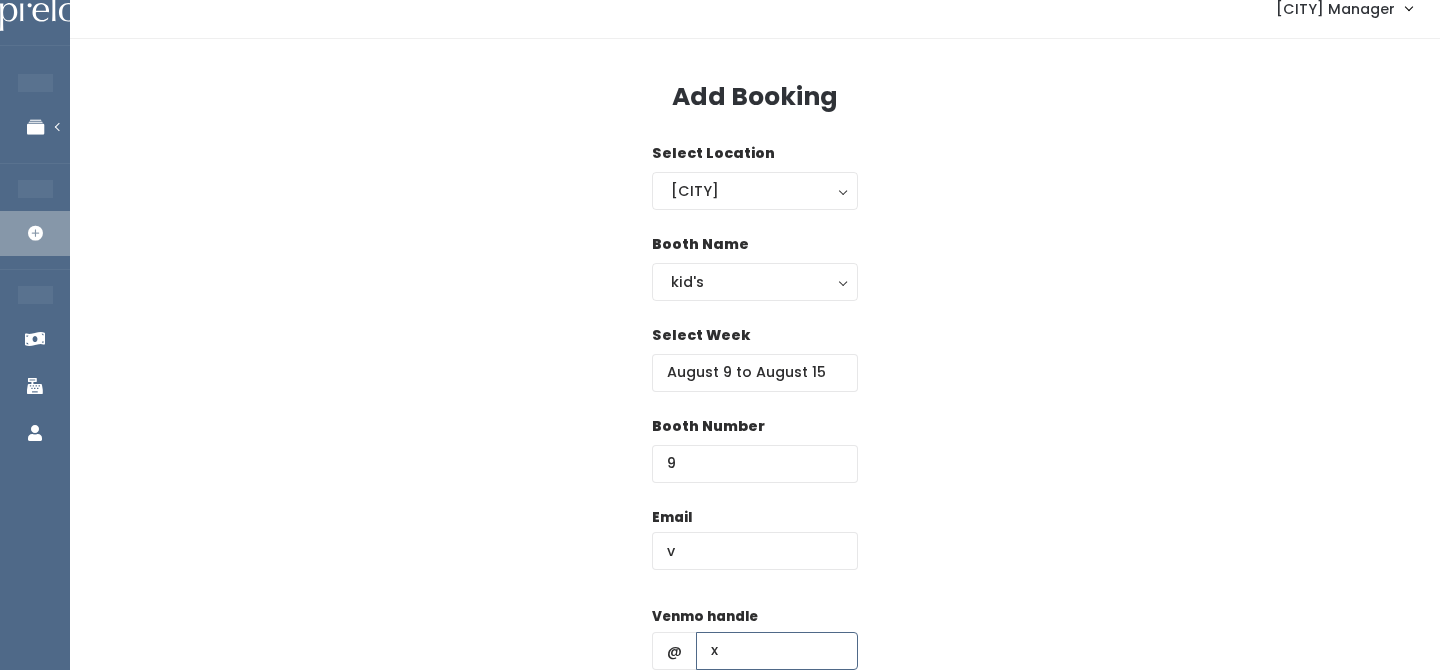 type on "x" 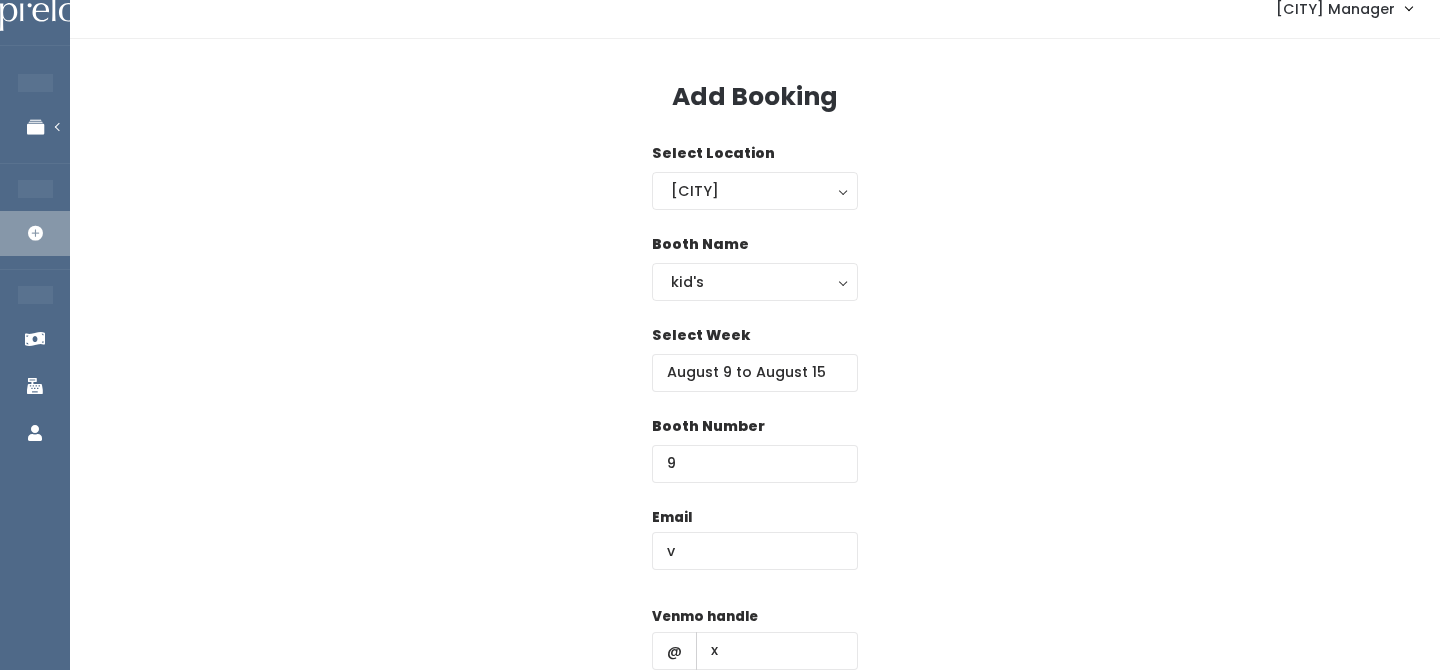 scroll, scrollTop: 287, scrollLeft: 0, axis: vertical 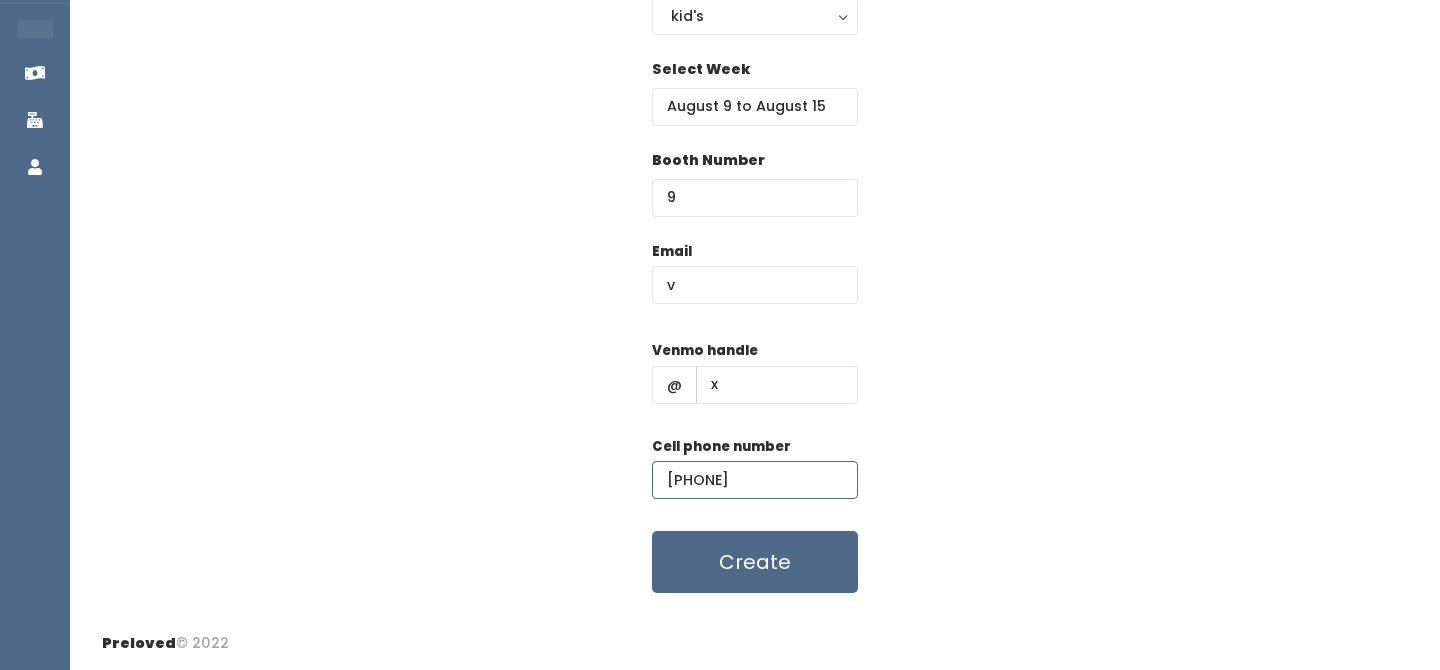 type on "(5__) ___-____" 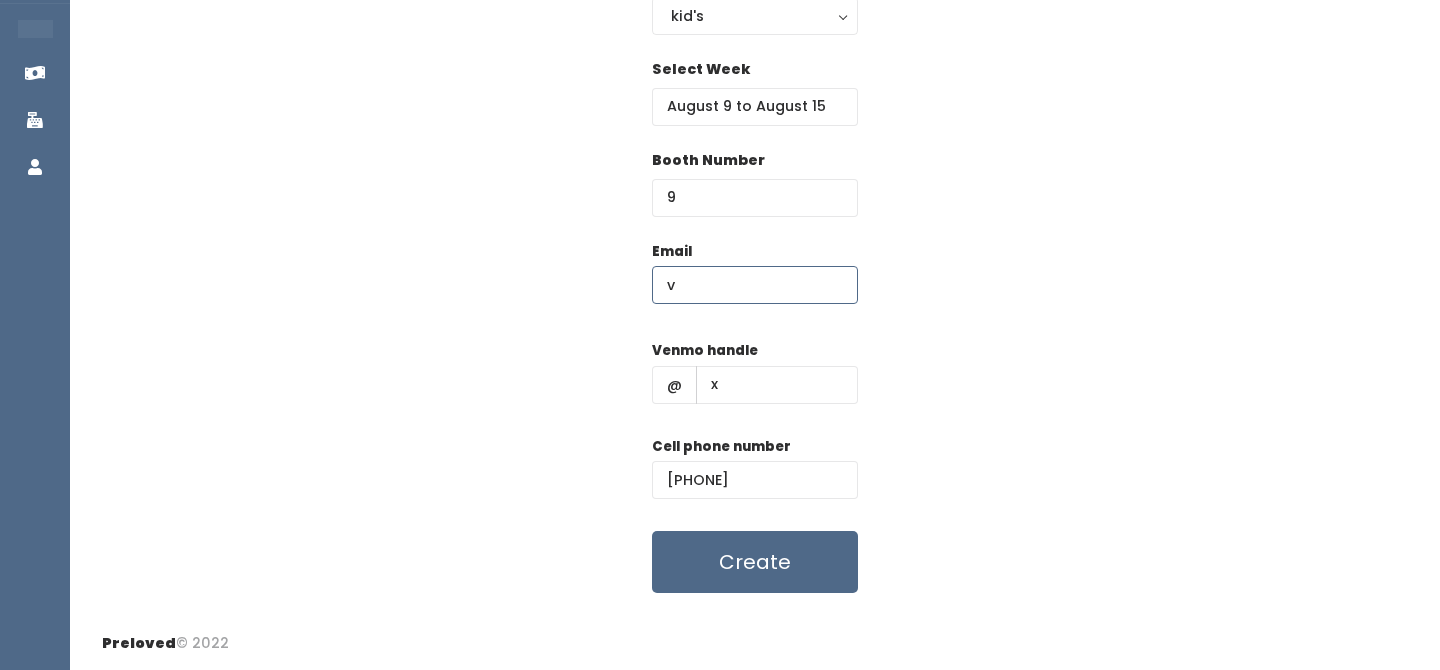 click on "v" at bounding box center (755, 285) 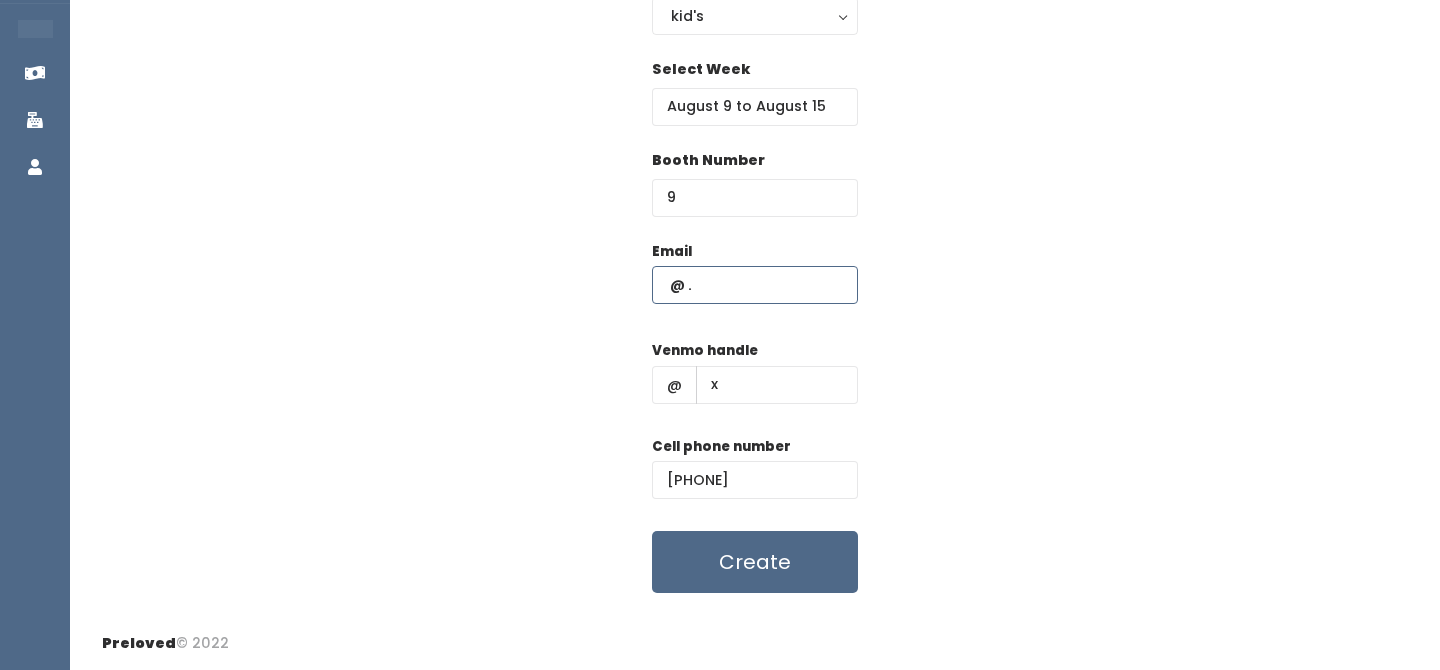 paste on "maggiebbrill@gmail.com" 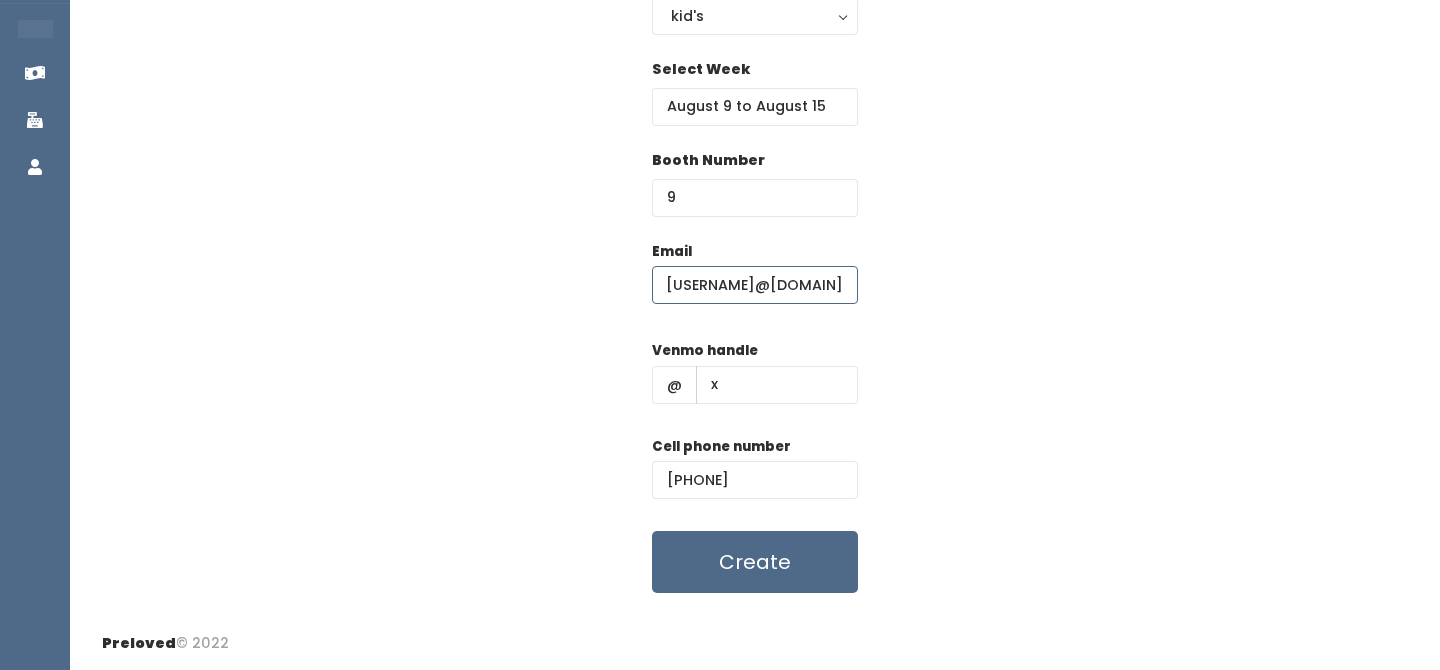 scroll, scrollTop: 0, scrollLeft: 9, axis: horizontal 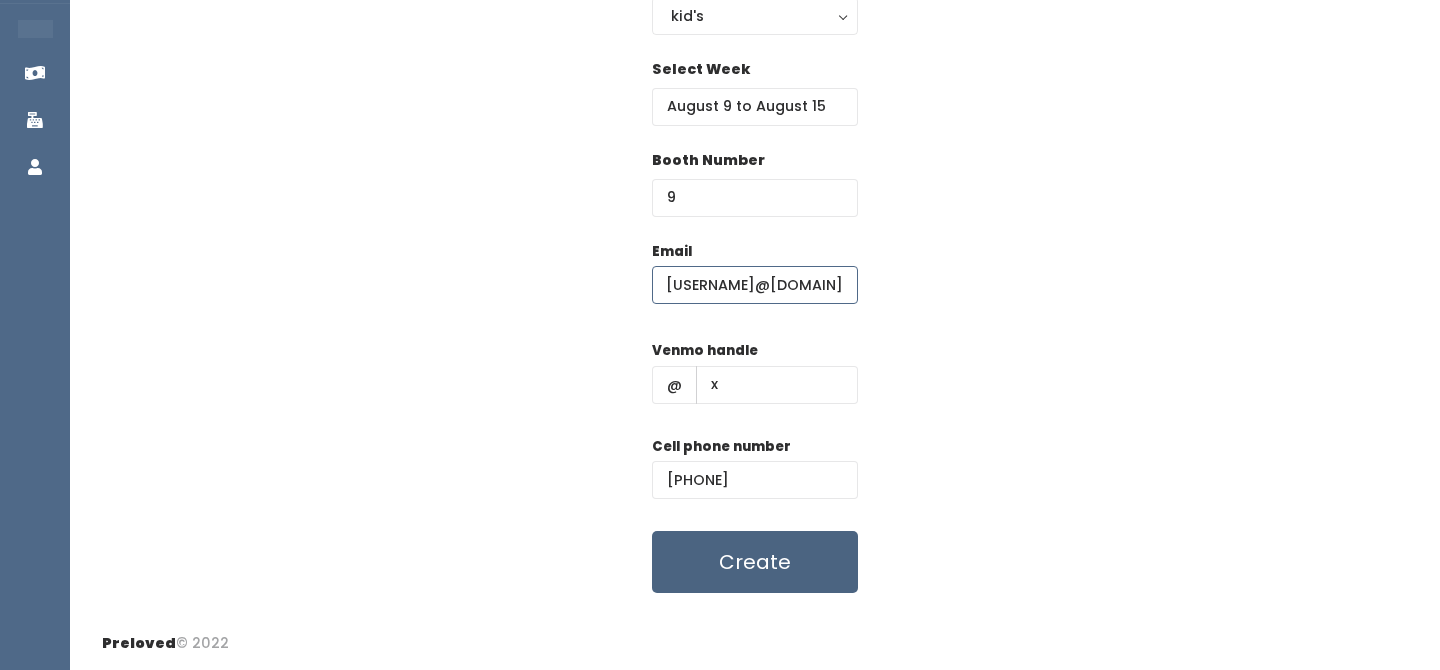 type on "maggiebbrill@gmail.com" 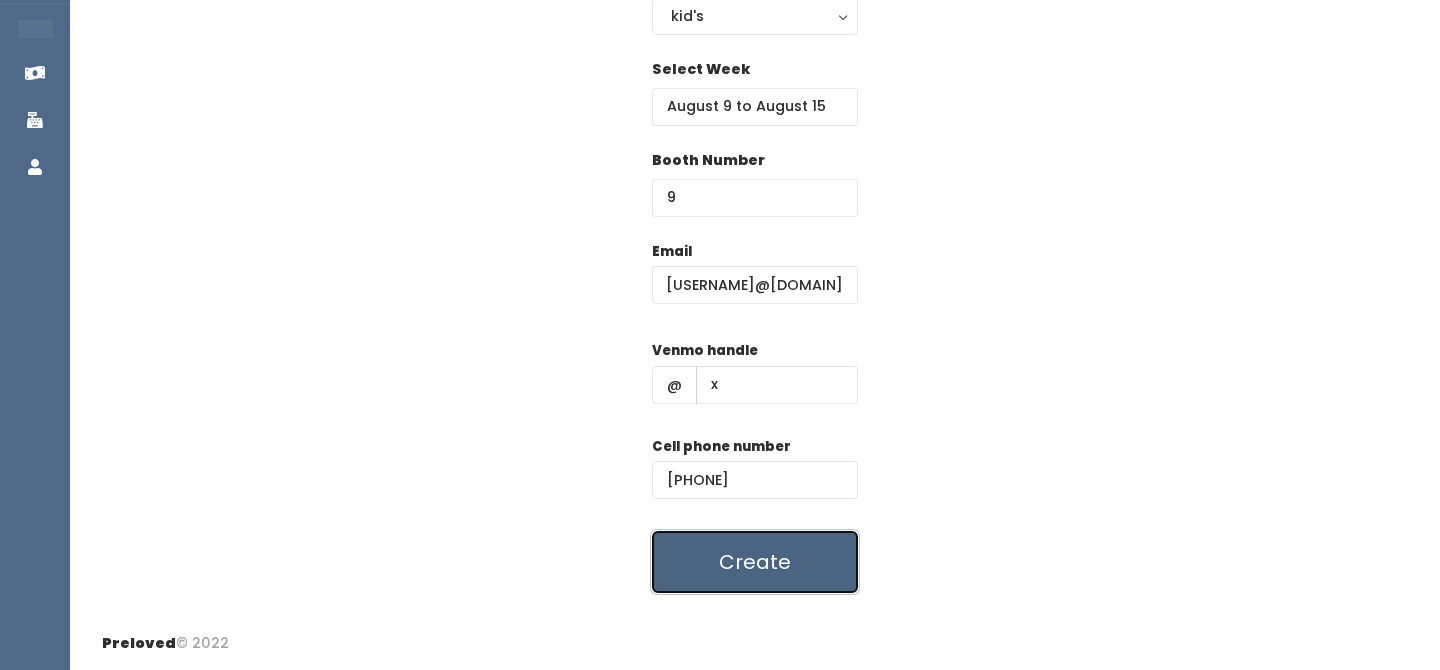 click on "Create" at bounding box center (755, 562) 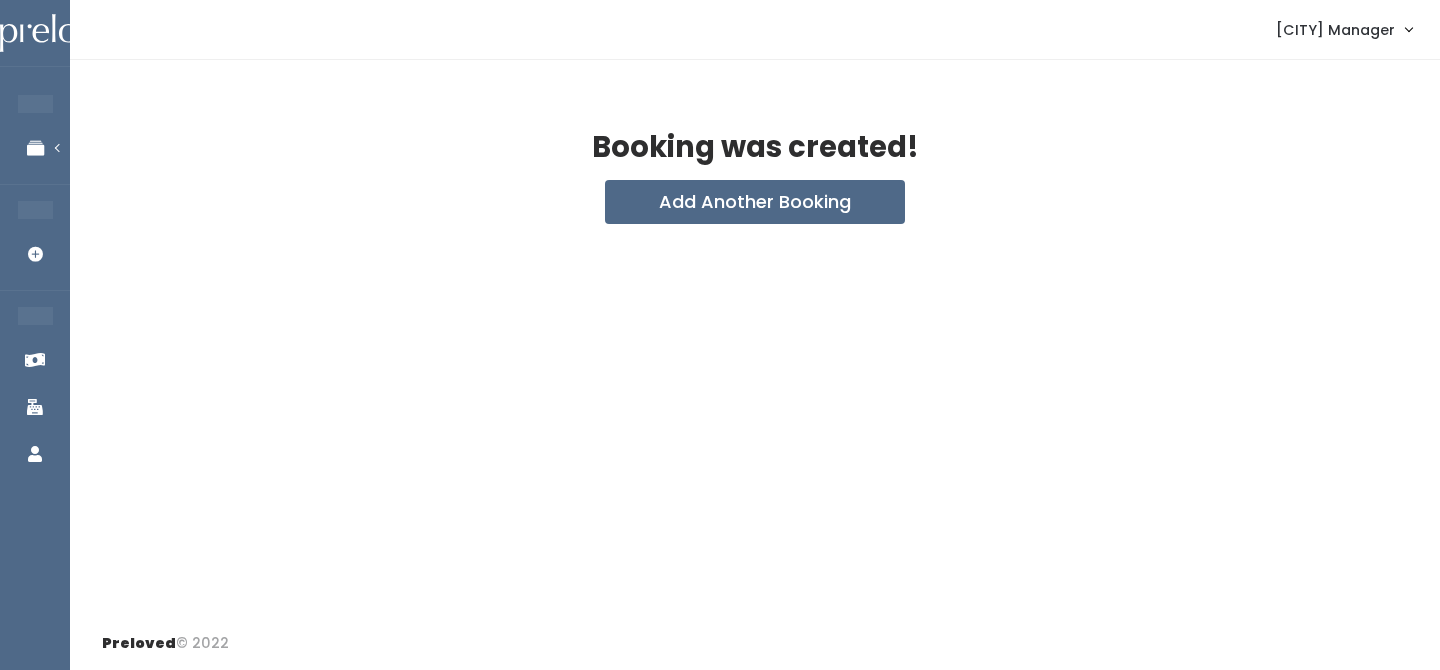 scroll, scrollTop: 0, scrollLeft: 0, axis: both 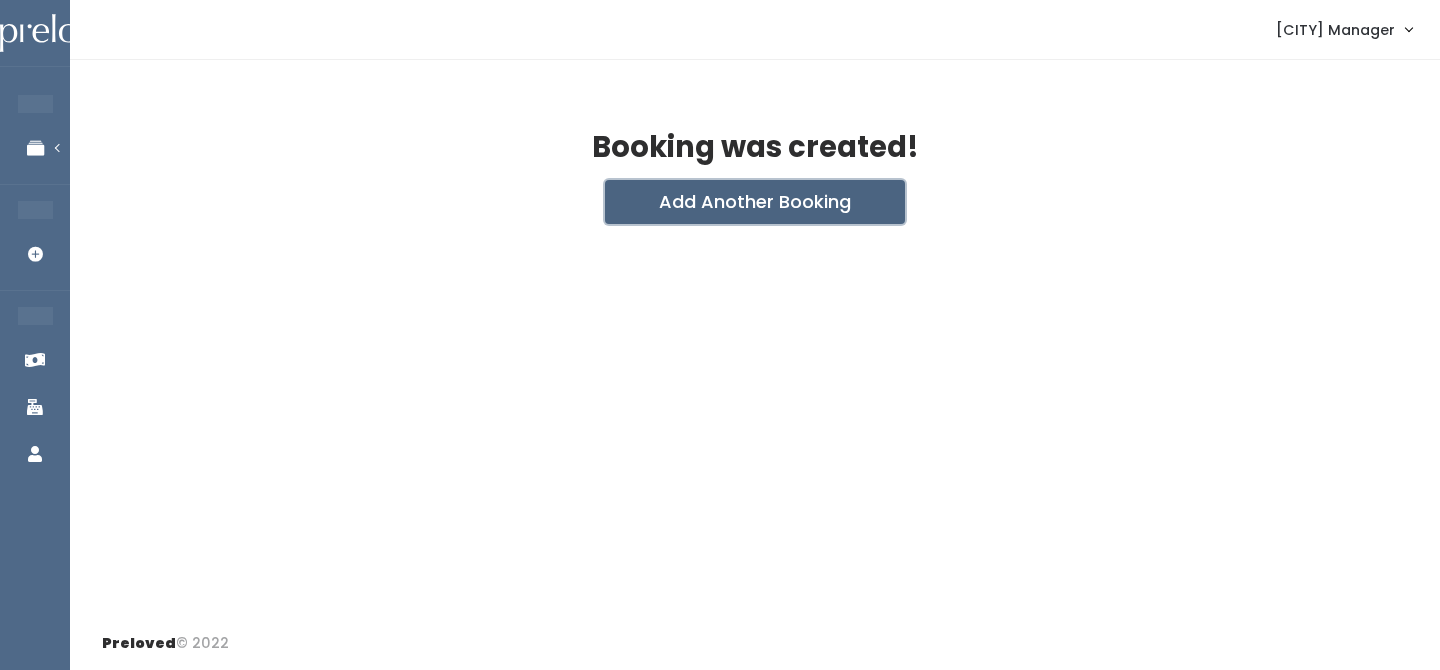 click on "Add Another Booking" at bounding box center [755, 202] 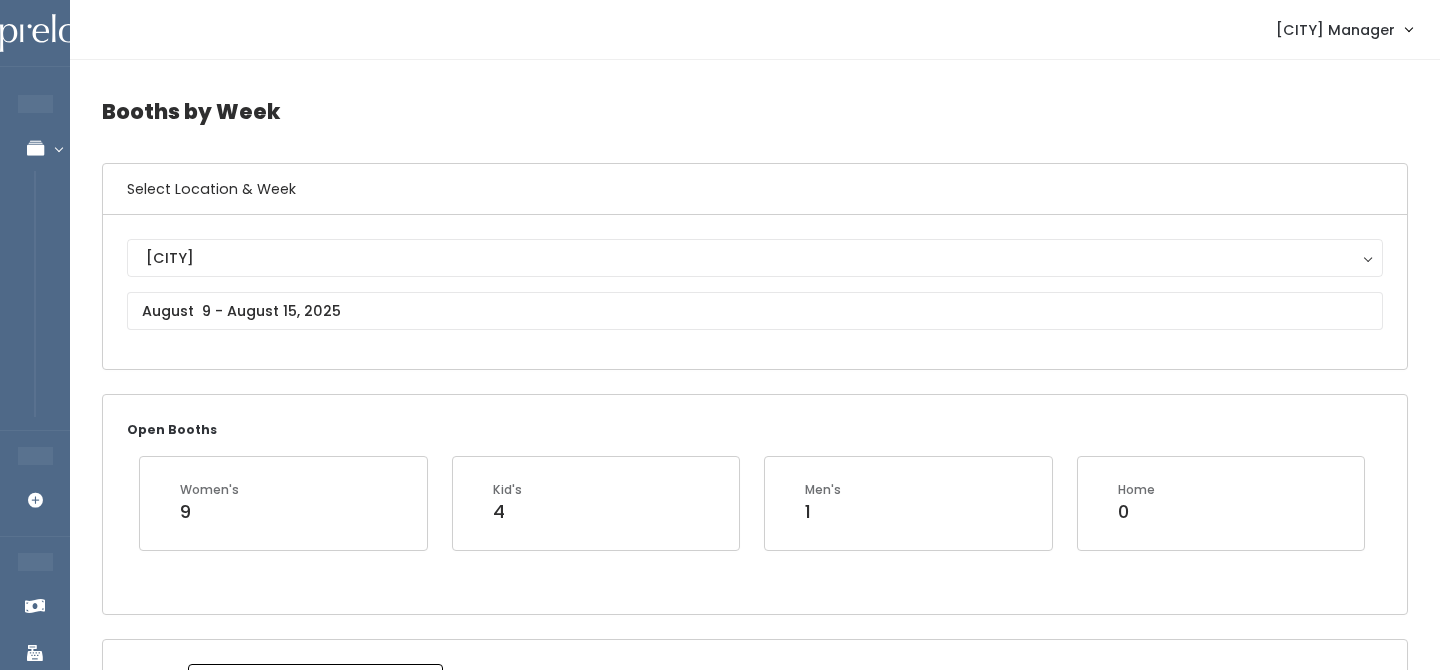 scroll, scrollTop: 752, scrollLeft: 0, axis: vertical 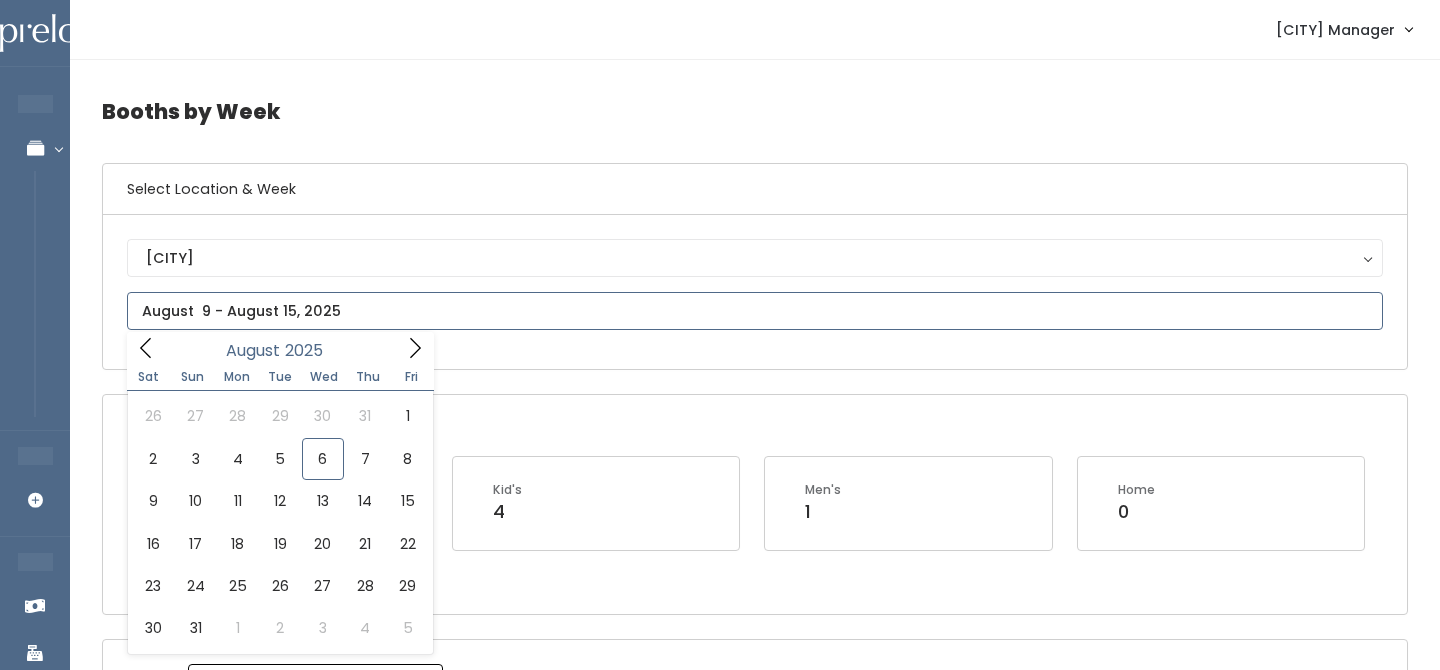 click at bounding box center [755, 311] 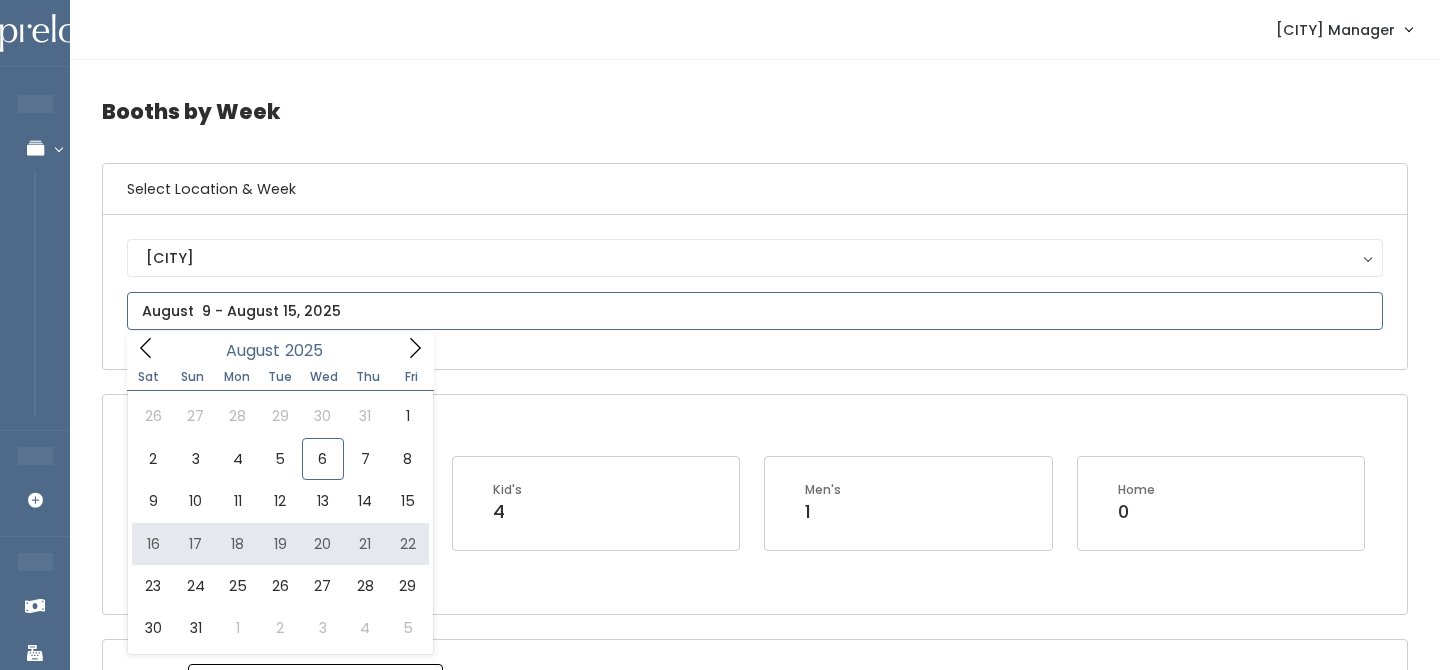 type on "August 16 to August 22" 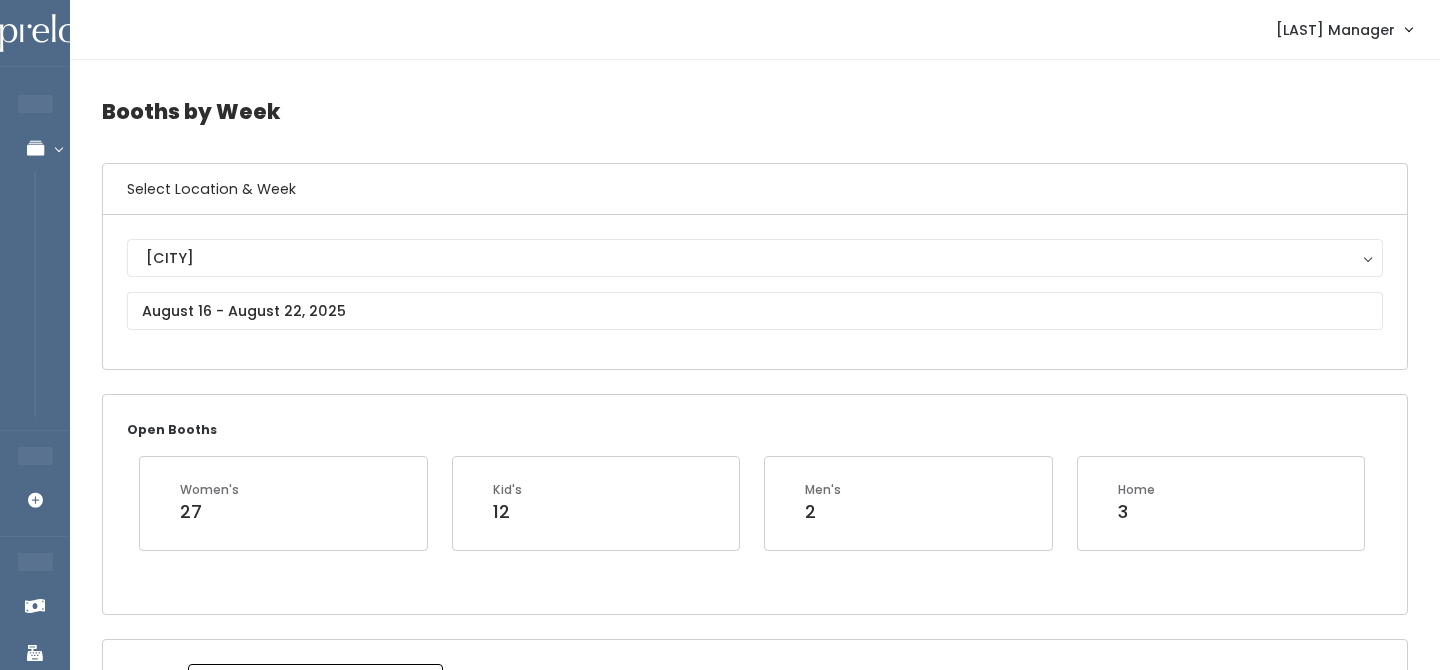 scroll, scrollTop: 1188, scrollLeft: 0, axis: vertical 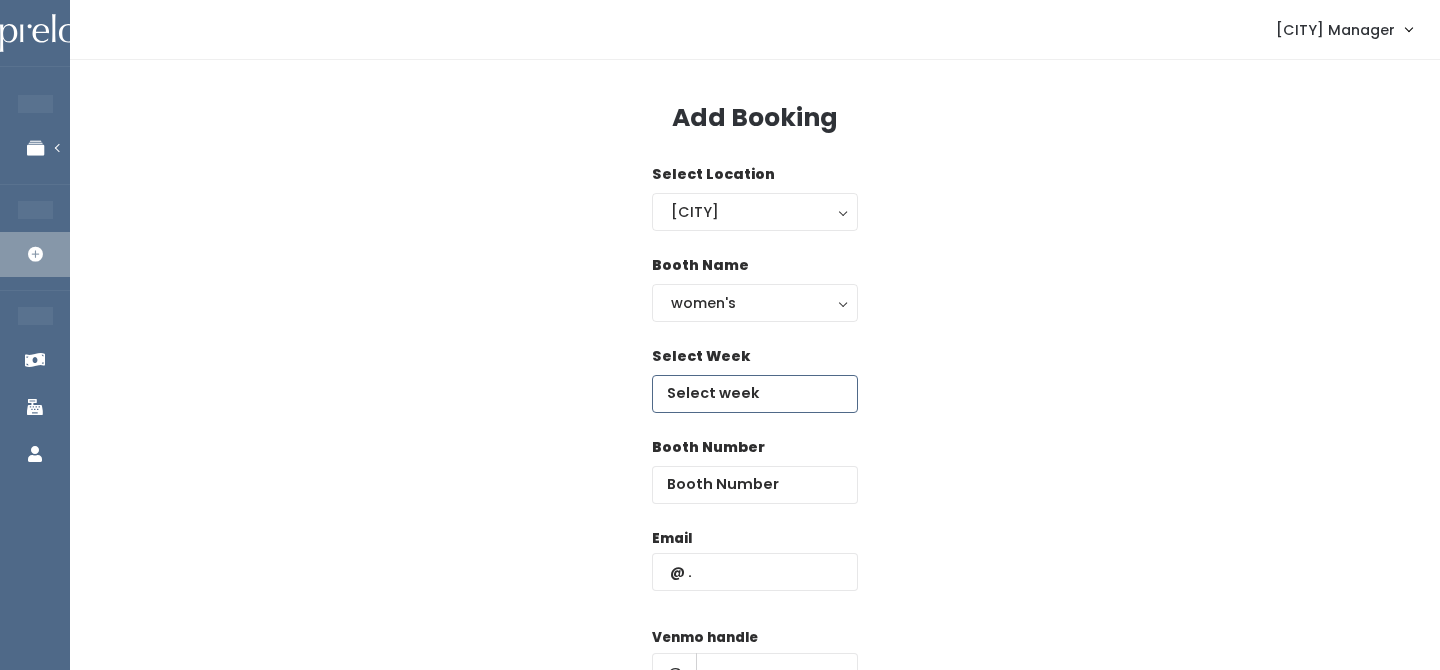 click at bounding box center (755, 394) 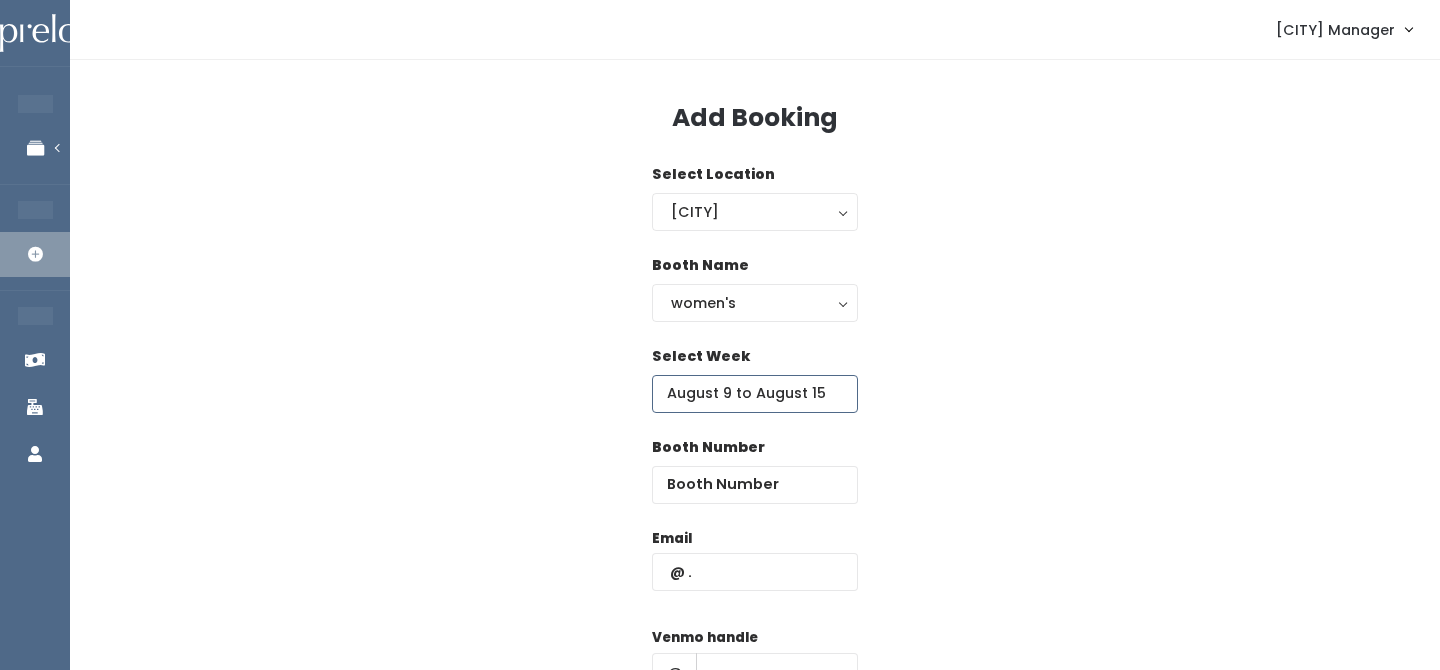 click on "August 9 to August 15" at bounding box center (755, 394) 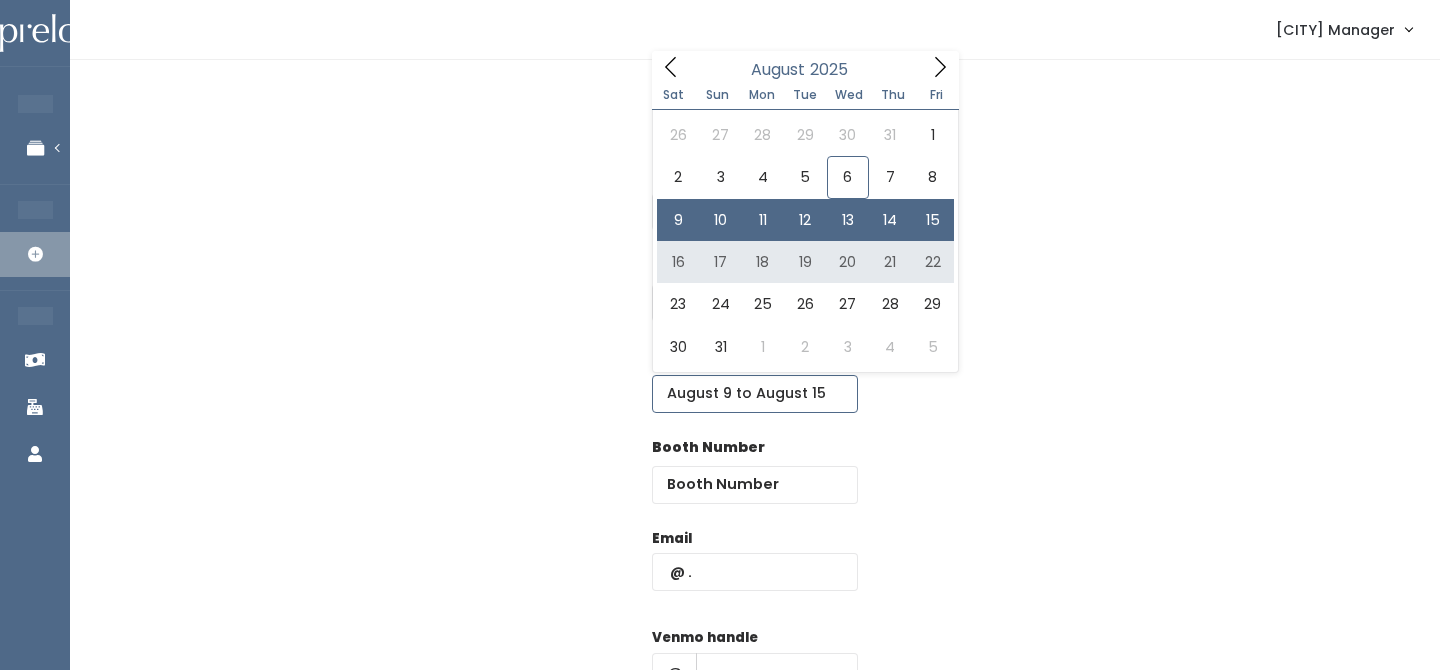type on "August 16 to August 22" 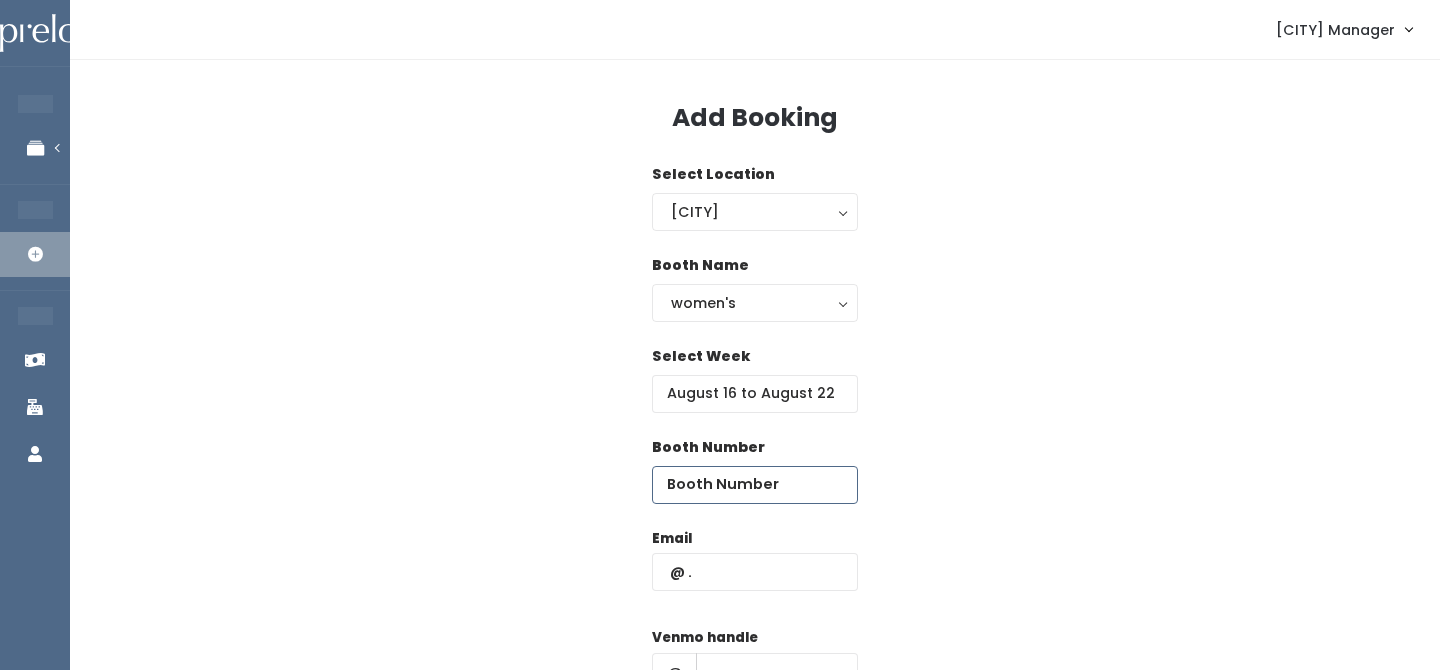 click at bounding box center [755, 485] 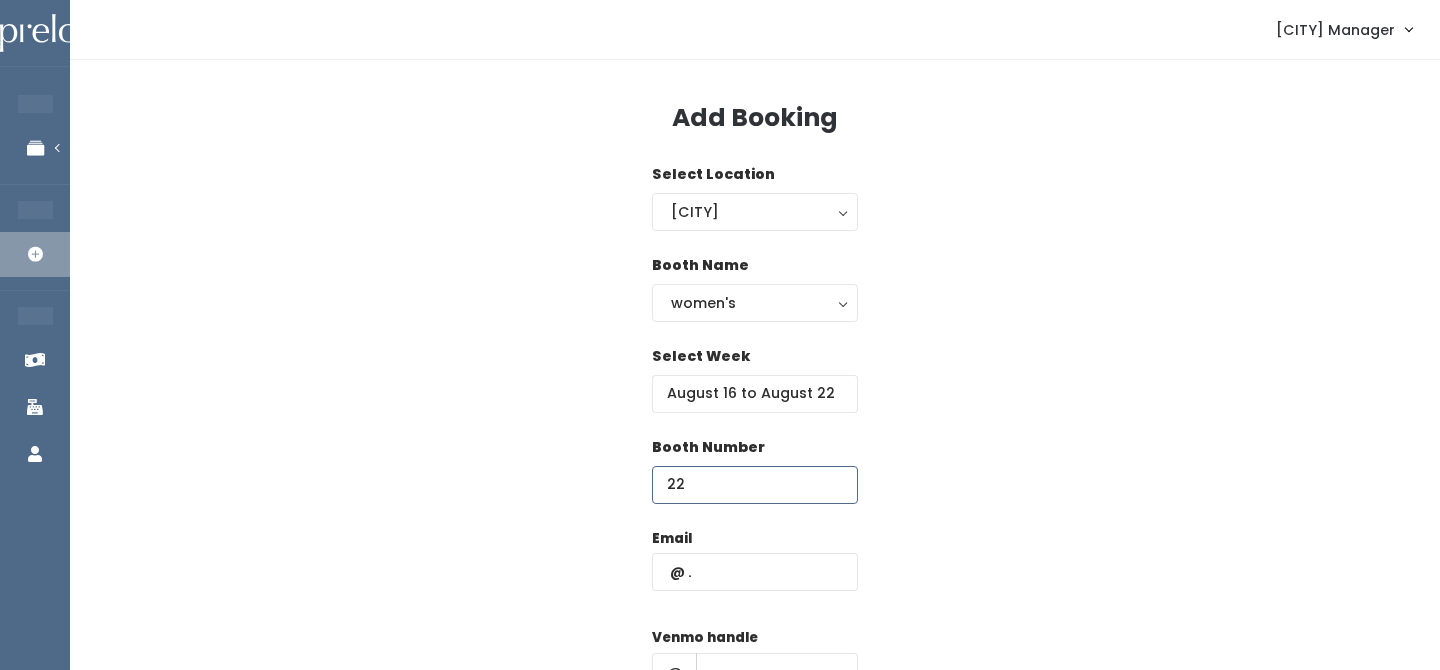 type on "22" 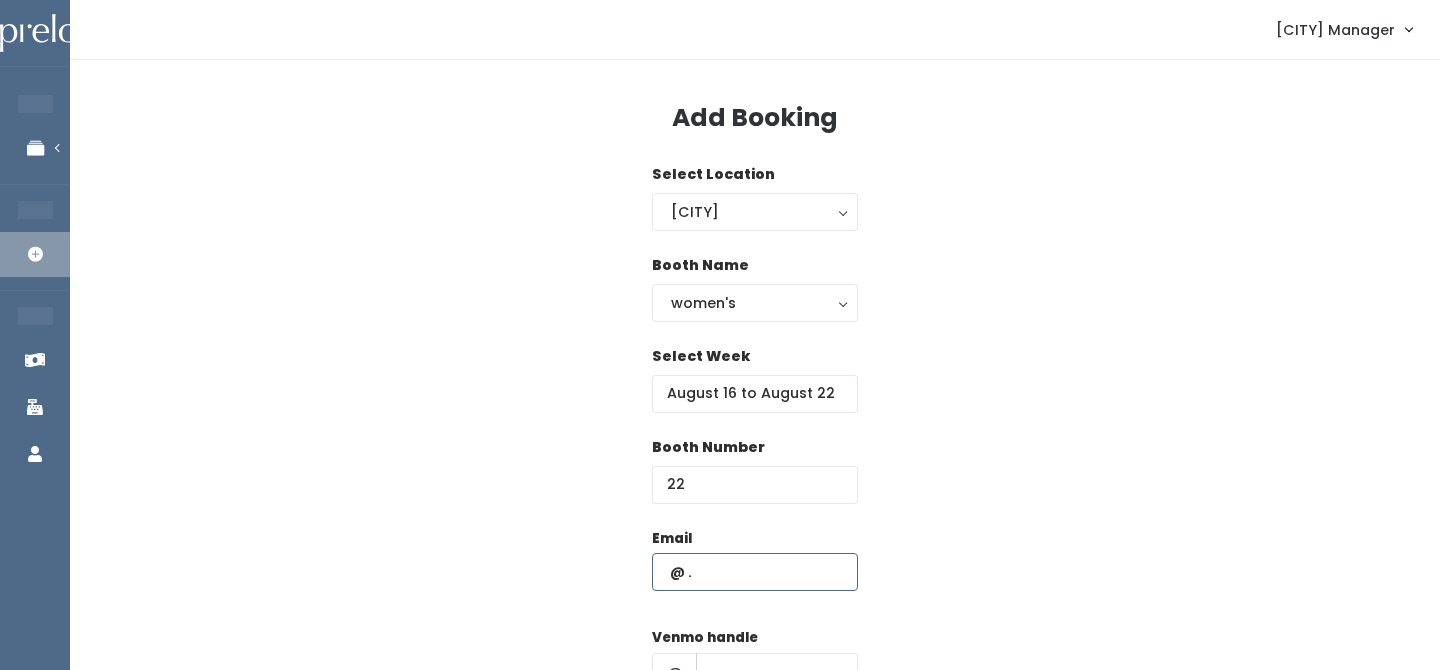 paste on "ksue668@gmail.com" 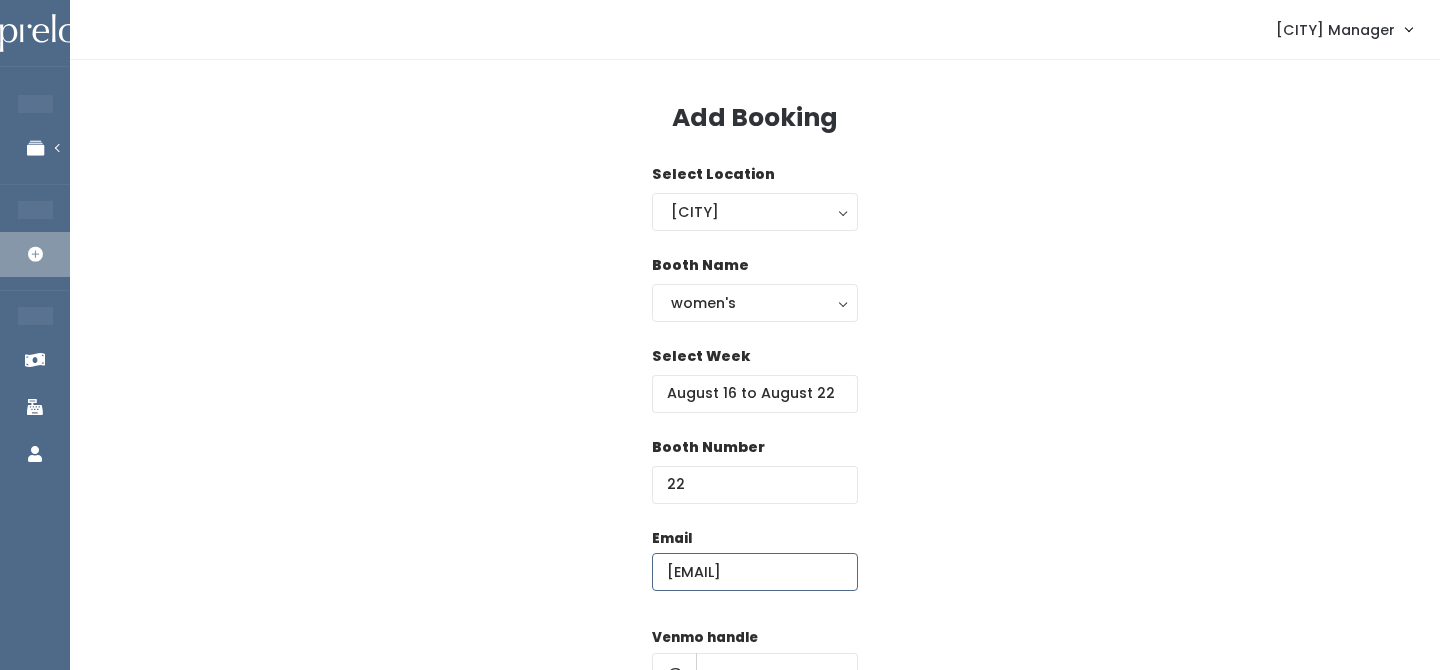 type on "ksue668@gmail.com" 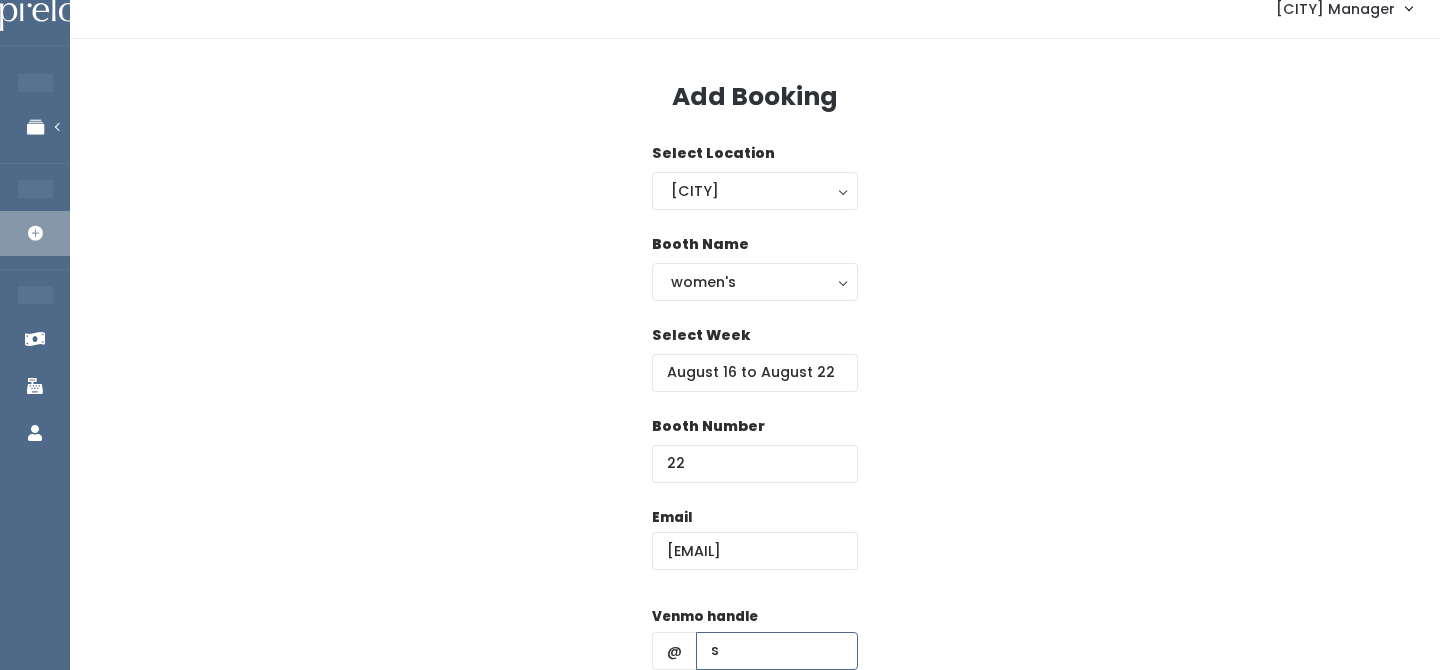 type on "s" 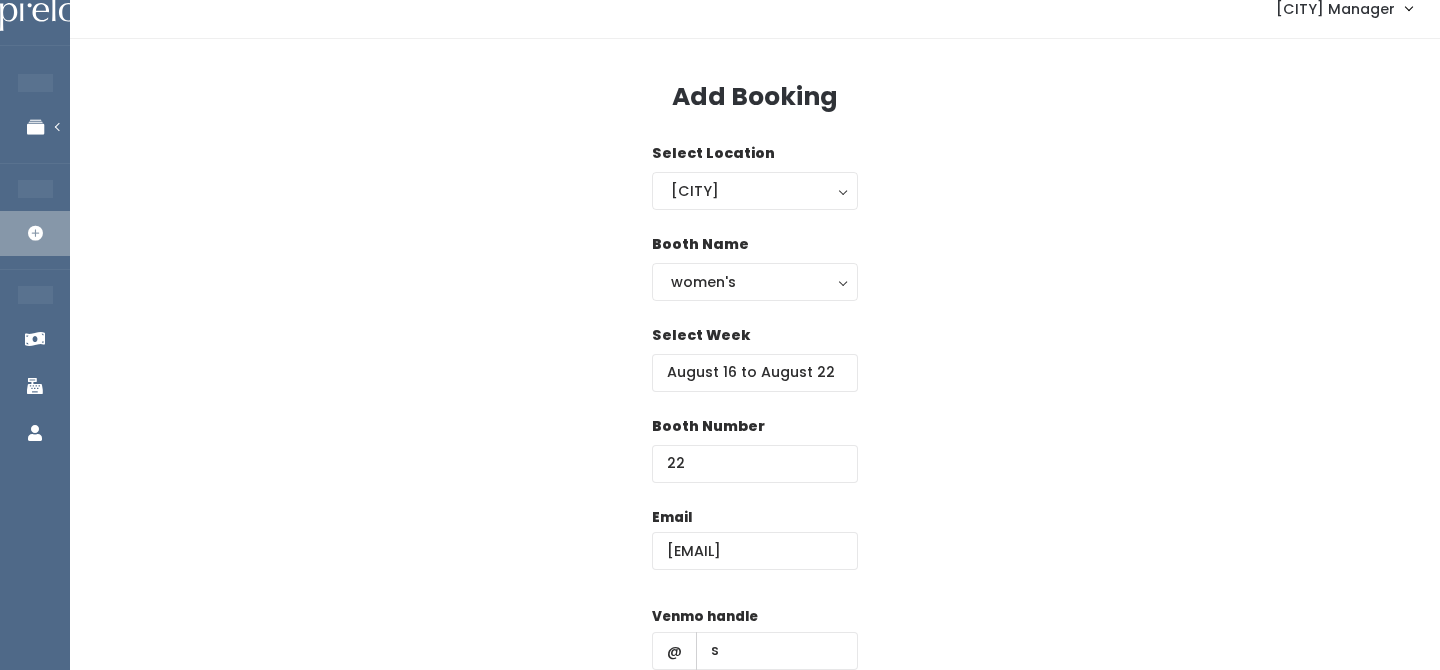 scroll, scrollTop: 287, scrollLeft: 0, axis: vertical 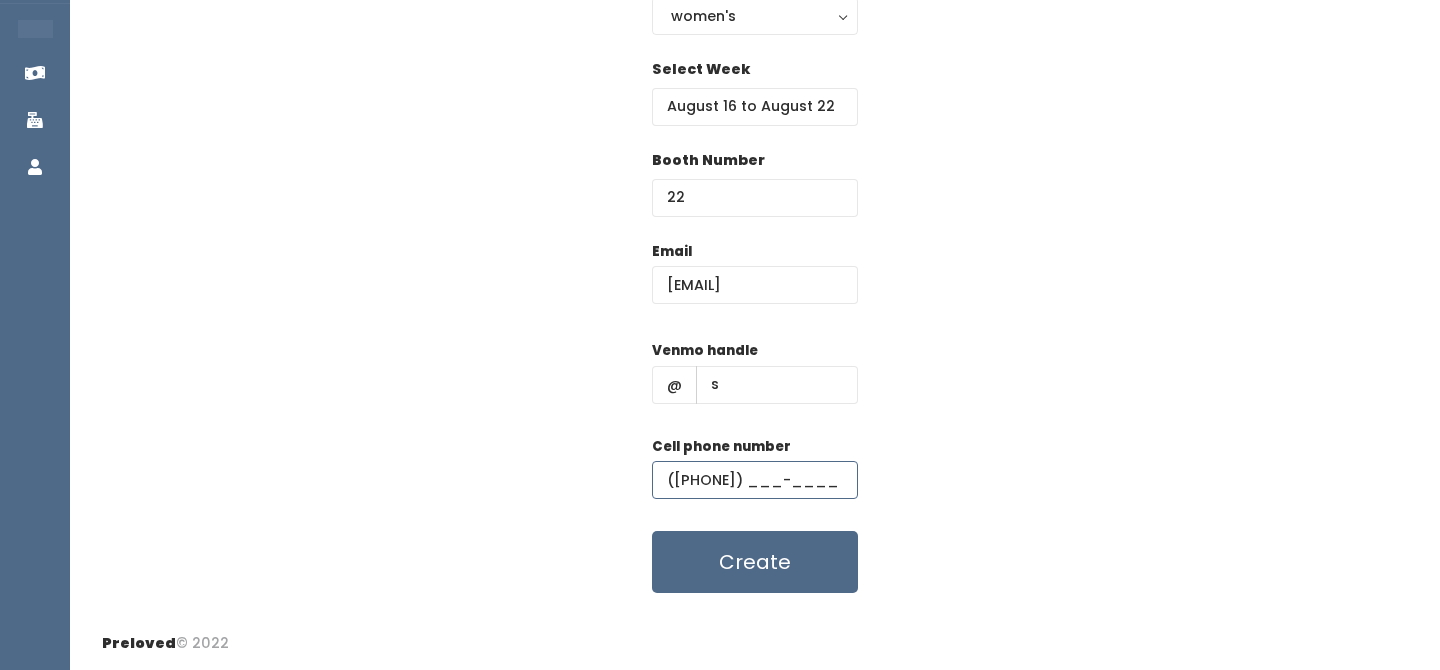 type on "[PHONE]" 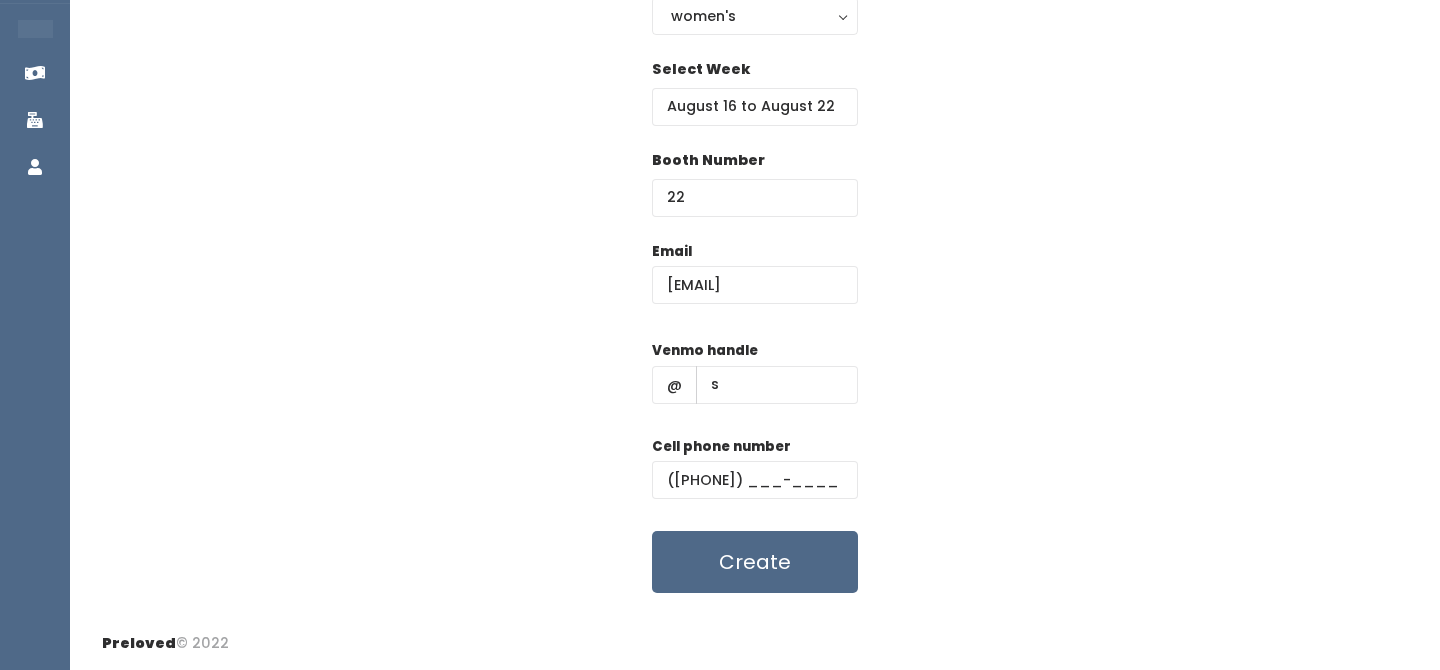 click on "Add Booking
Select Location
Houston
Houston
Booth Name
women's
kid's
home
men's
women's
Select Week
August 16 to August 22
Booth Number
22
Email
ksue668@gmail.com
Venmo handle
@
s
Cell phone number
(5__) ___-____
Create" at bounding box center (755, 195) 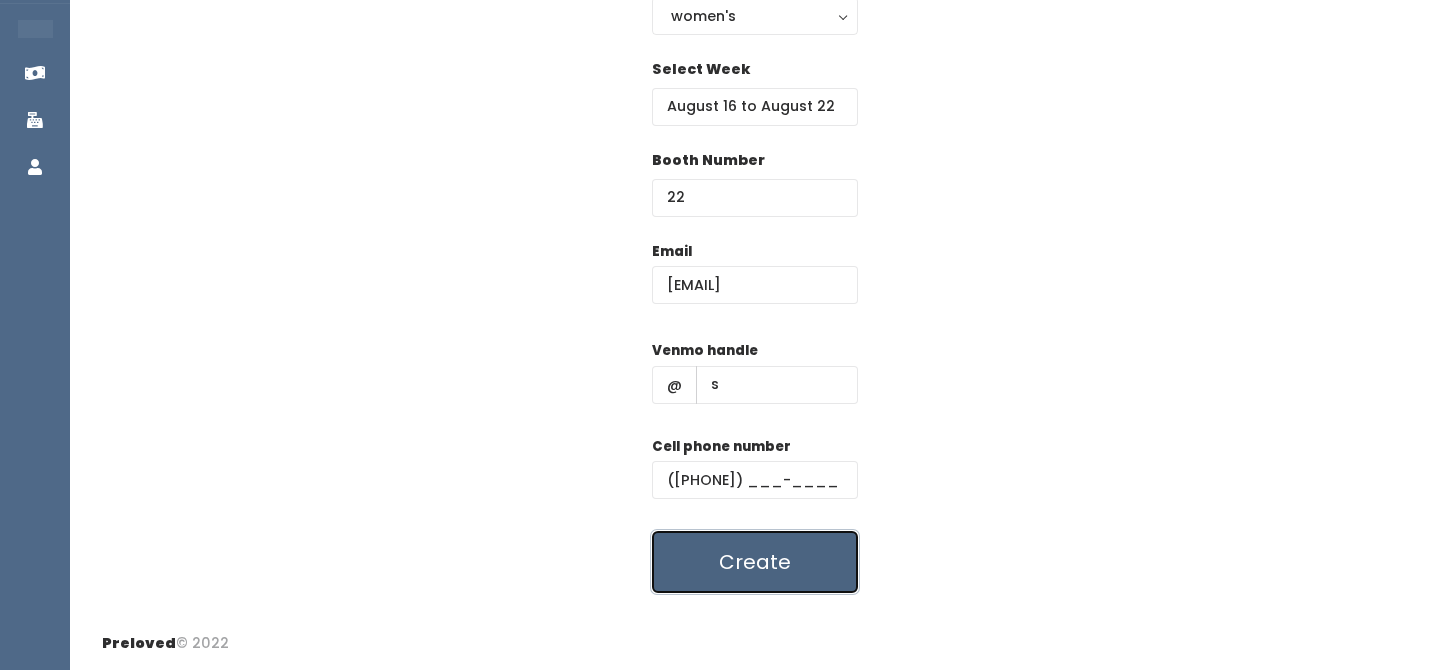click on "Create" at bounding box center [755, 562] 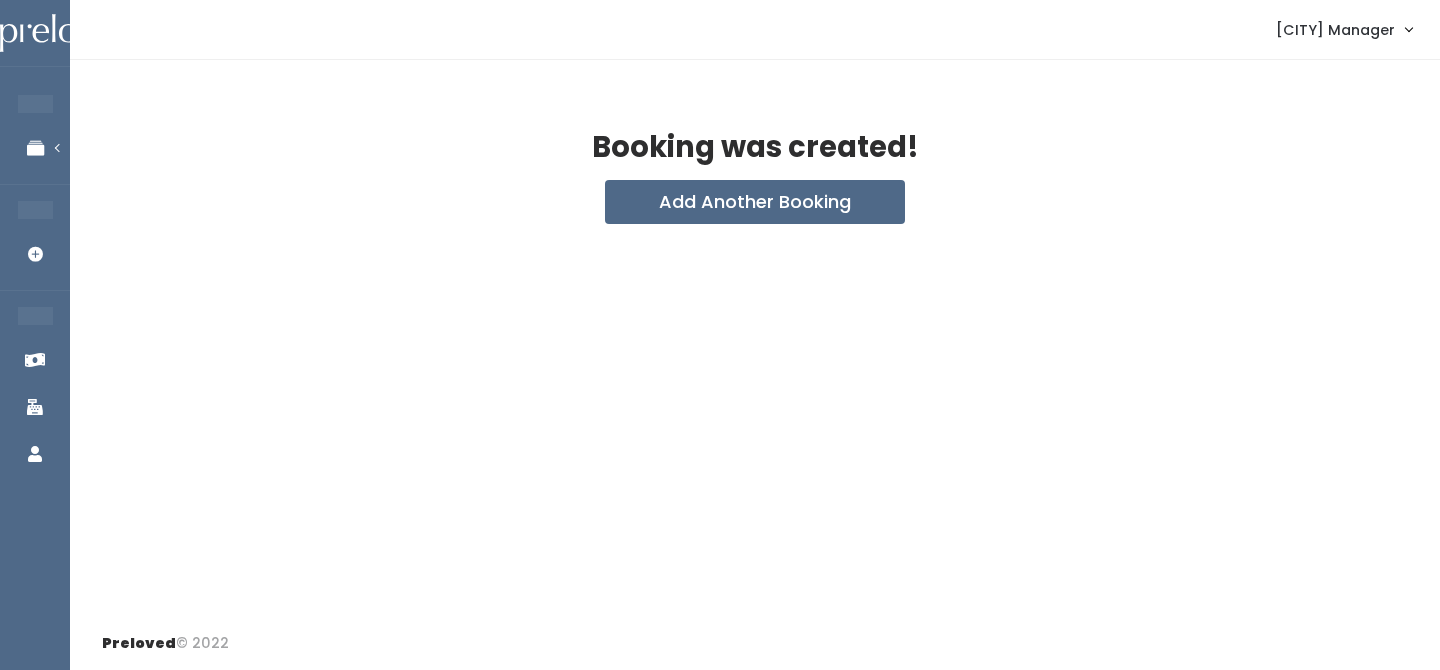 click on "Booking was created!
Add Another Booking" at bounding box center (755, 338) 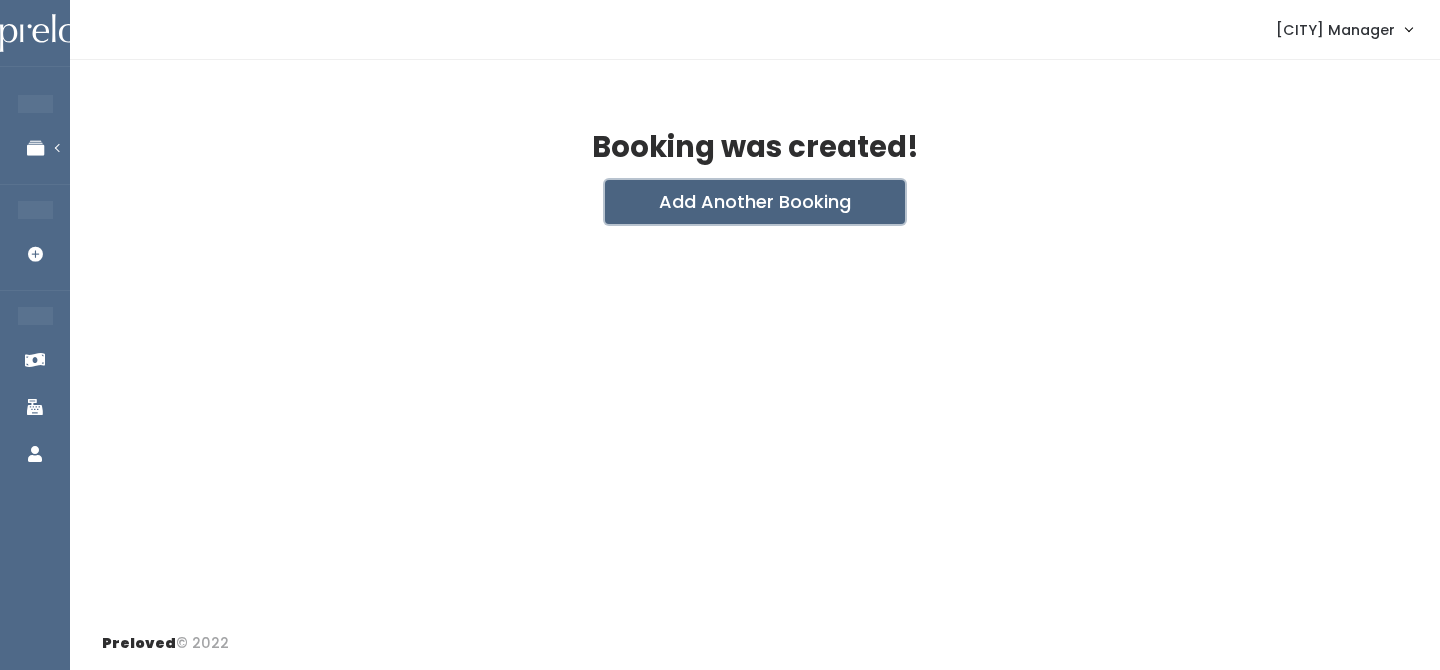 click on "Add Another Booking" at bounding box center [755, 202] 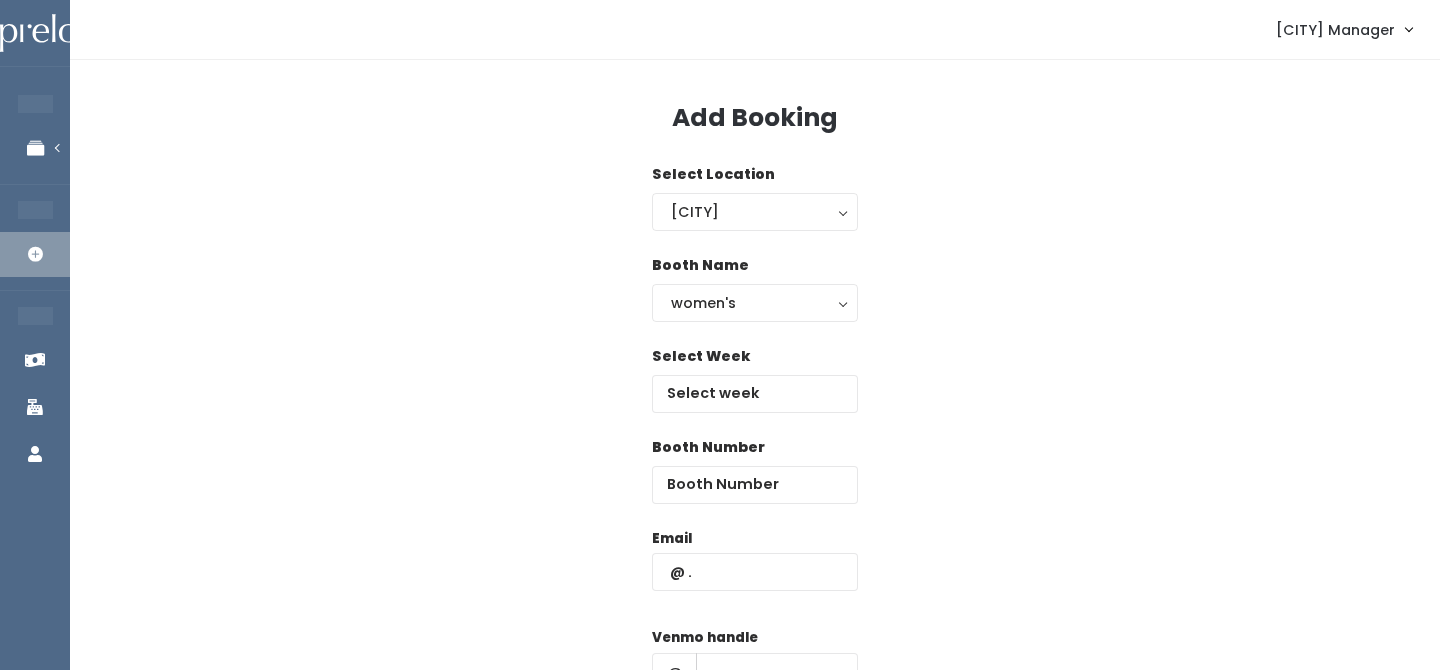 scroll, scrollTop: 0, scrollLeft: 0, axis: both 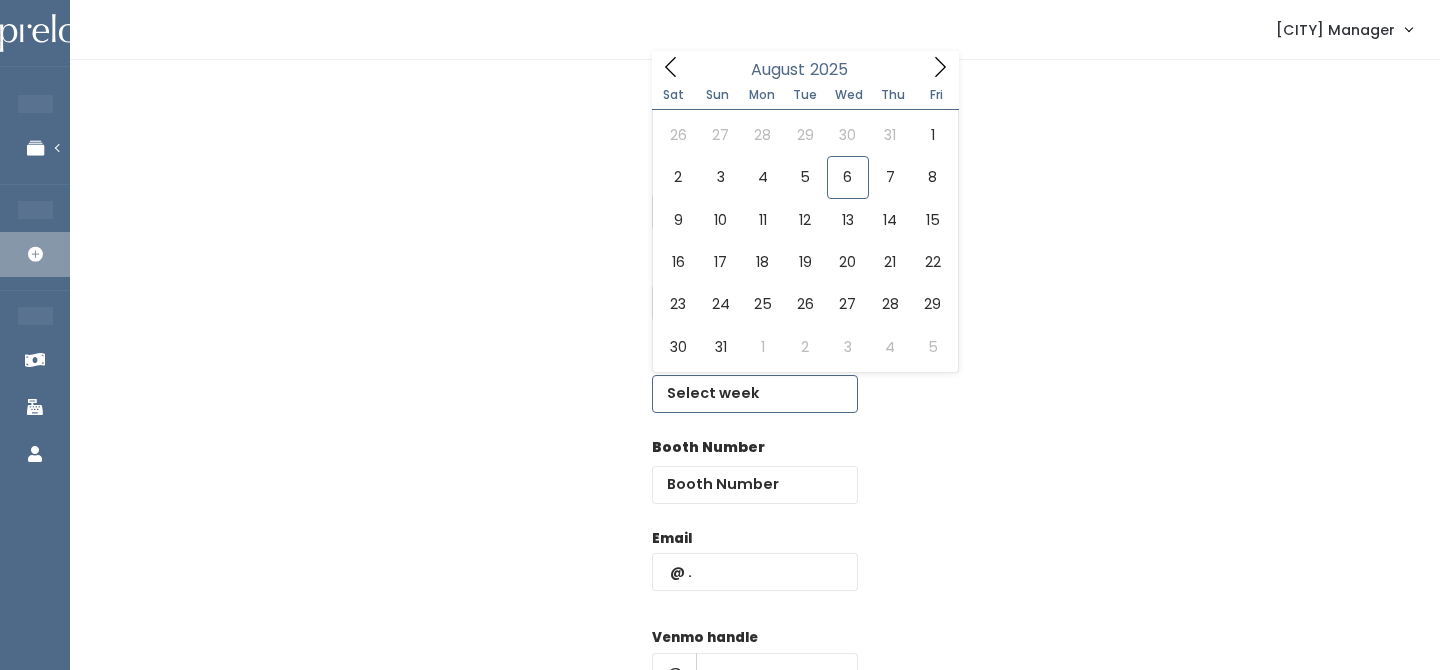 click at bounding box center (755, 394) 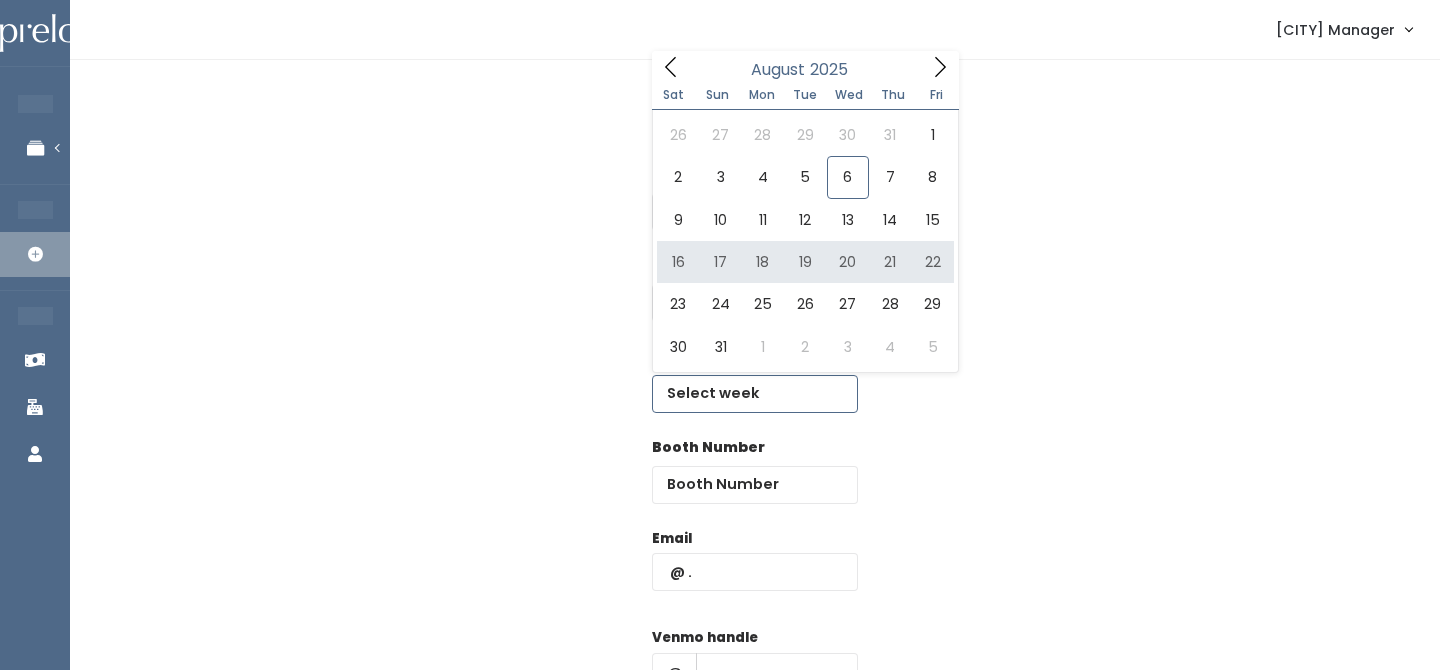 type on "August 16 to August 22" 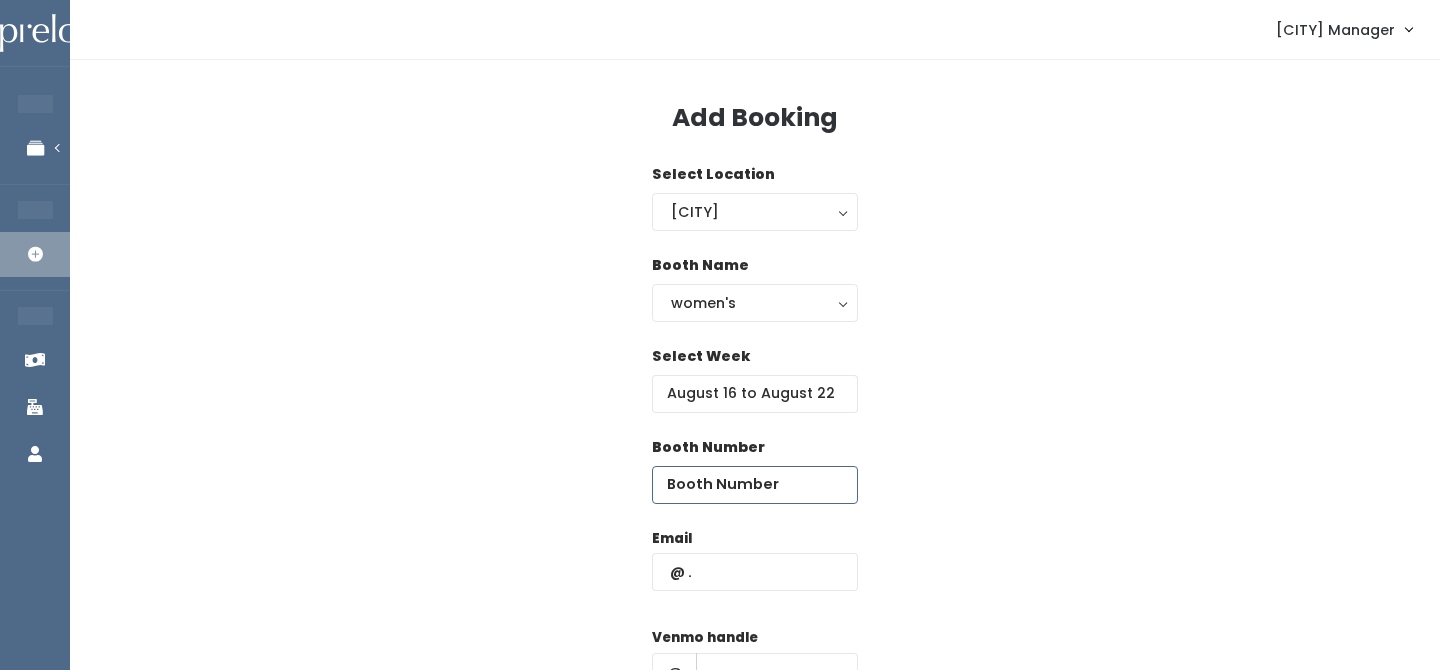 click at bounding box center (755, 485) 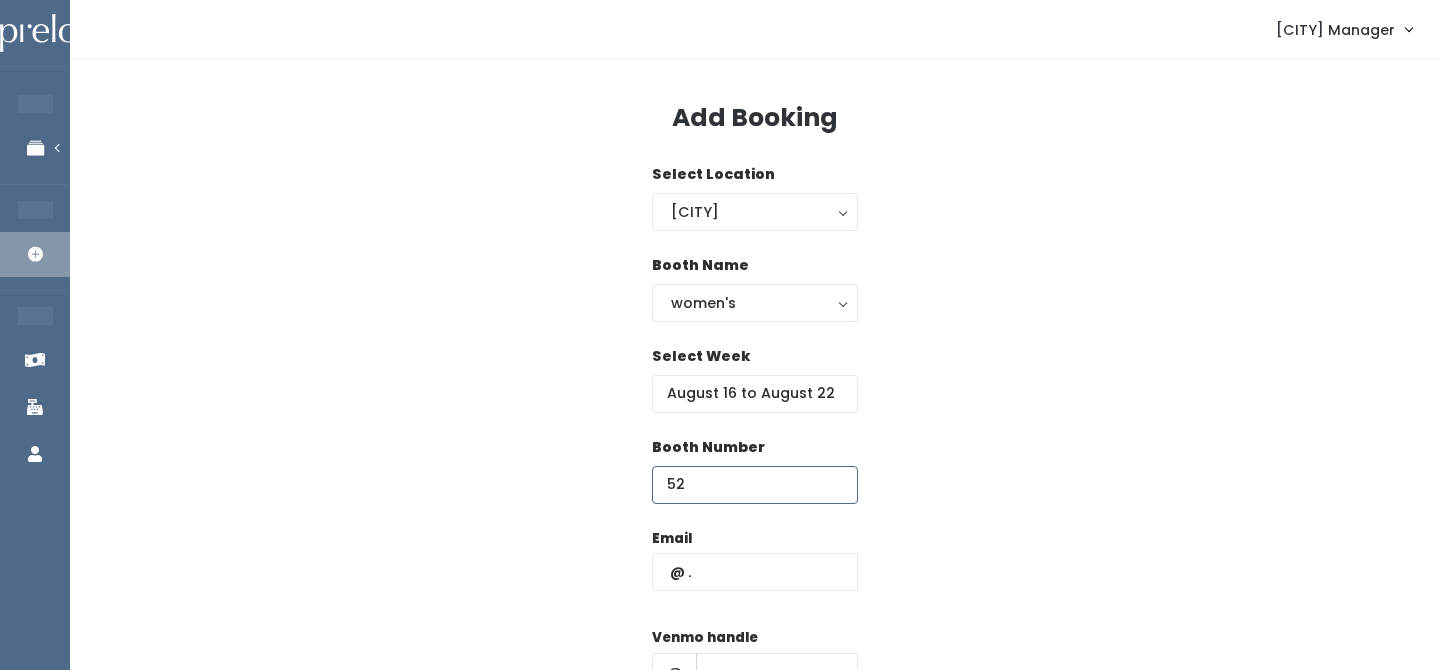 type on "52" 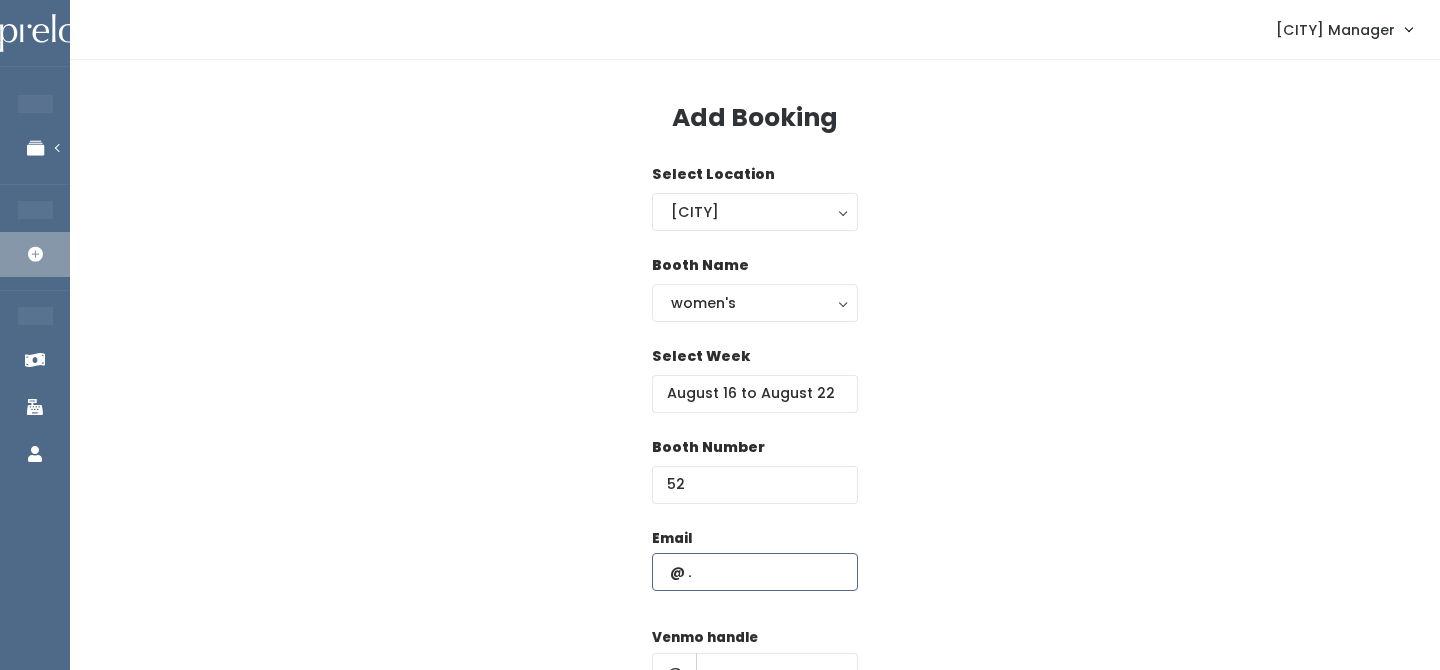 paste on "sophiemuhlherr@example.com" 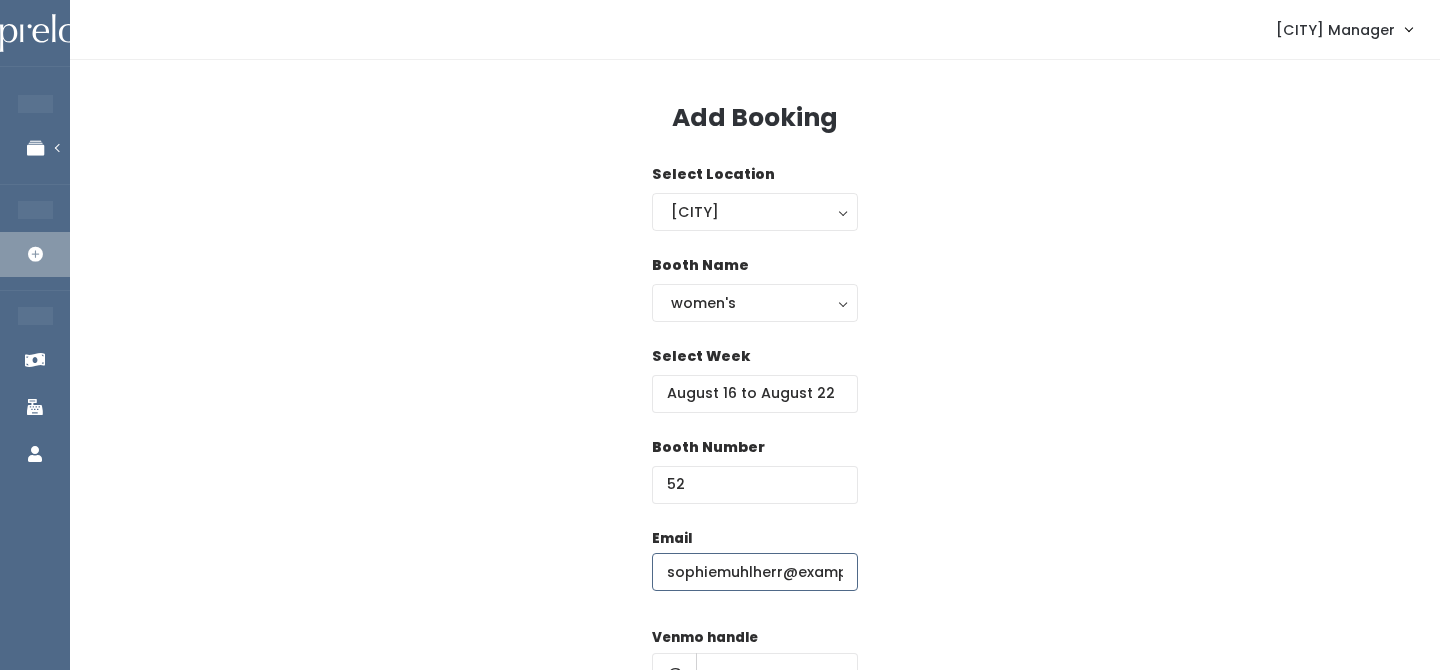 scroll, scrollTop: 0, scrollLeft: 31, axis: horizontal 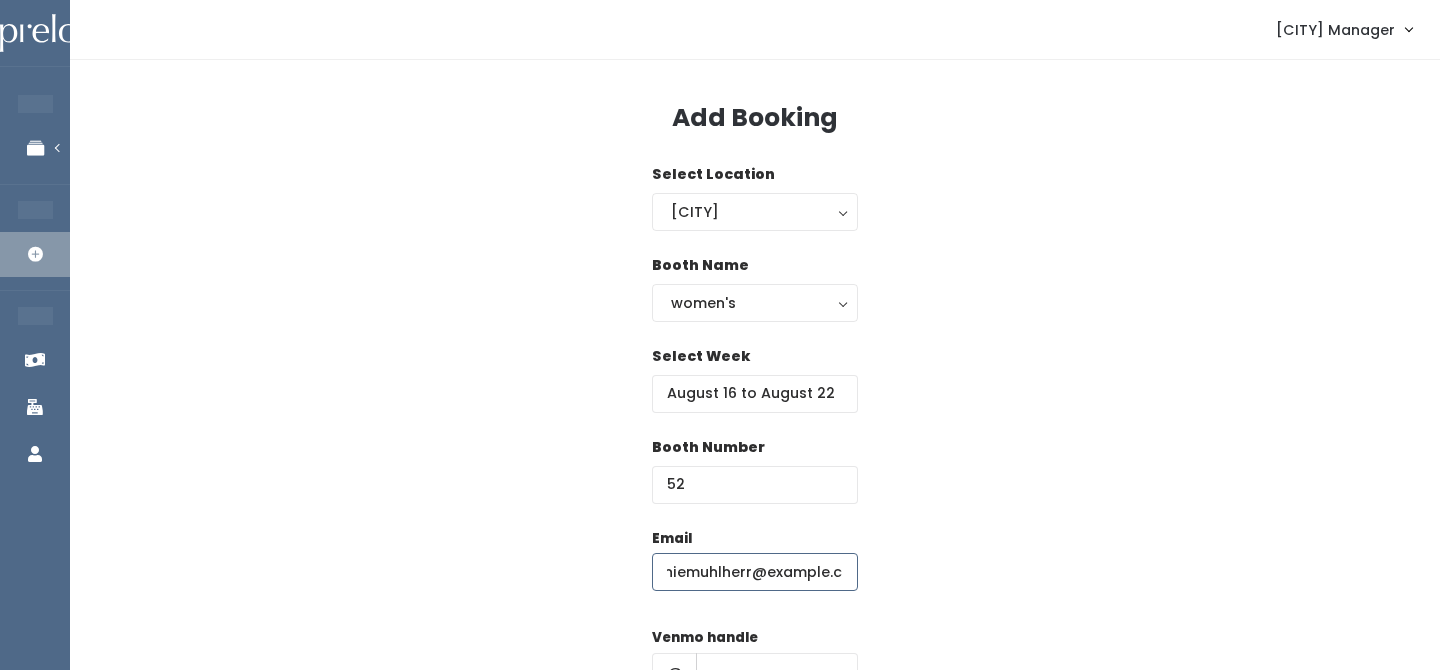 type on "sophiemuhlherr@example.com" 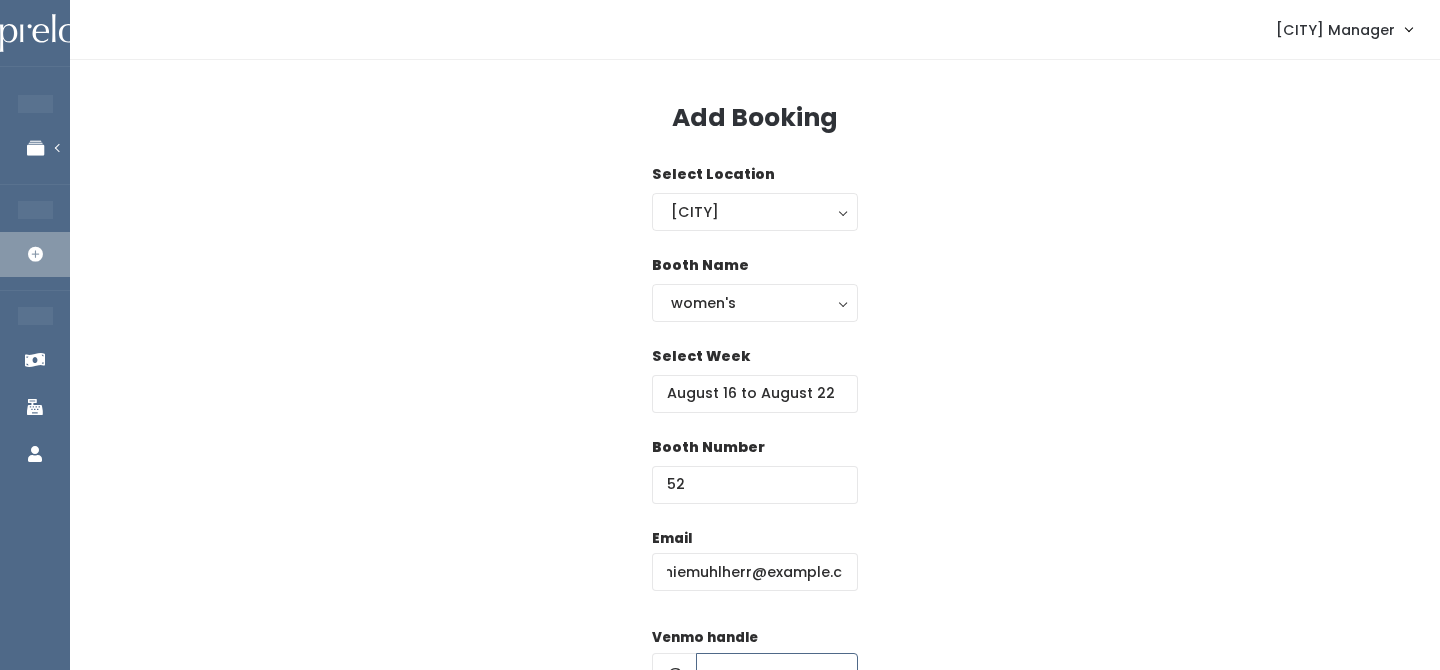 scroll, scrollTop: 0, scrollLeft: 0, axis: both 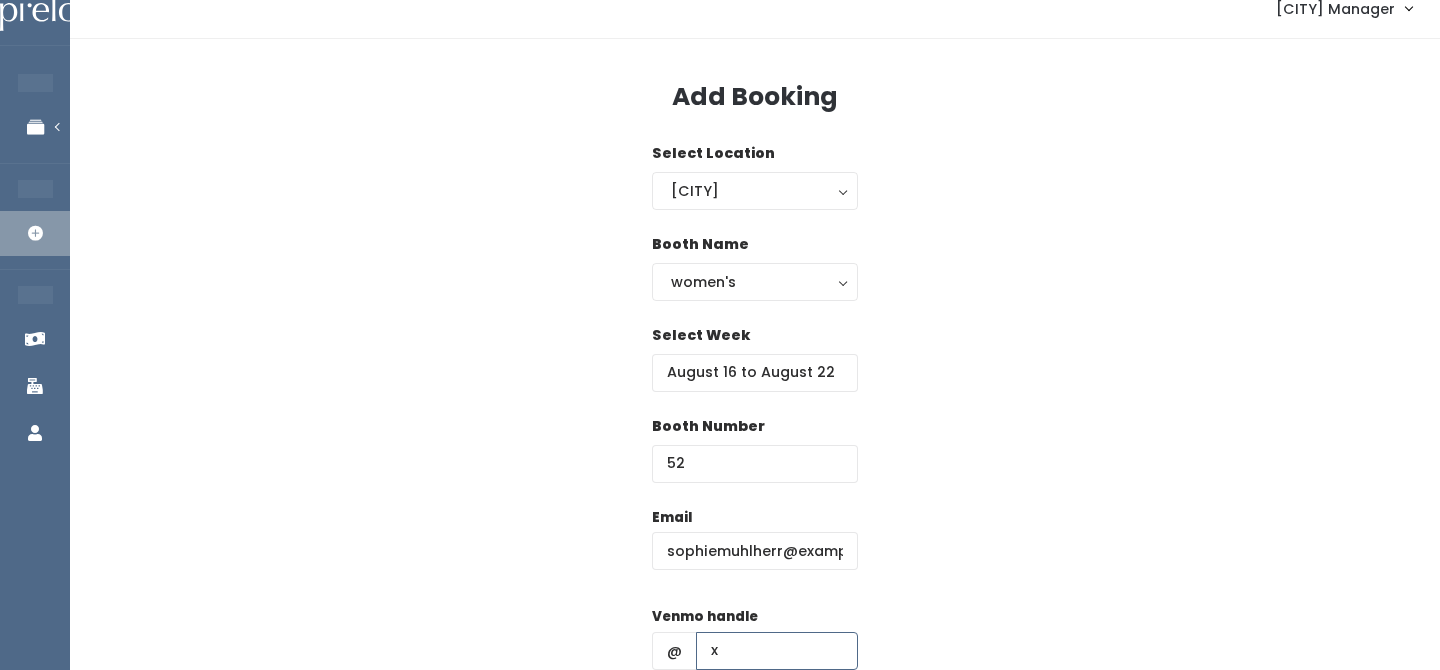 type on "x" 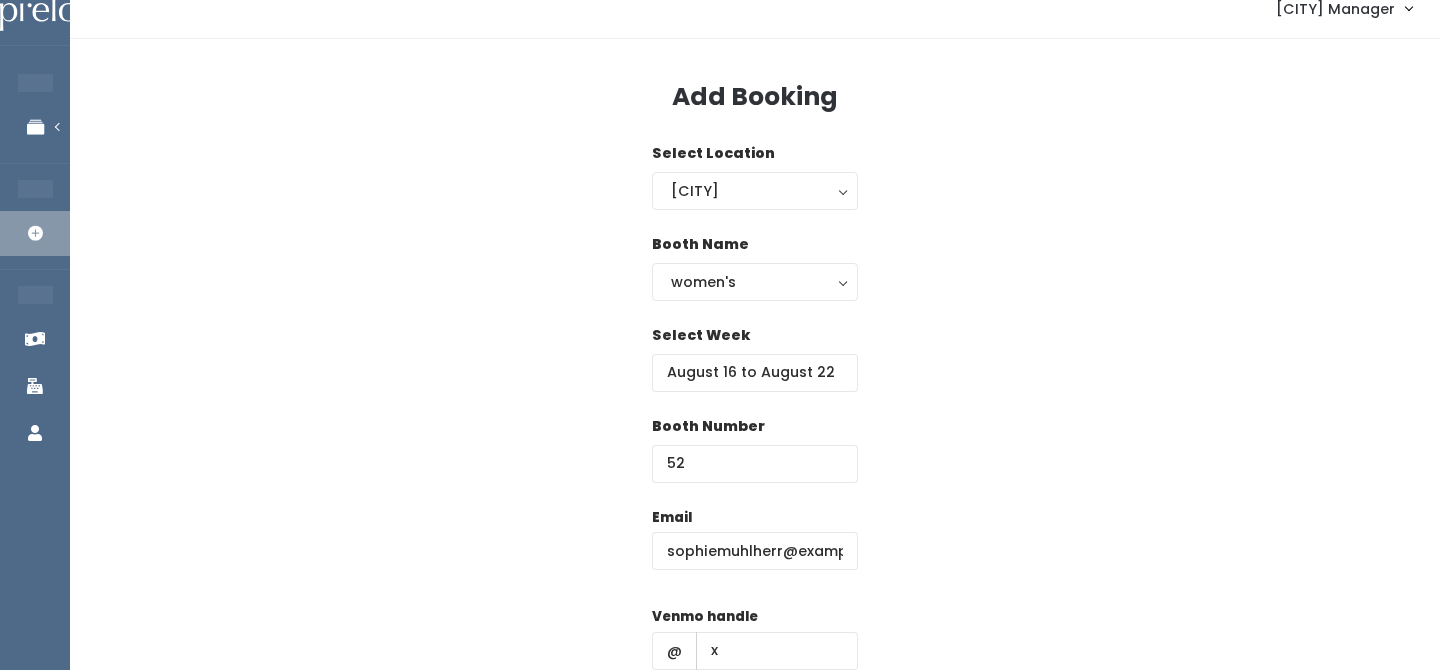scroll, scrollTop: 287, scrollLeft: 0, axis: vertical 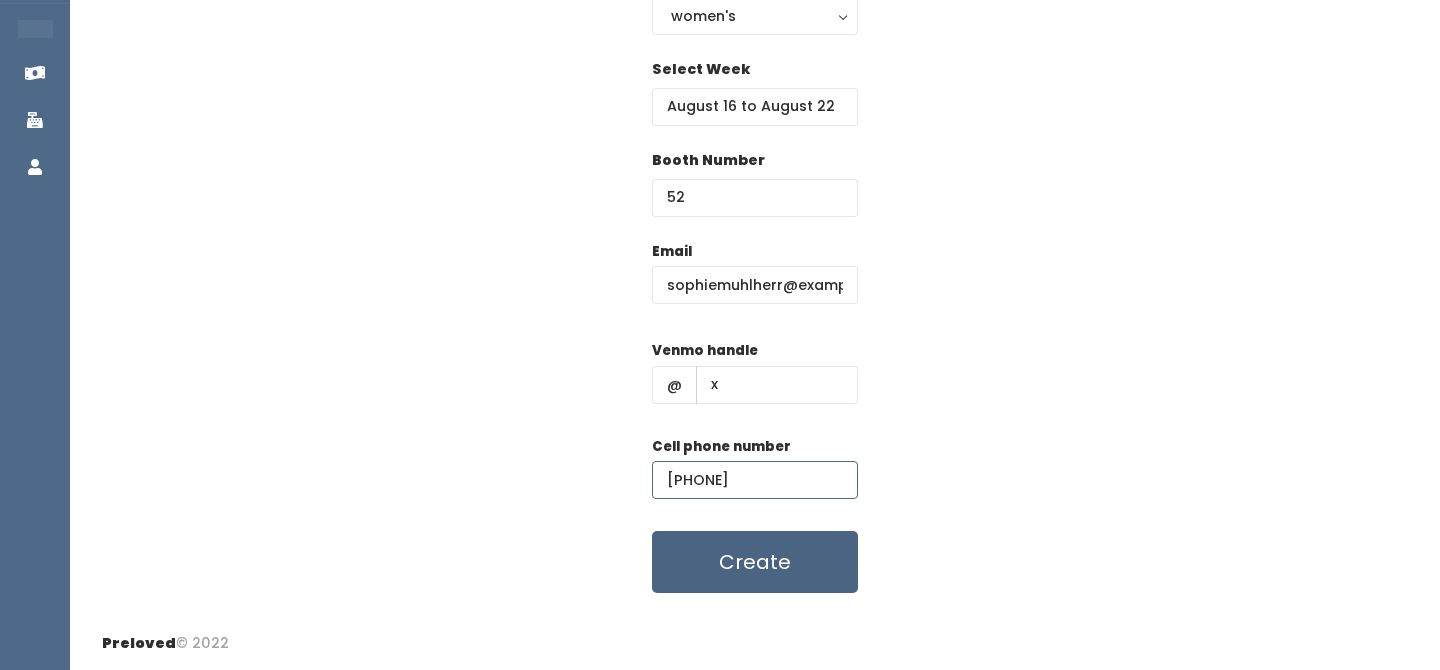 type on "[PHONE]" 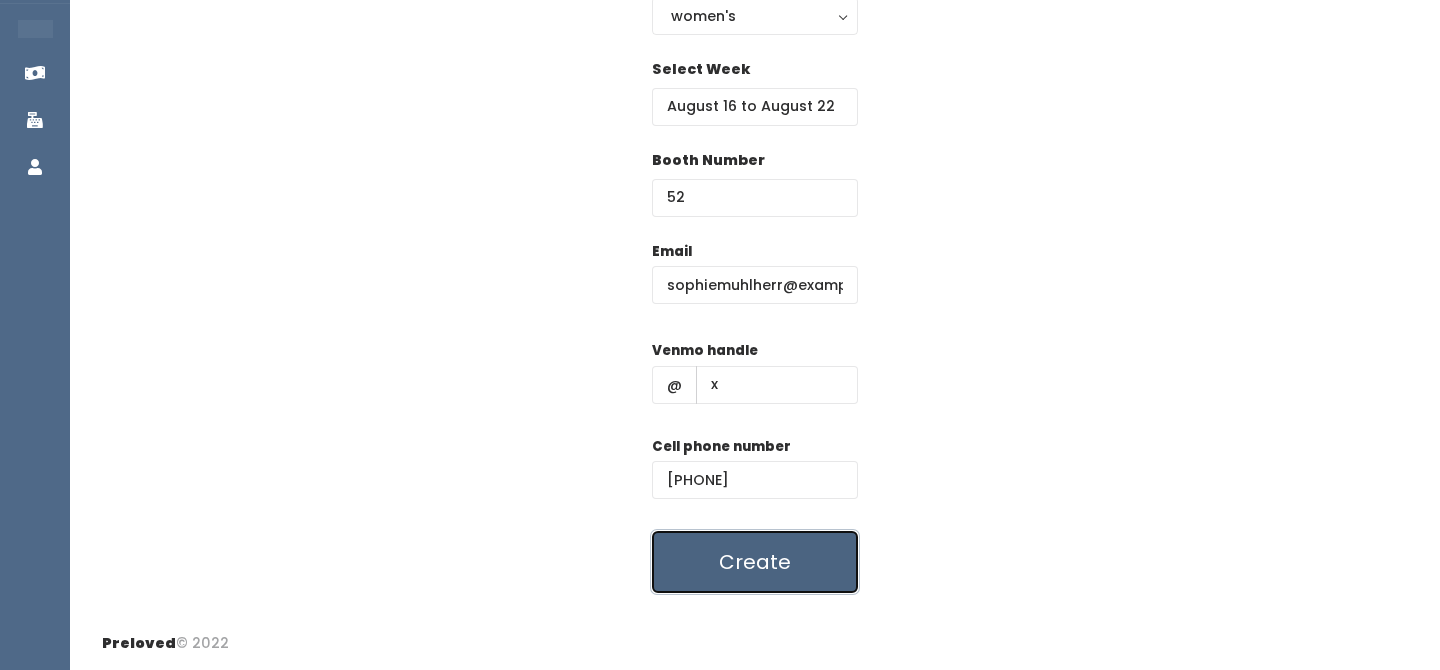 click on "Create" at bounding box center [755, 562] 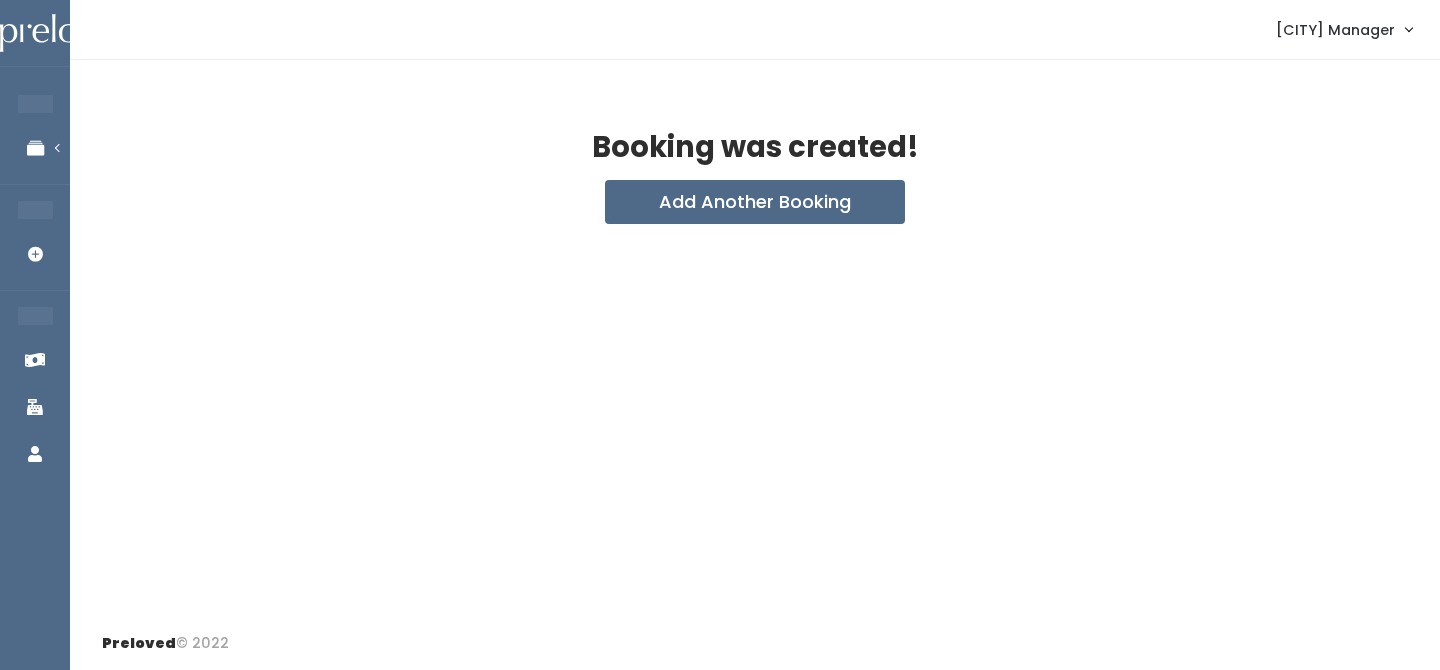 scroll, scrollTop: 0, scrollLeft: 0, axis: both 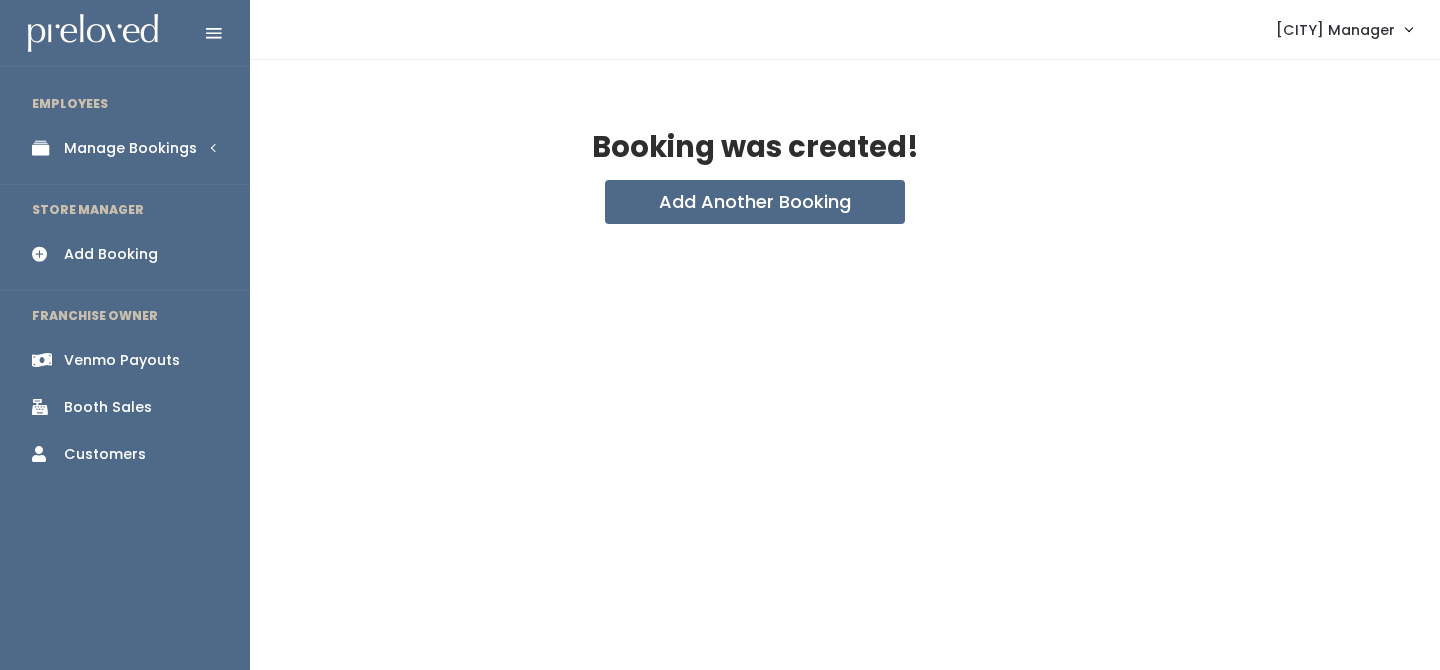 click on "Manage Bookings" at bounding box center [130, 148] 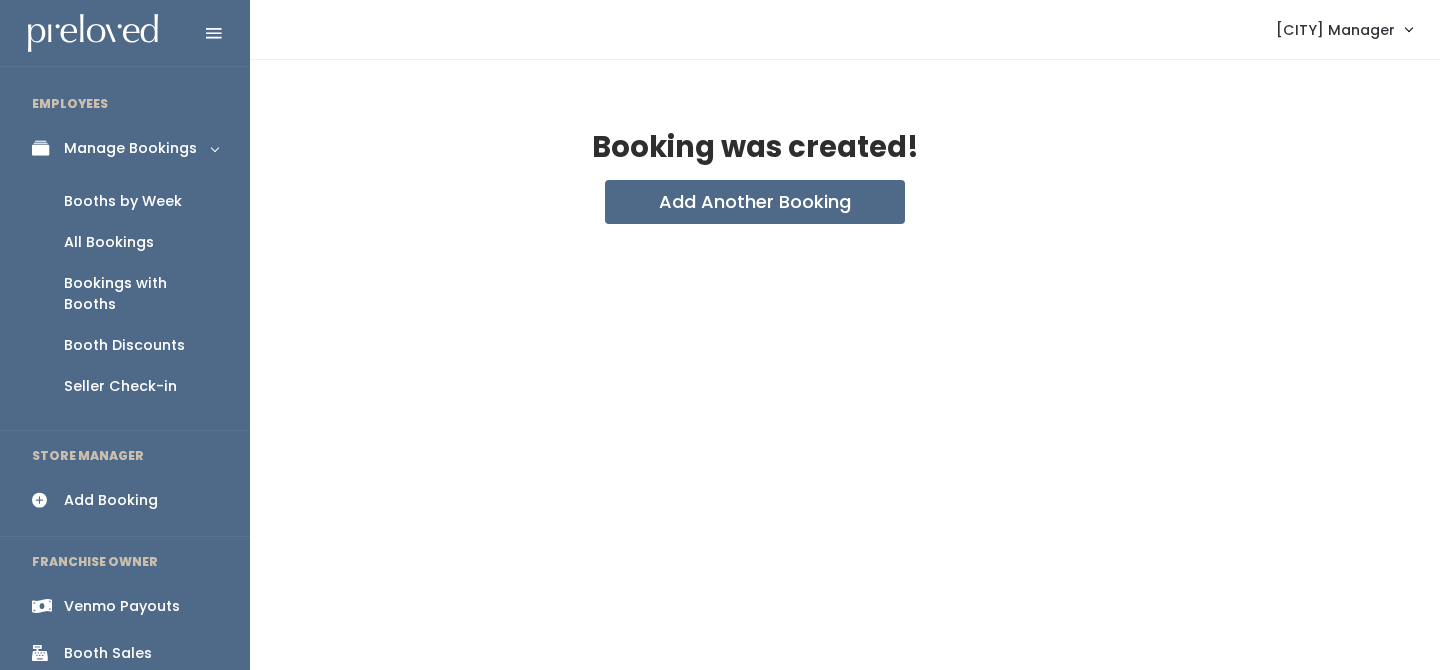 click on "Booths by Week" at bounding box center (125, 201) 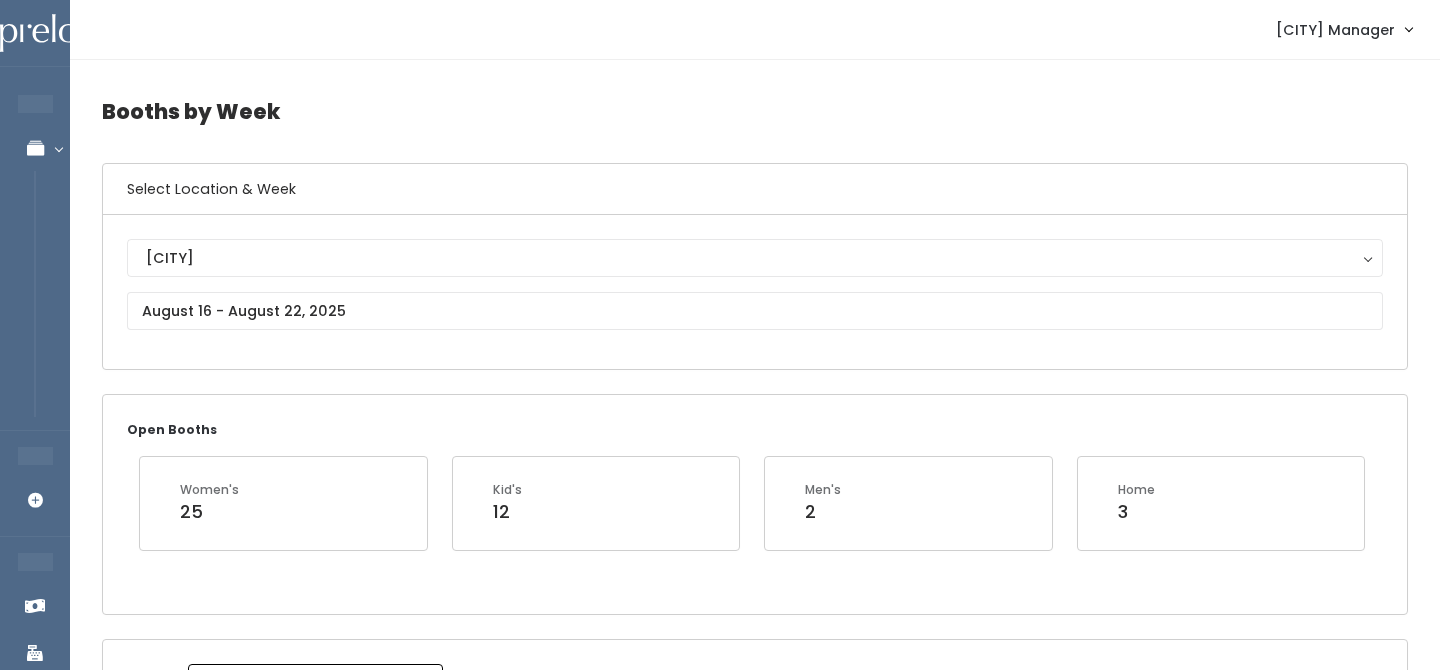 scroll, scrollTop: 0, scrollLeft: 0, axis: both 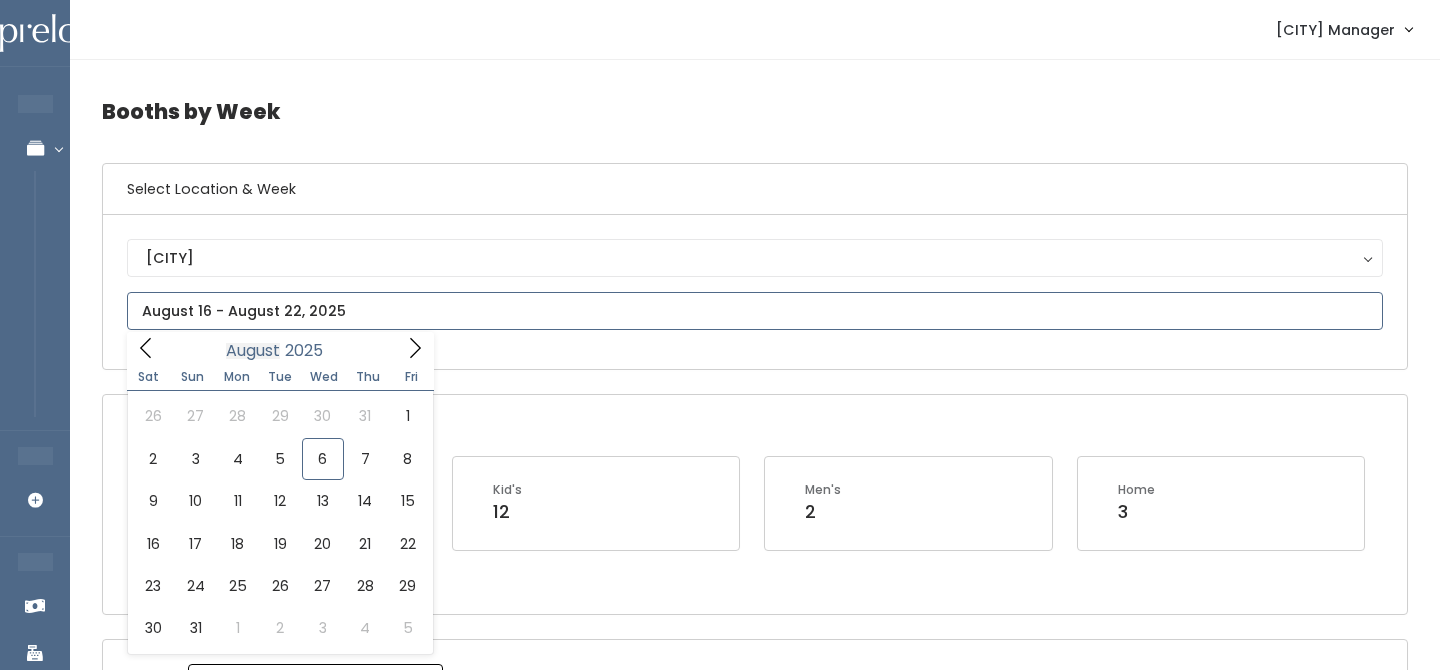 click on "EMPLOYEES
Manage Bookings
Booths by Week
All Bookings
Bookings with Booths
Booth Discounts
Seller Check-in
STORE MANAGER
Add Booking
FRANCHISE OWNER
Venmo Payouts
Booth Sales
Customers" at bounding box center (720, 2204) 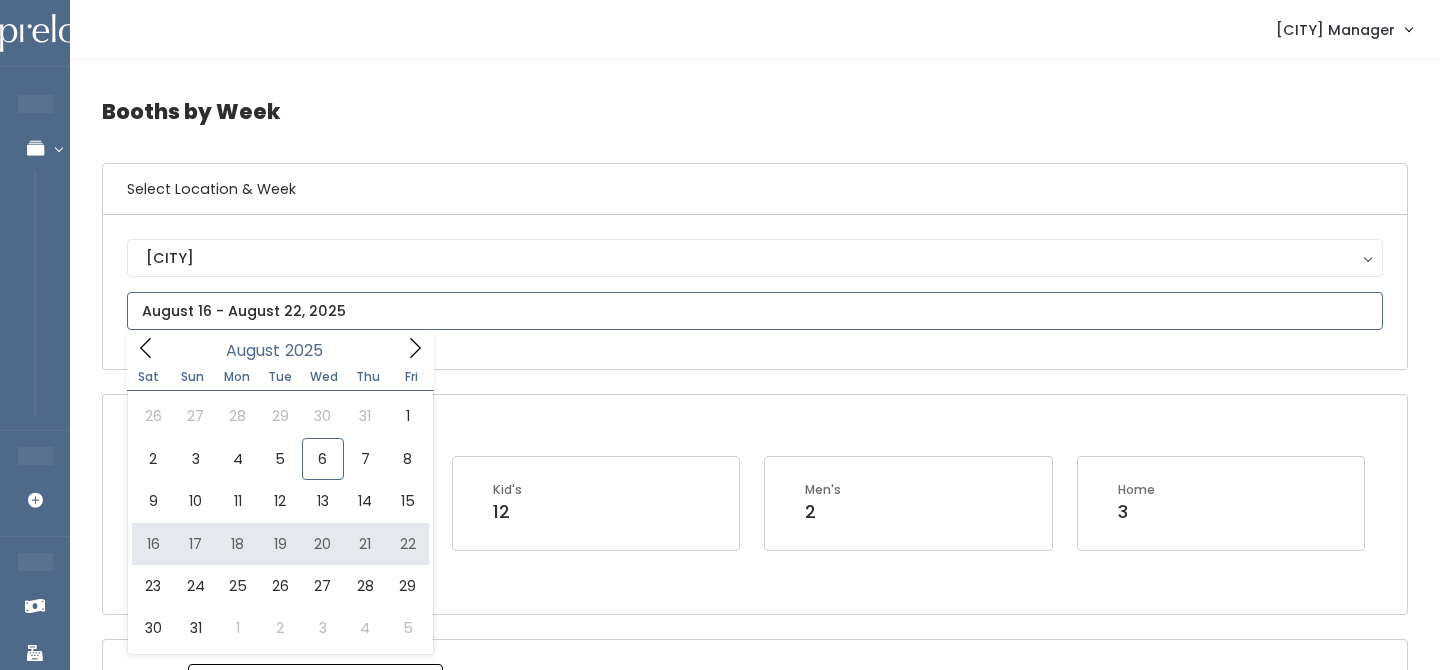 type on "August 9 to August 15" 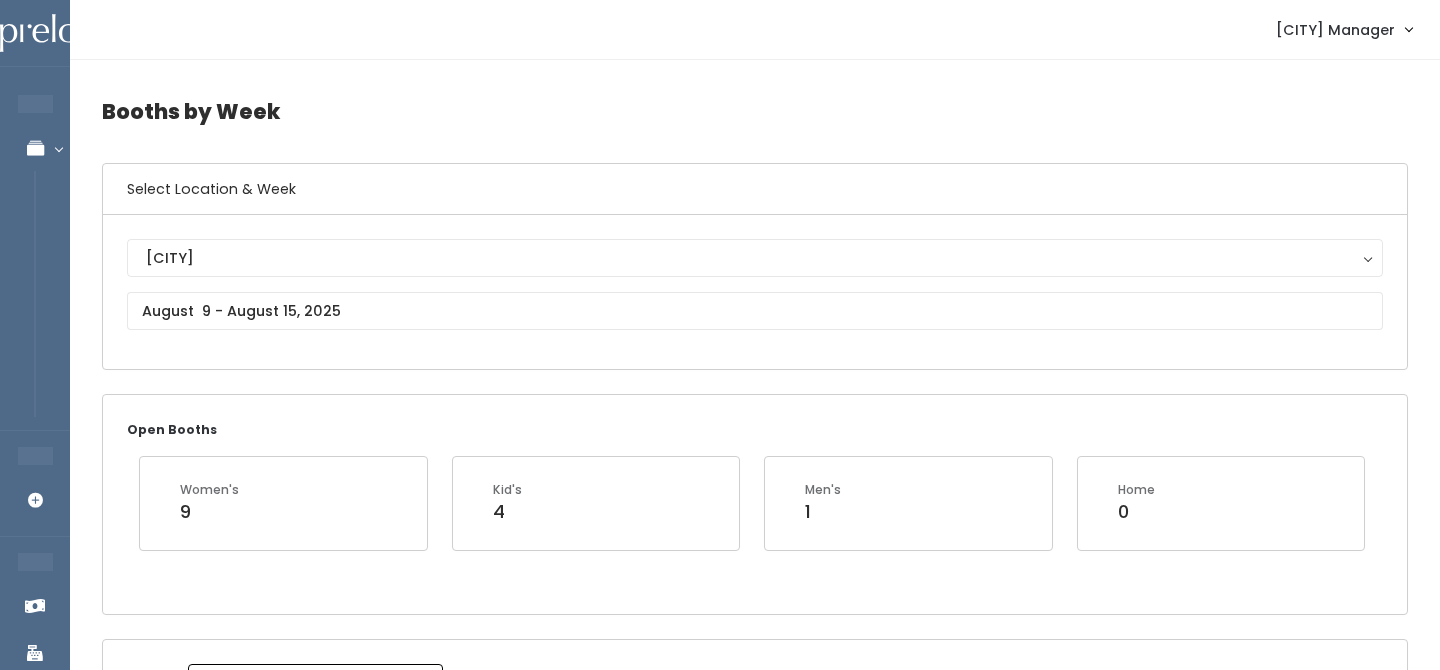 scroll, scrollTop: 0, scrollLeft: 0, axis: both 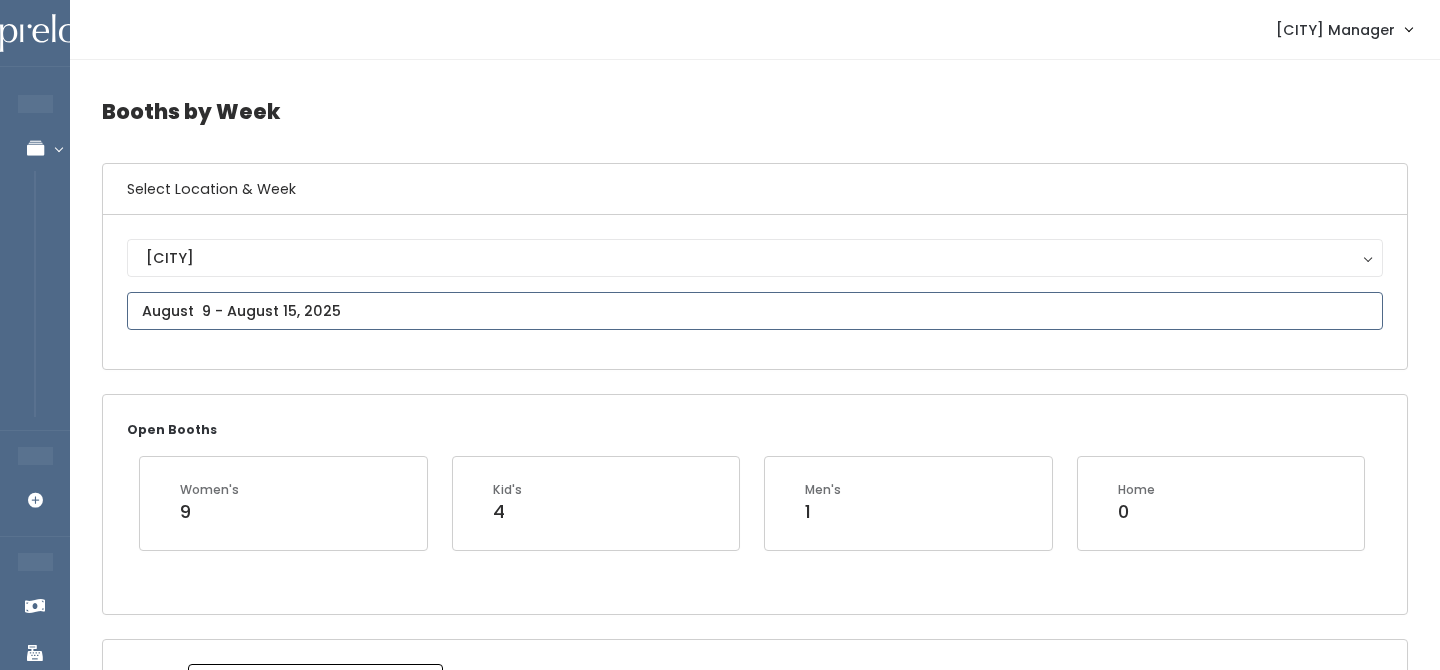 click at bounding box center [755, 311] 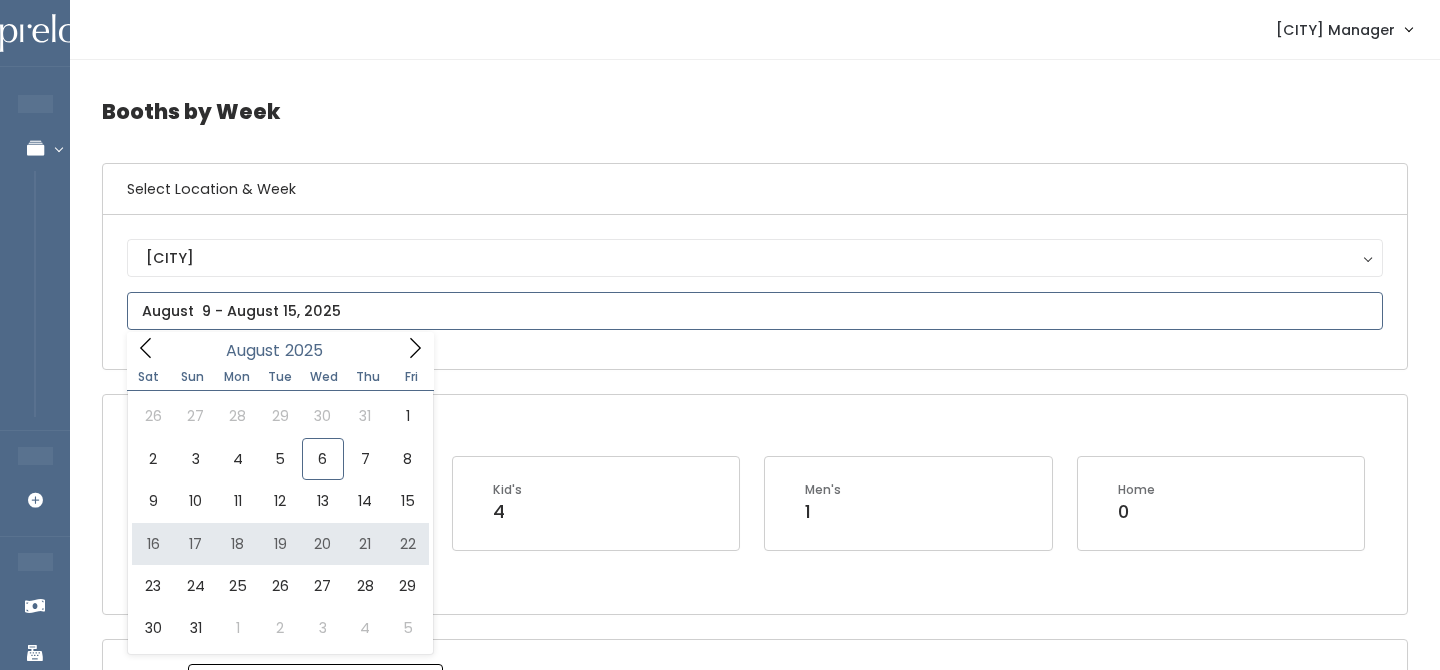 type on "August 23 to August 29" 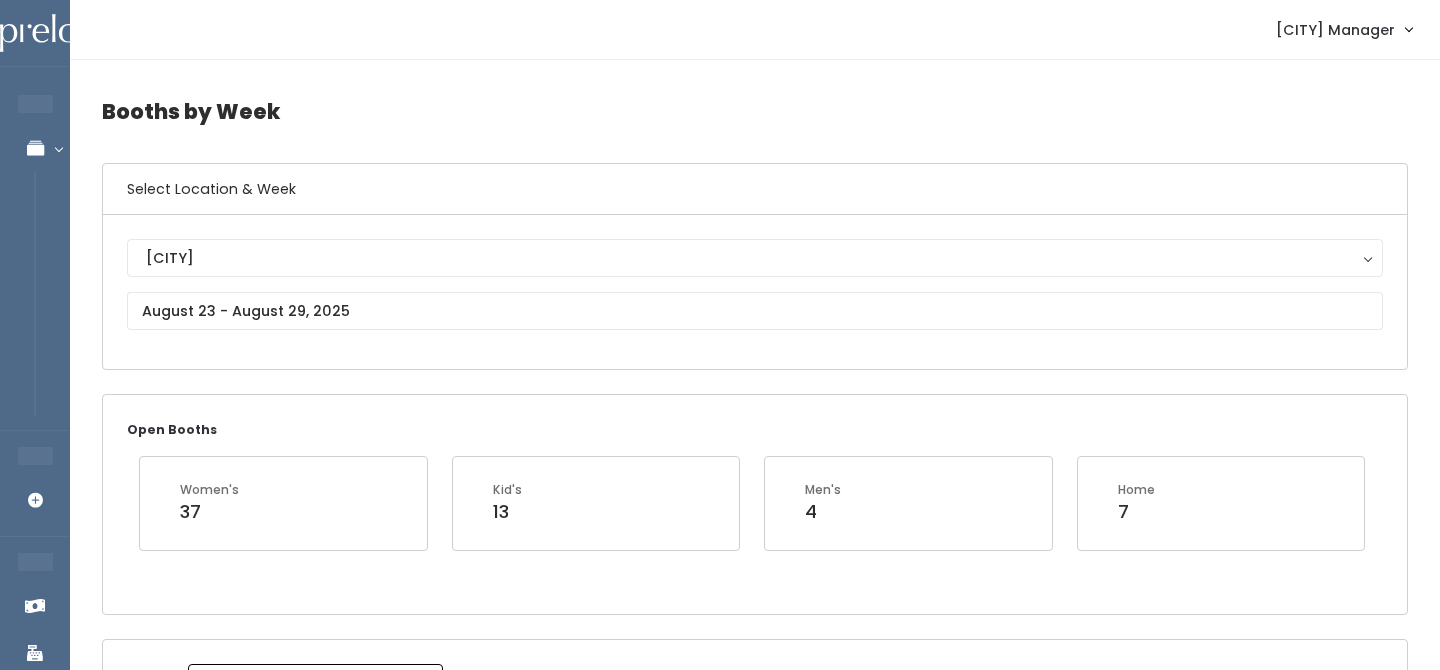 scroll, scrollTop: 0, scrollLeft: 0, axis: both 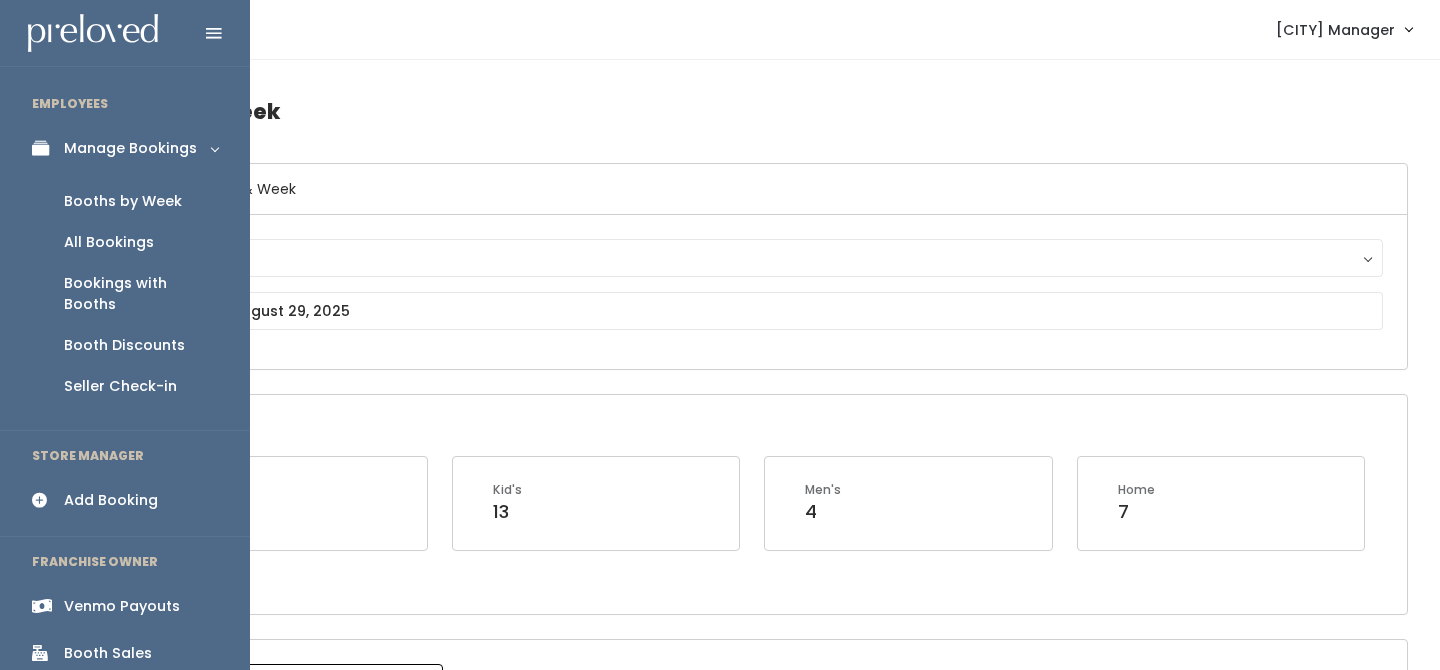 click on "Booths by Week" at bounding box center (125, 201) 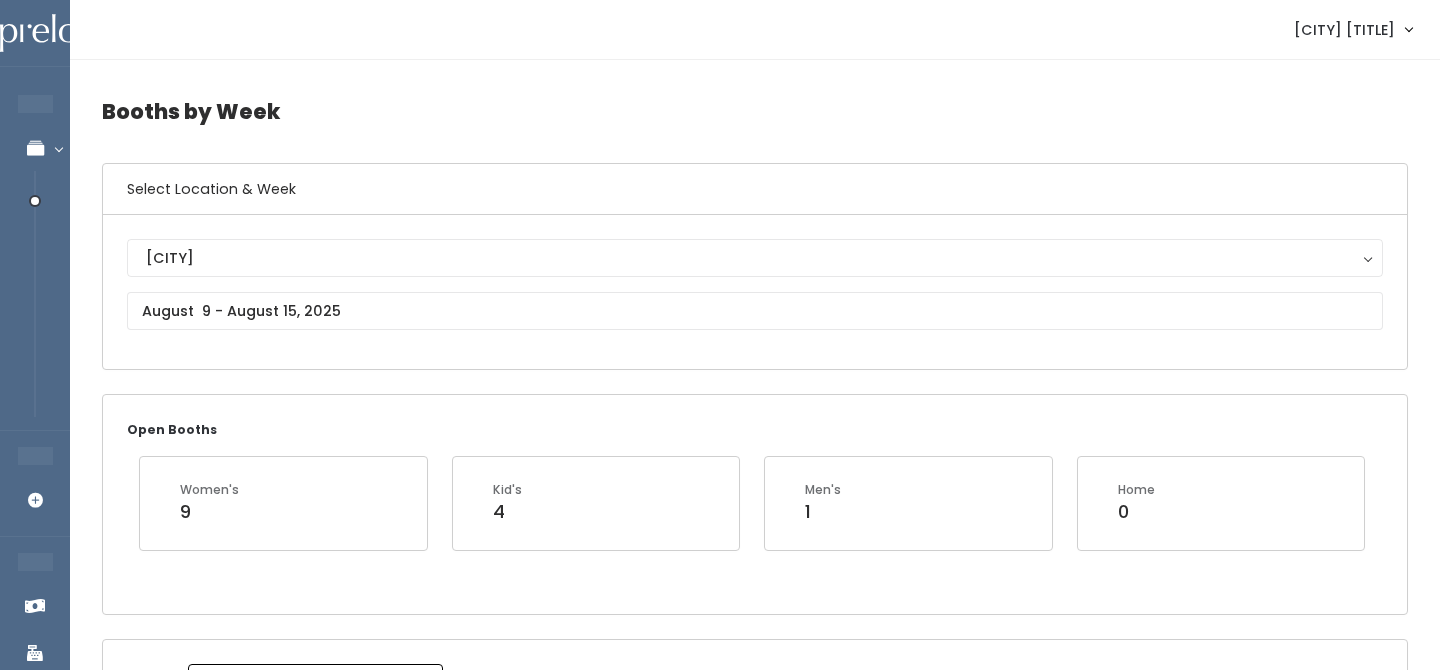scroll, scrollTop: 0, scrollLeft: 0, axis: both 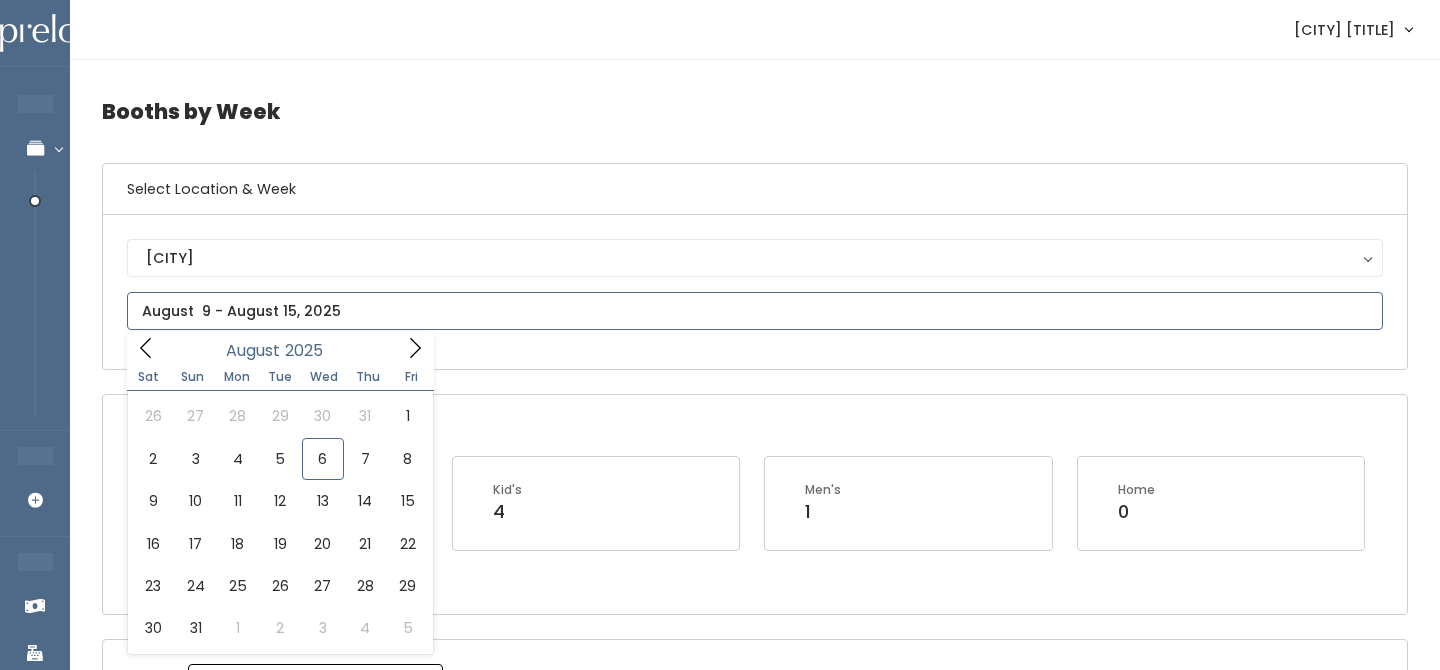 click at bounding box center (755, 311) 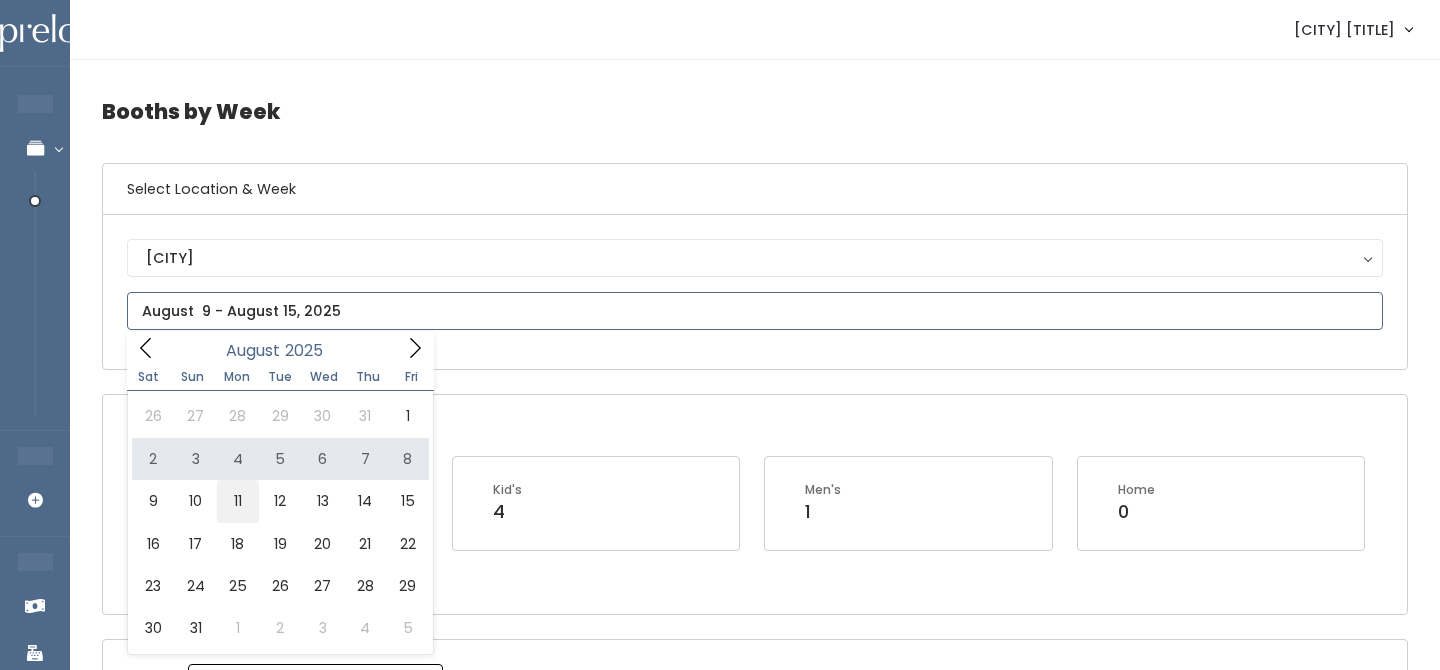 type on "August 9 to August 15" 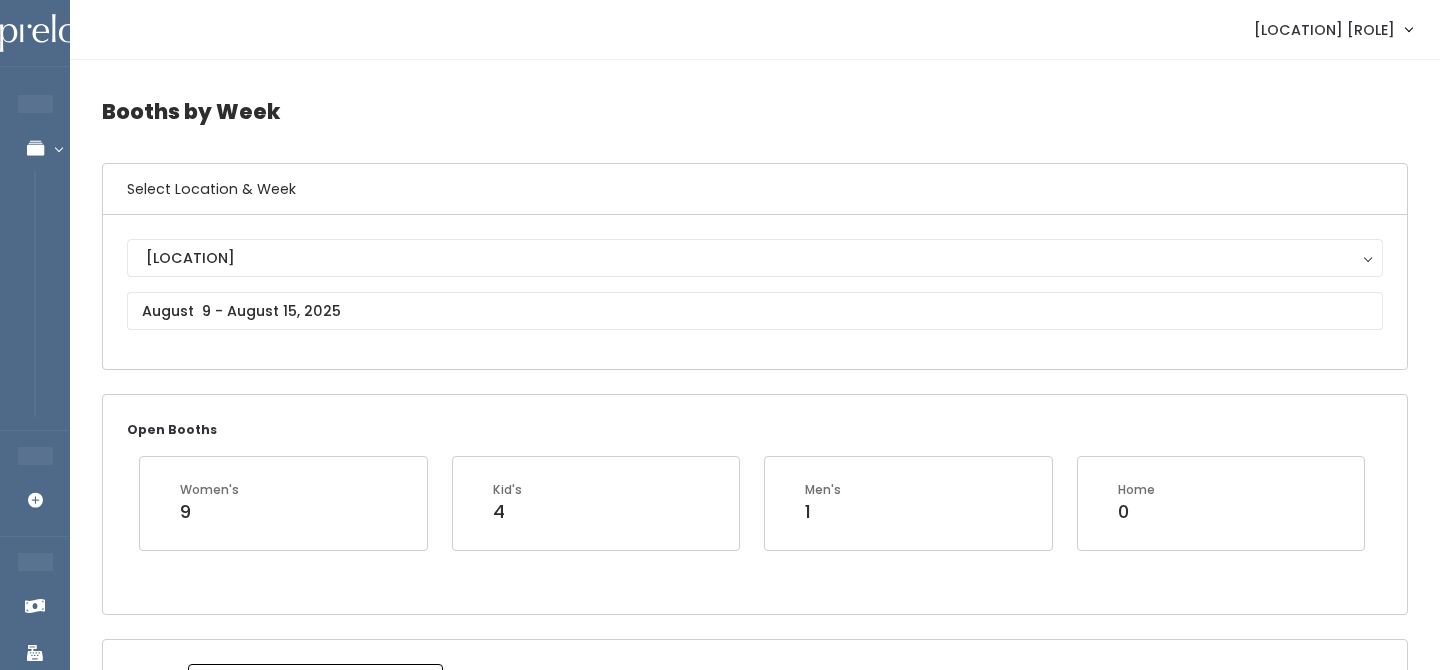 scroll, scrollTop: 358, scrollLeft: 0, axis: vertical 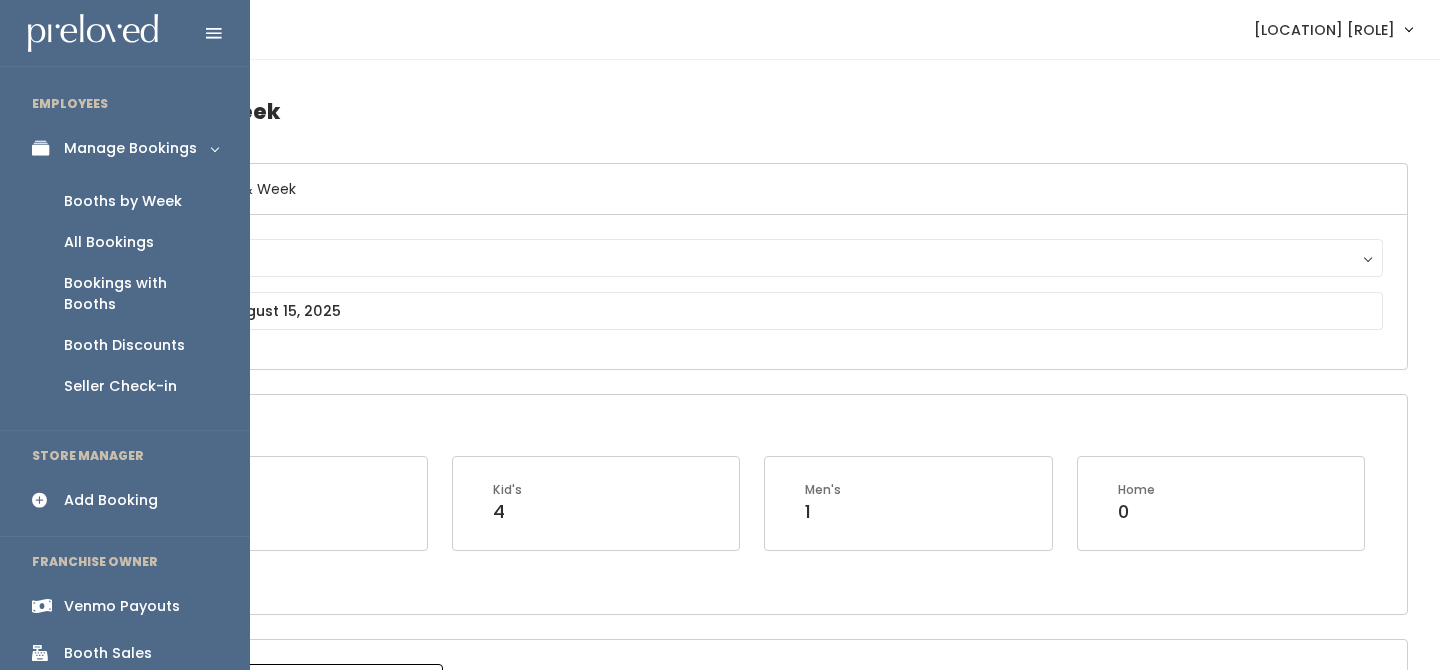 click on "Booth Sales" at bounding box center [108, 653] 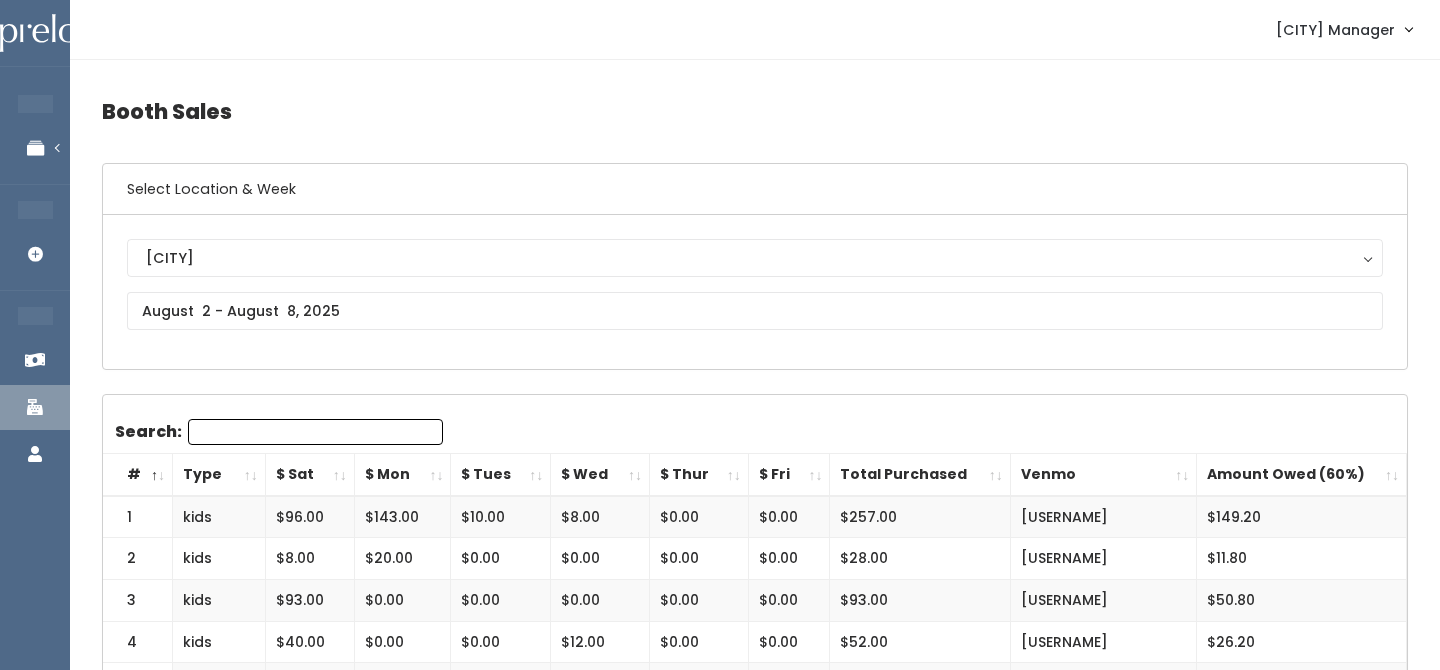 scroll, scrollTop: 0, scrollLeft: 0, axis: both 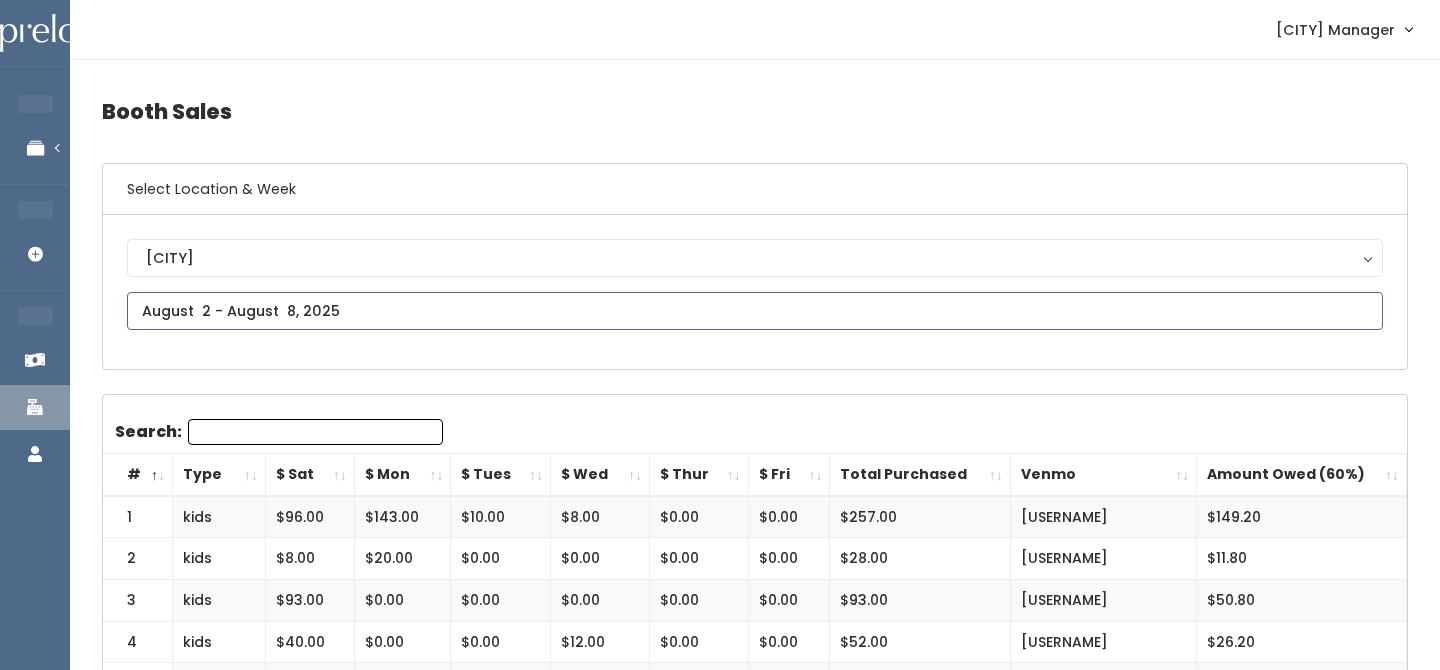 click at bounding box center (755, 311) 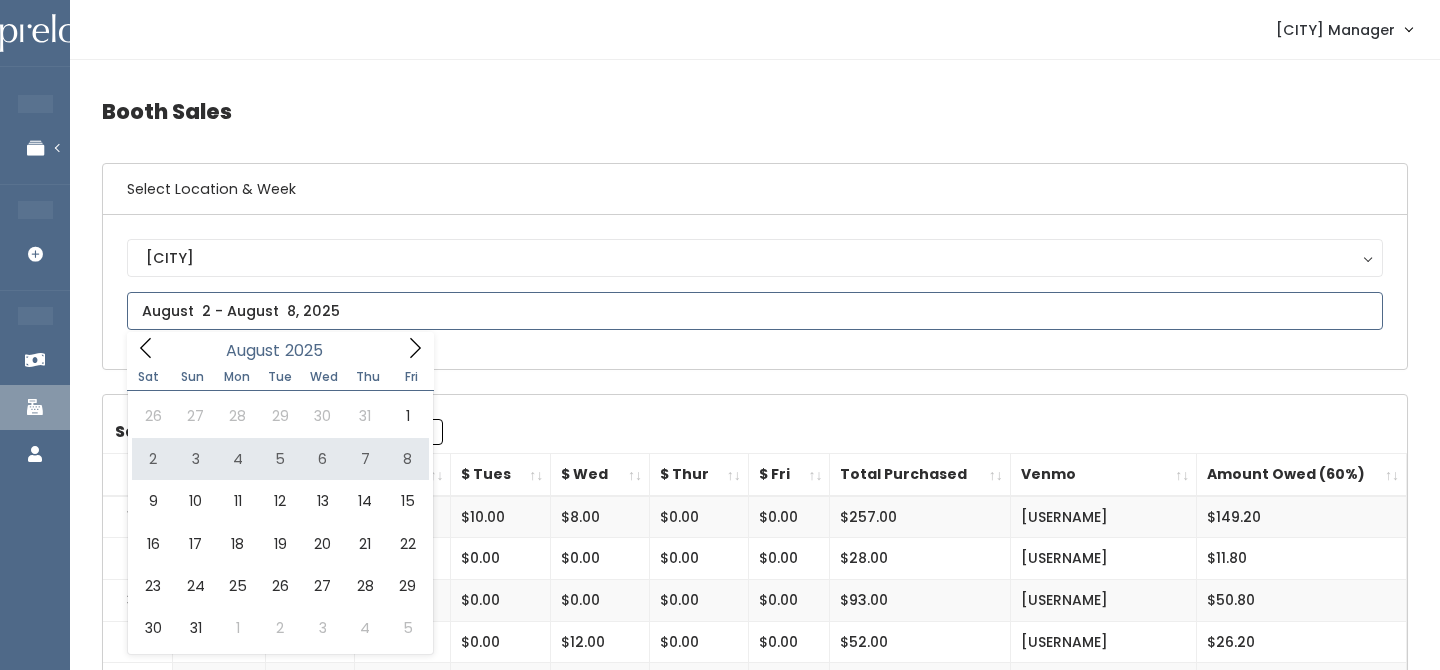 type on "August 2 to August 8" 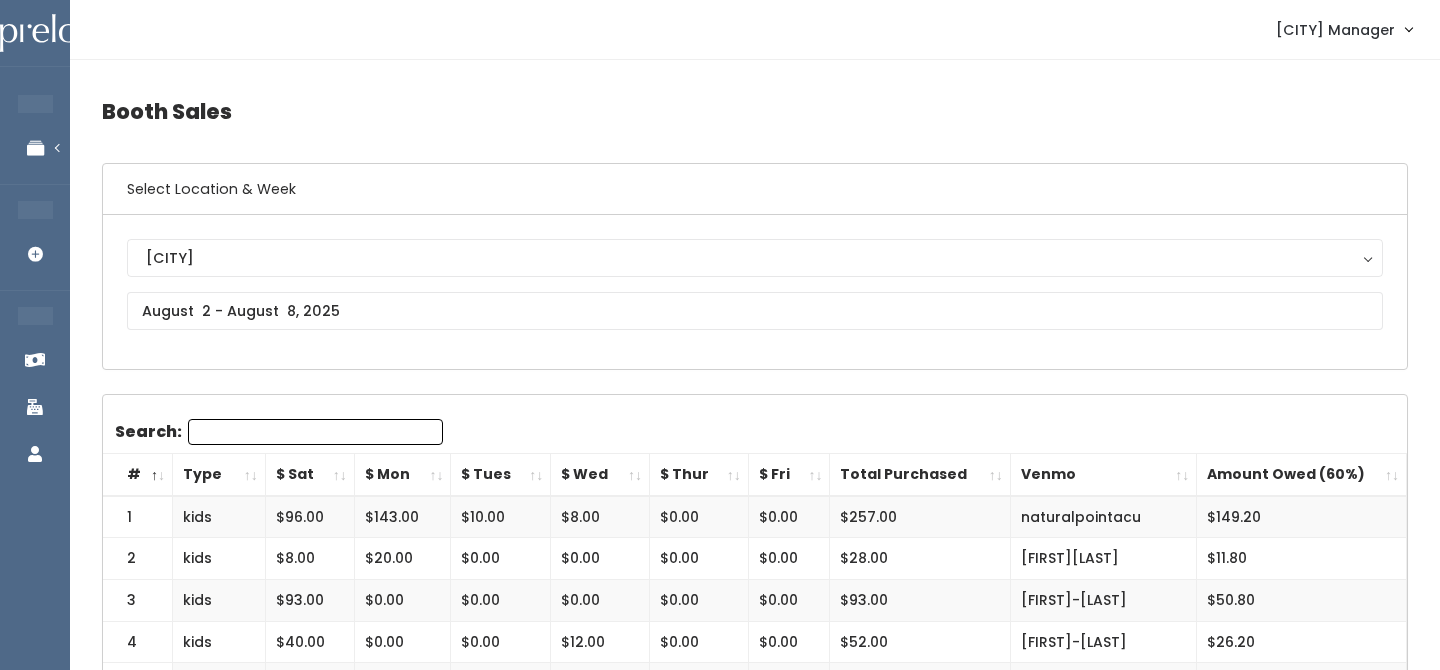 scroll, scrollTop: 0, scrollLeft: 0, axis: both 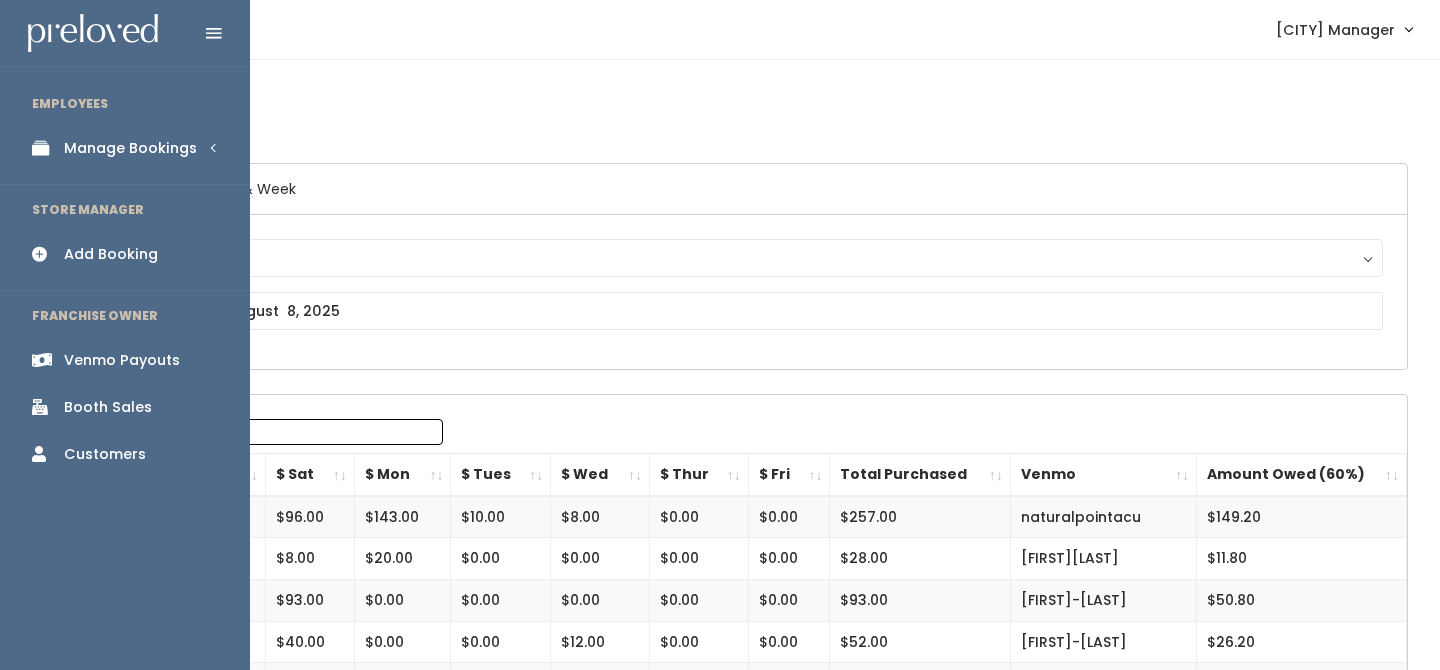 click on "Manage Bookings" at bounding box center [130, 148] 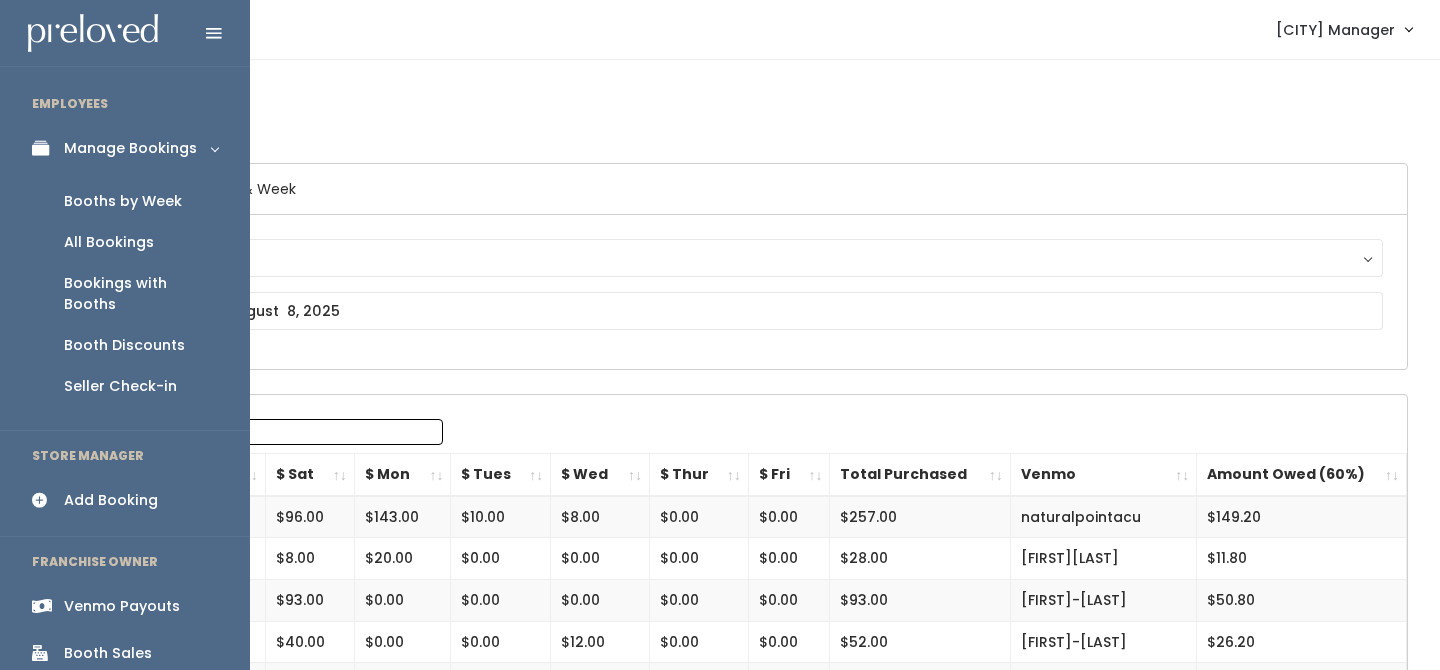 click on "Booth Discounts" at bounding box center (124, 345) 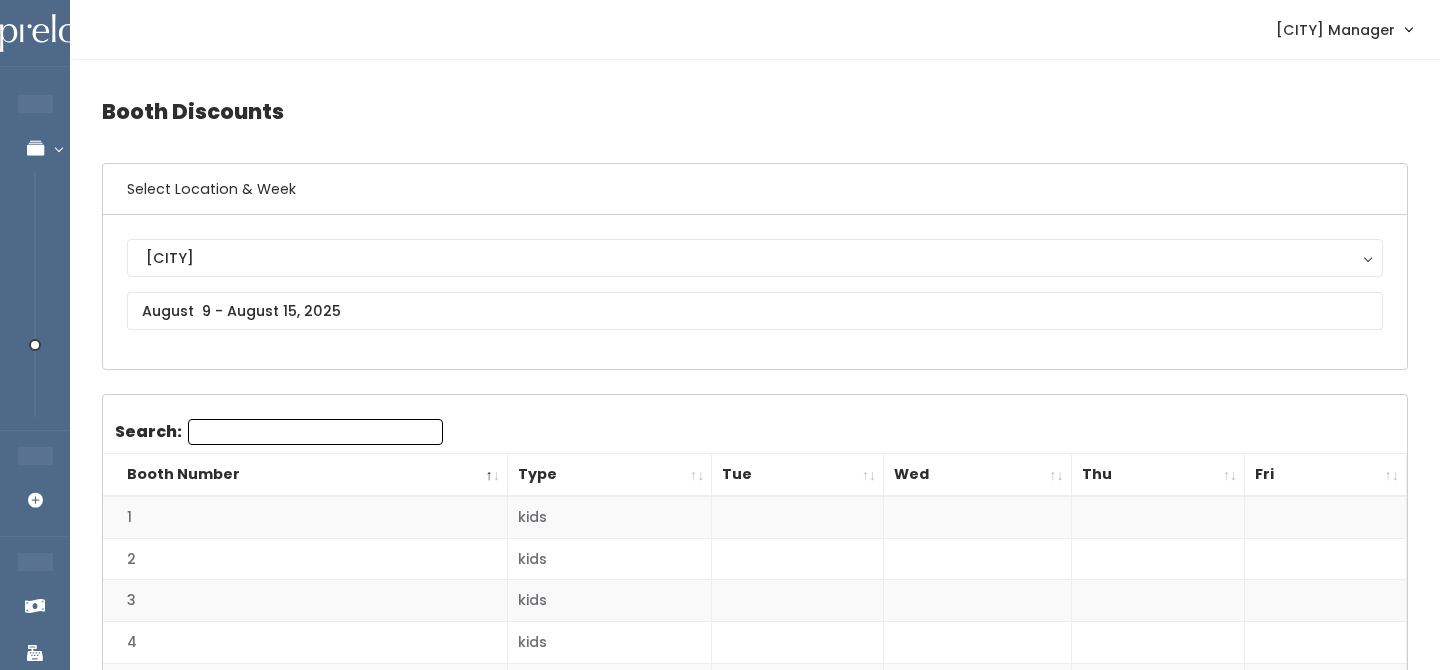 scroll, scrollTop: 0, scrollLeft: 0, axis: both 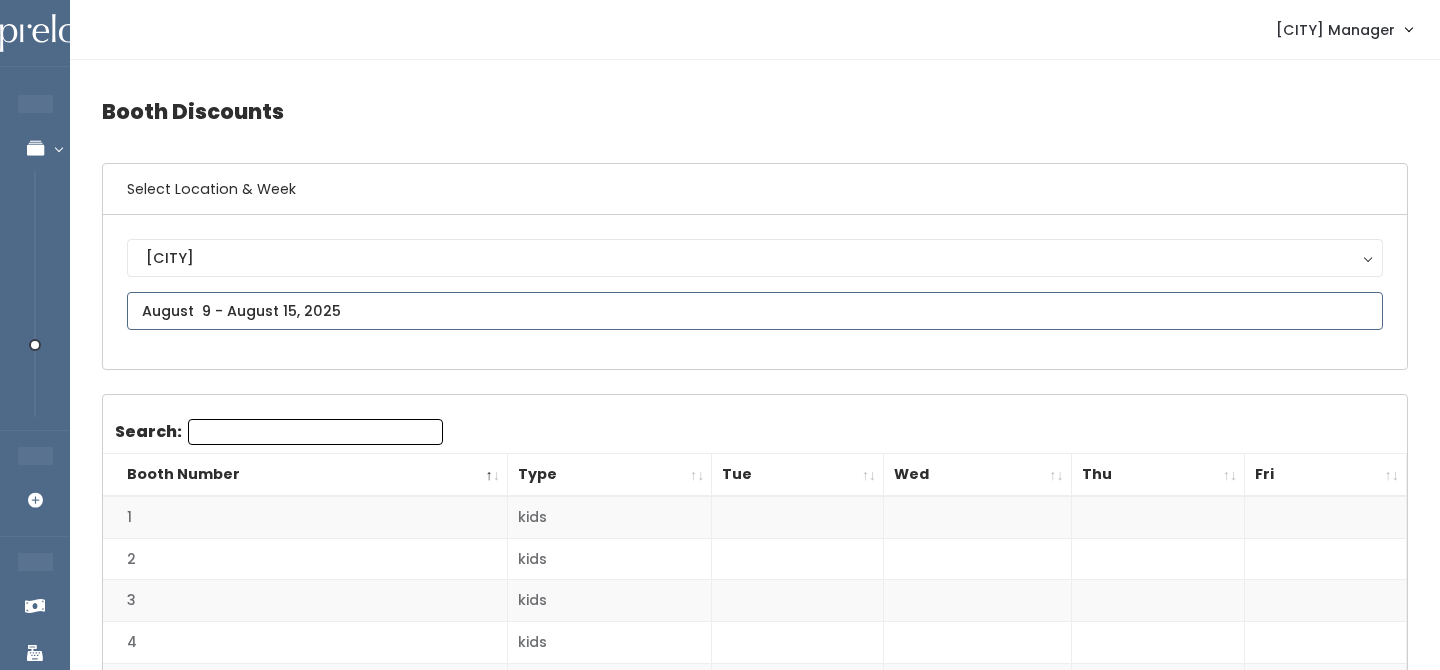 click at bounding box center [755, 311] 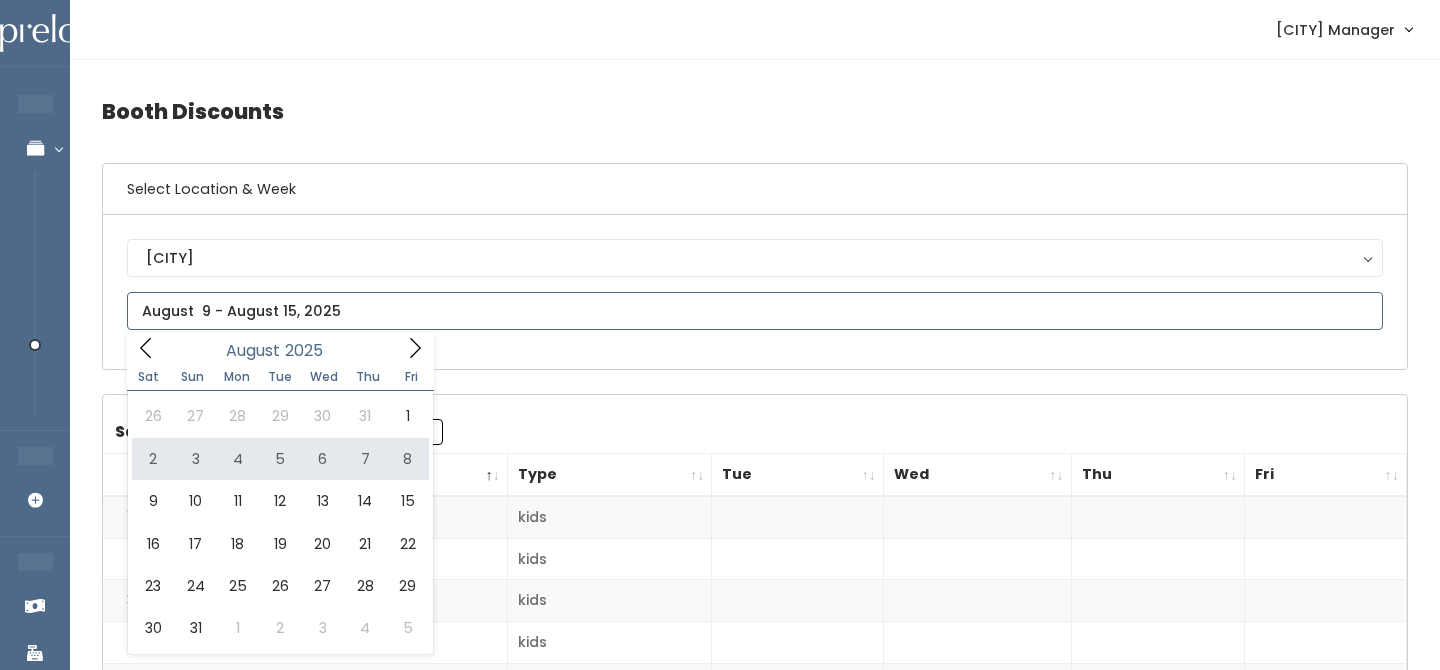 type on "August 2 to August 8" 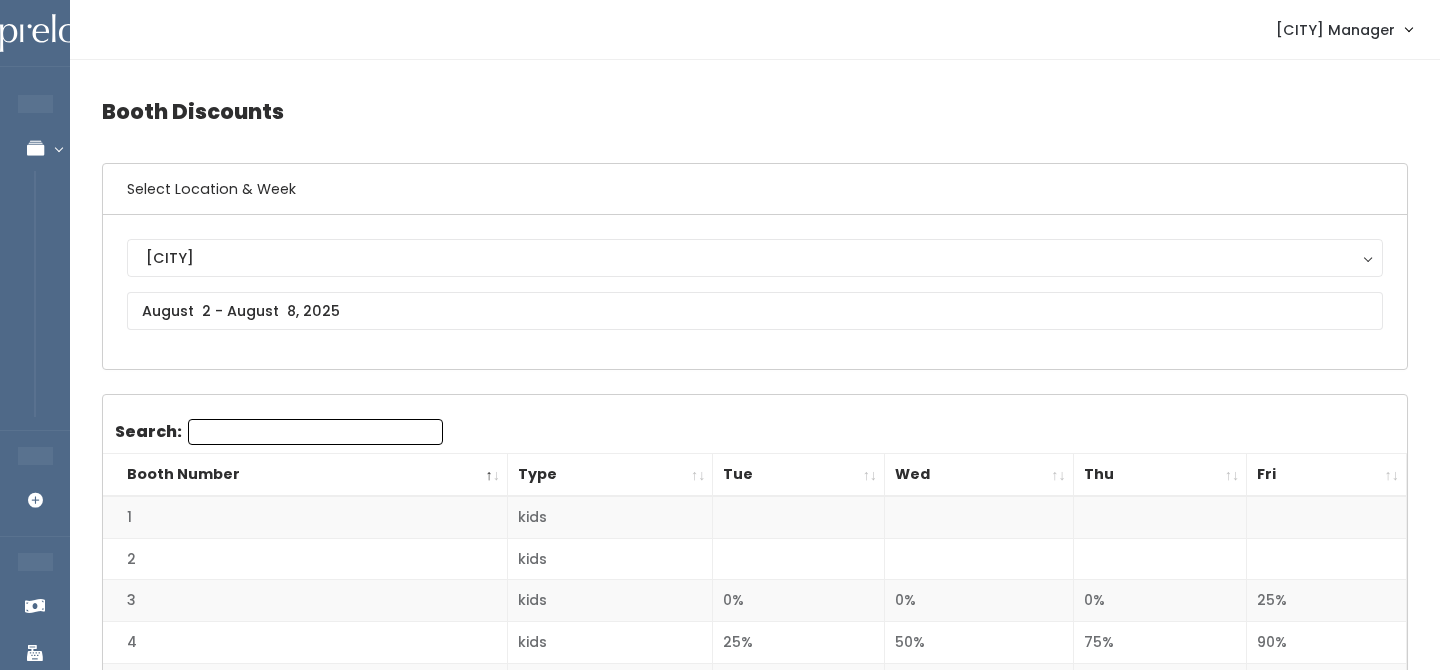 scroll, scrollTop: 0, scrollLeft: 0, axis: both 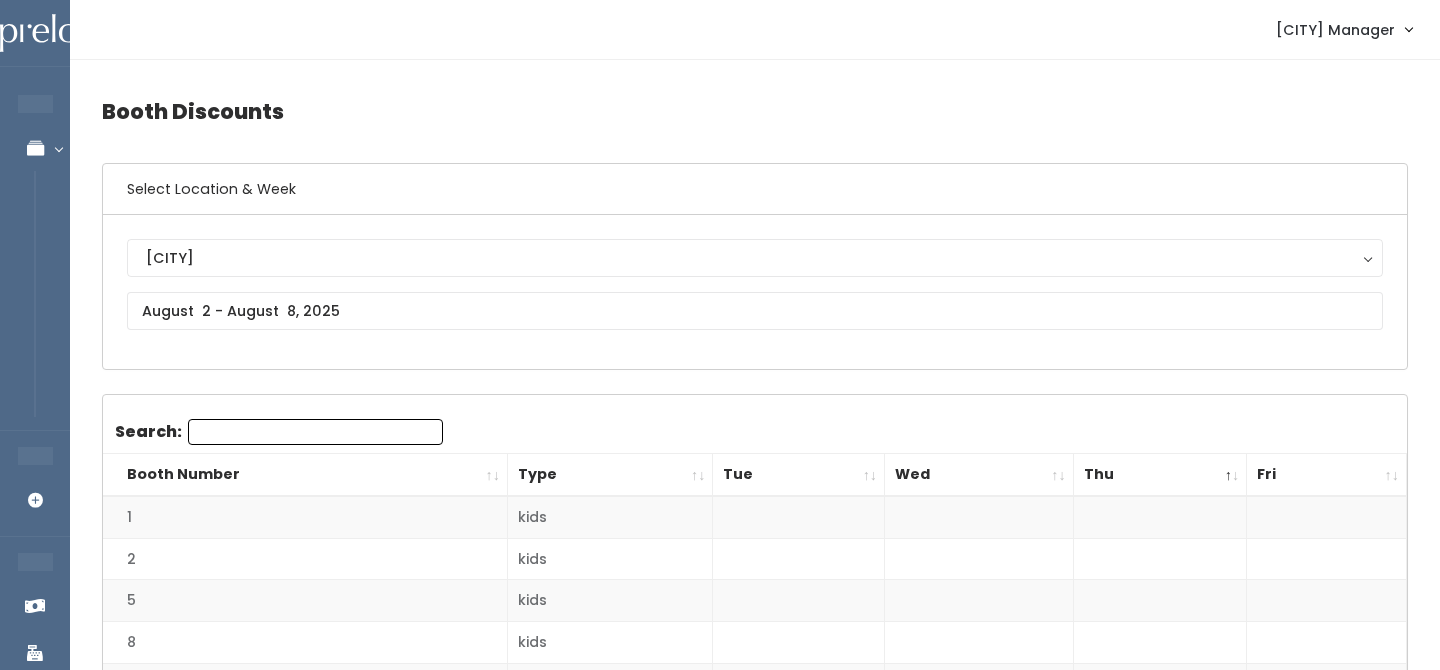 click on "Thu" at bounding box center (1160, 475) 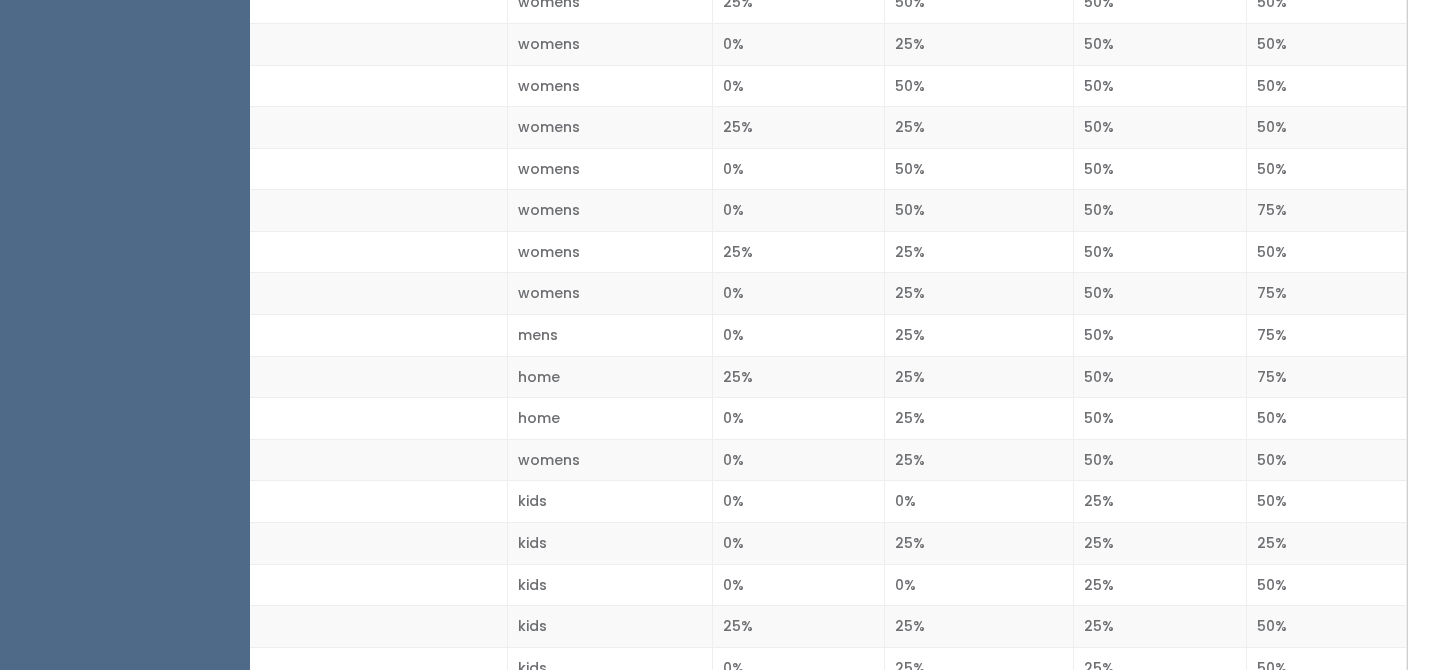scroll, scrollTop: 455, scrollLeft: 0, axis: vertical 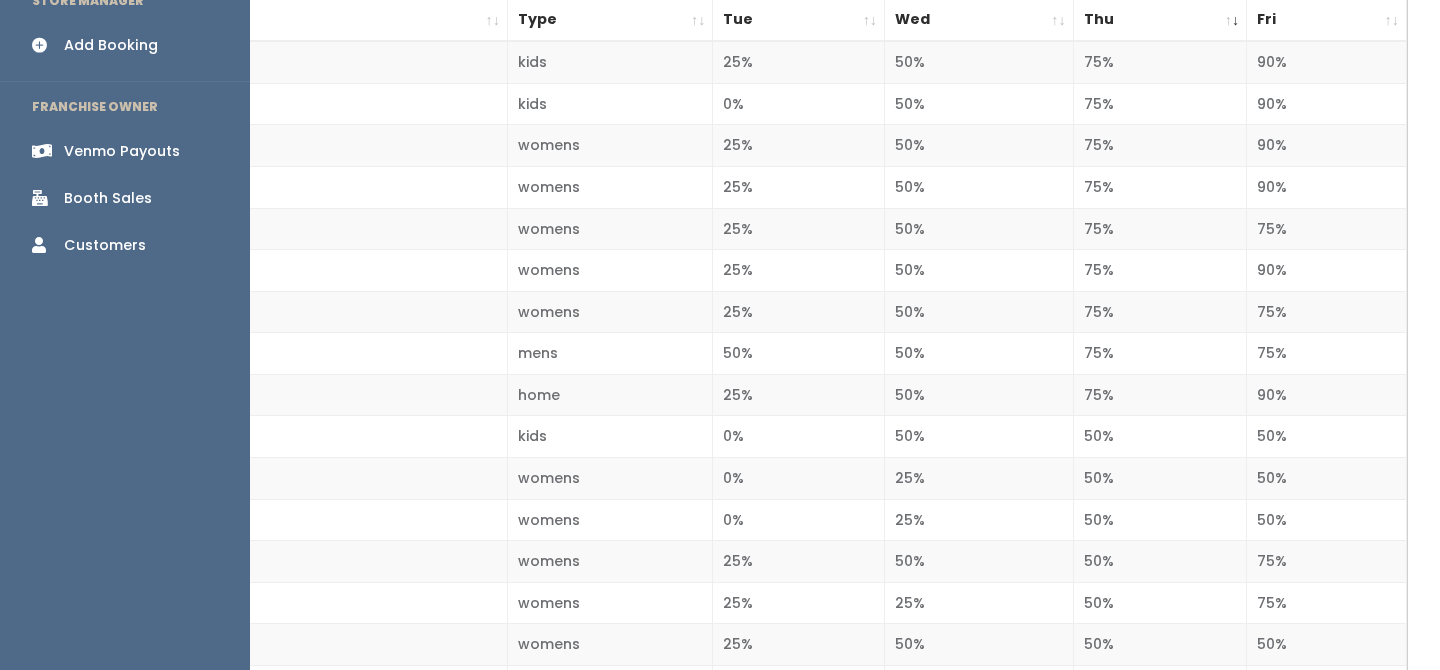 click on "Booth Sales" at bounding box center [108, 198] 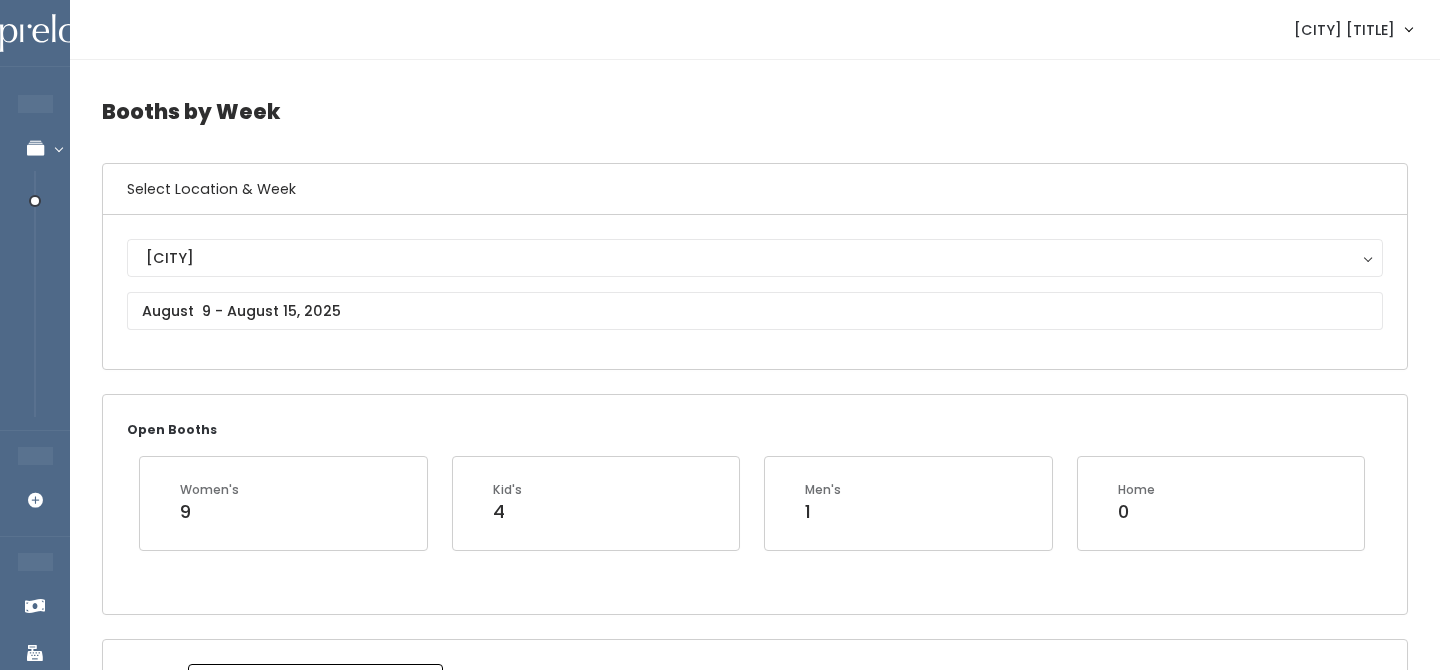 scroll, scrollTop: 0, scrollLeft: 0, axis: both 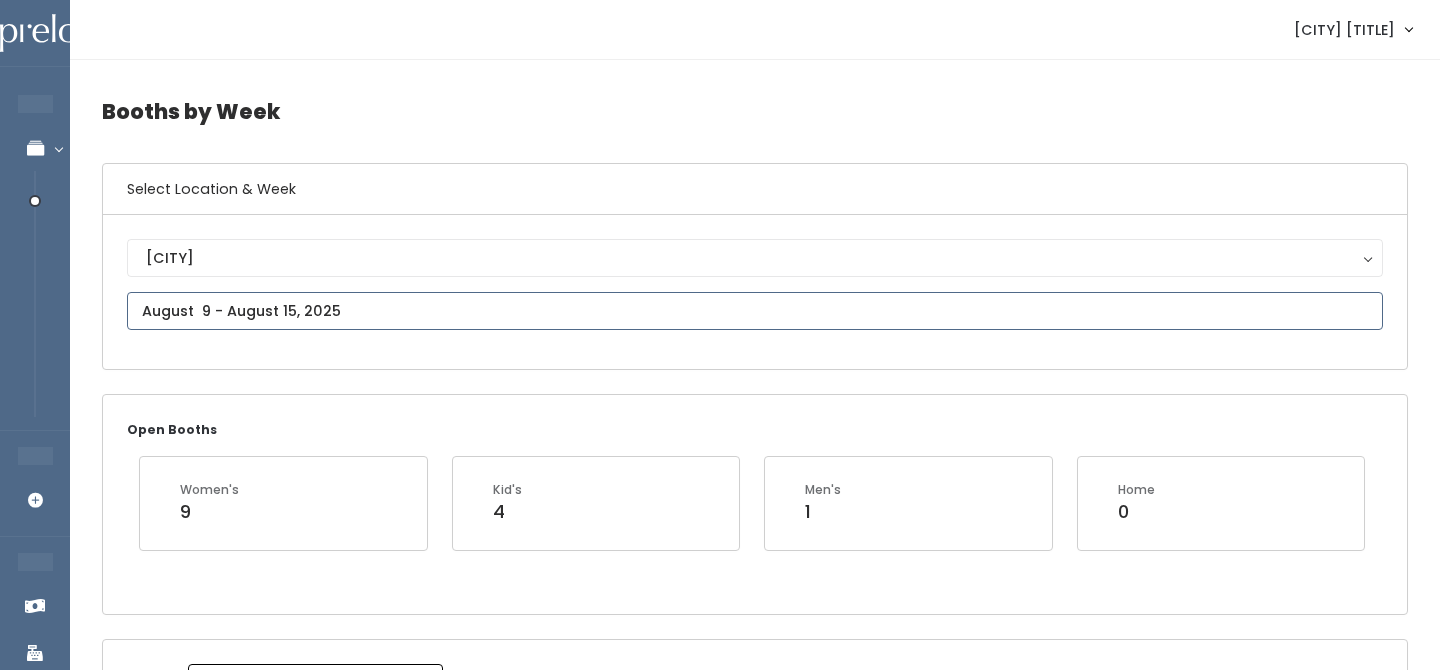 click at bounding box center [755, 311] 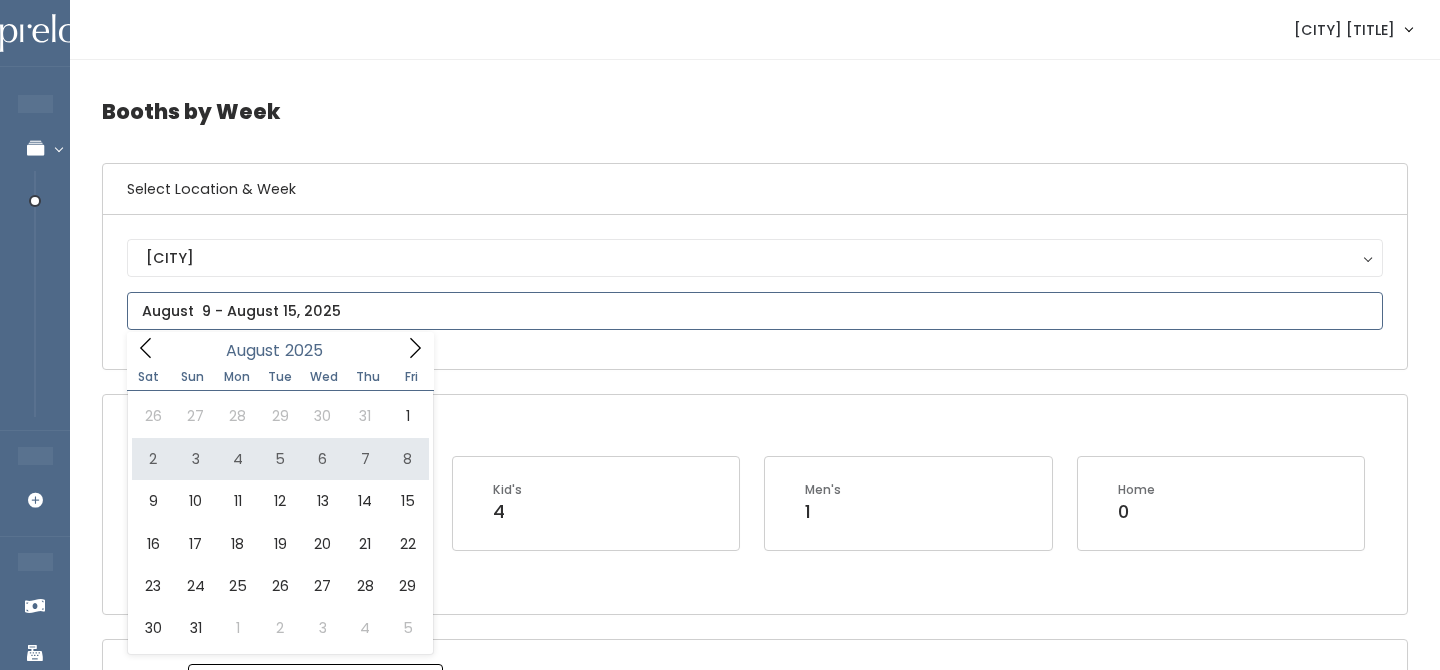 type on "August 2 to August 8" 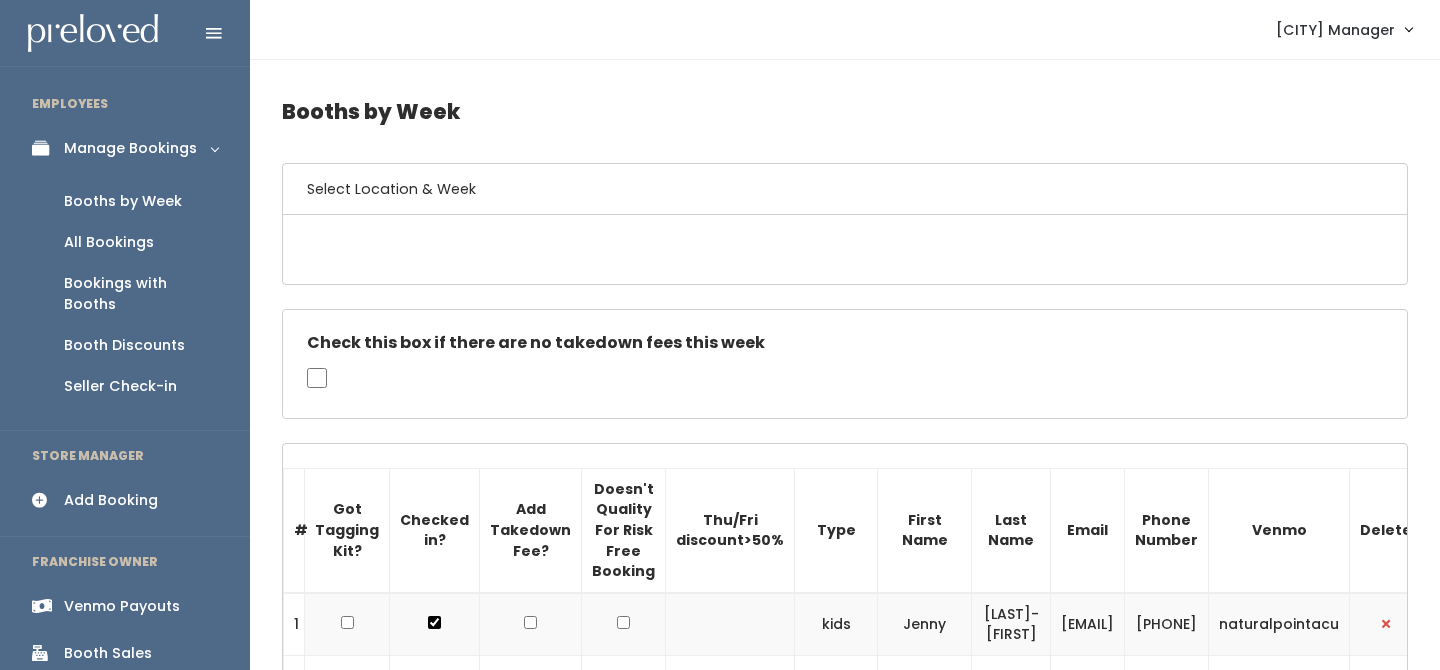 scroll, scrollTop: 81, scrollLeft: 0, axis: vertical 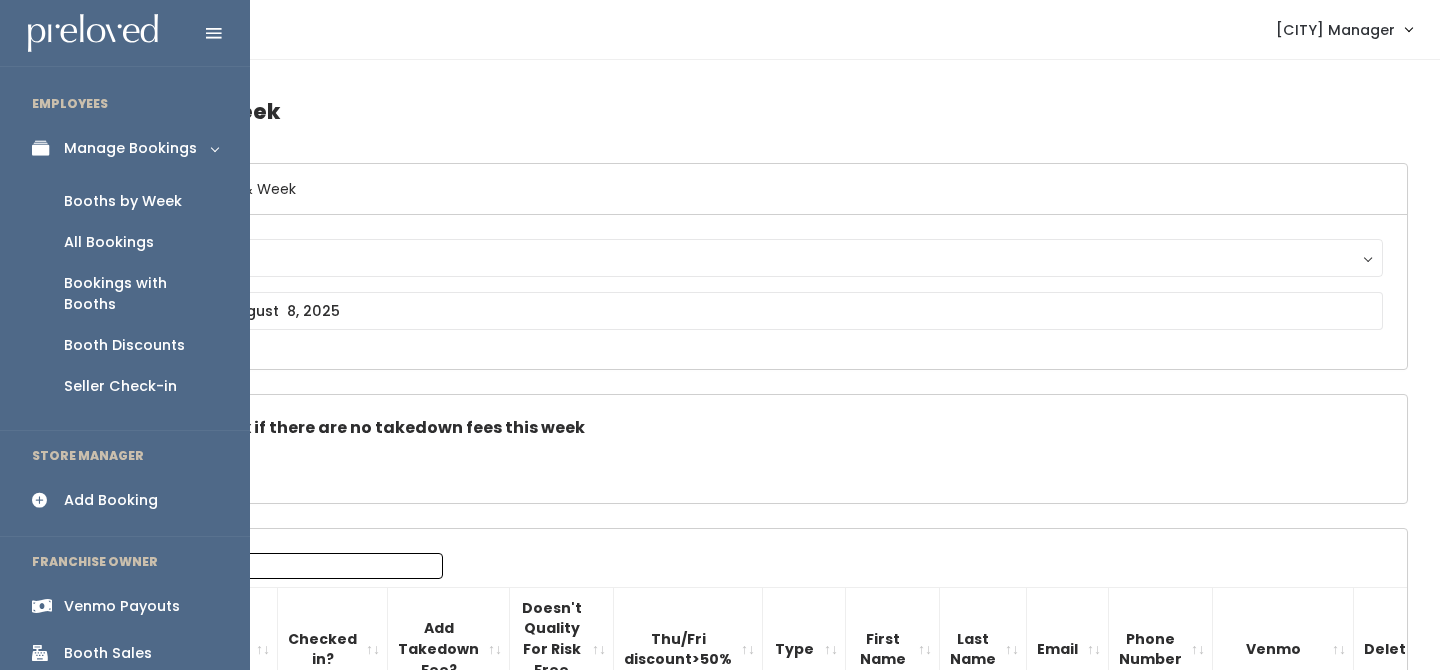 click on "Add Booking" at bounding box center (111, 500) 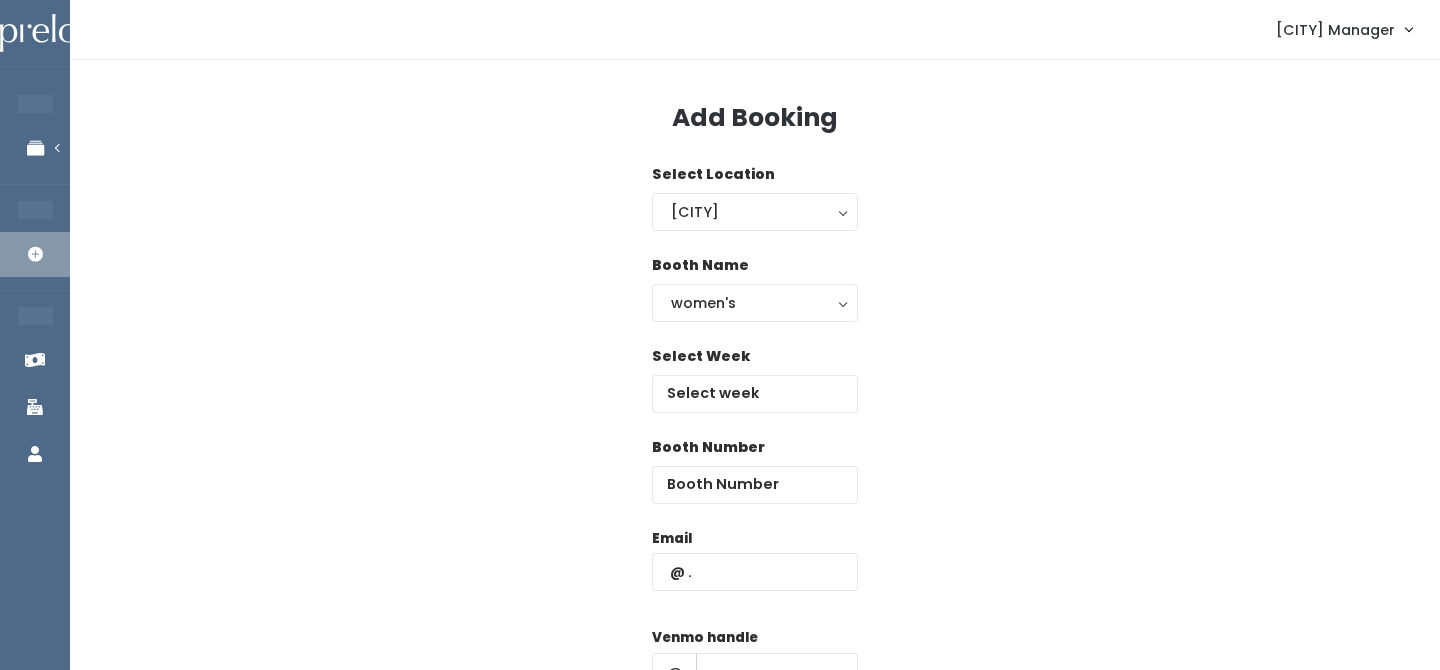 scroll, scrollTop: 0, scrollLeft: 0, axis: both 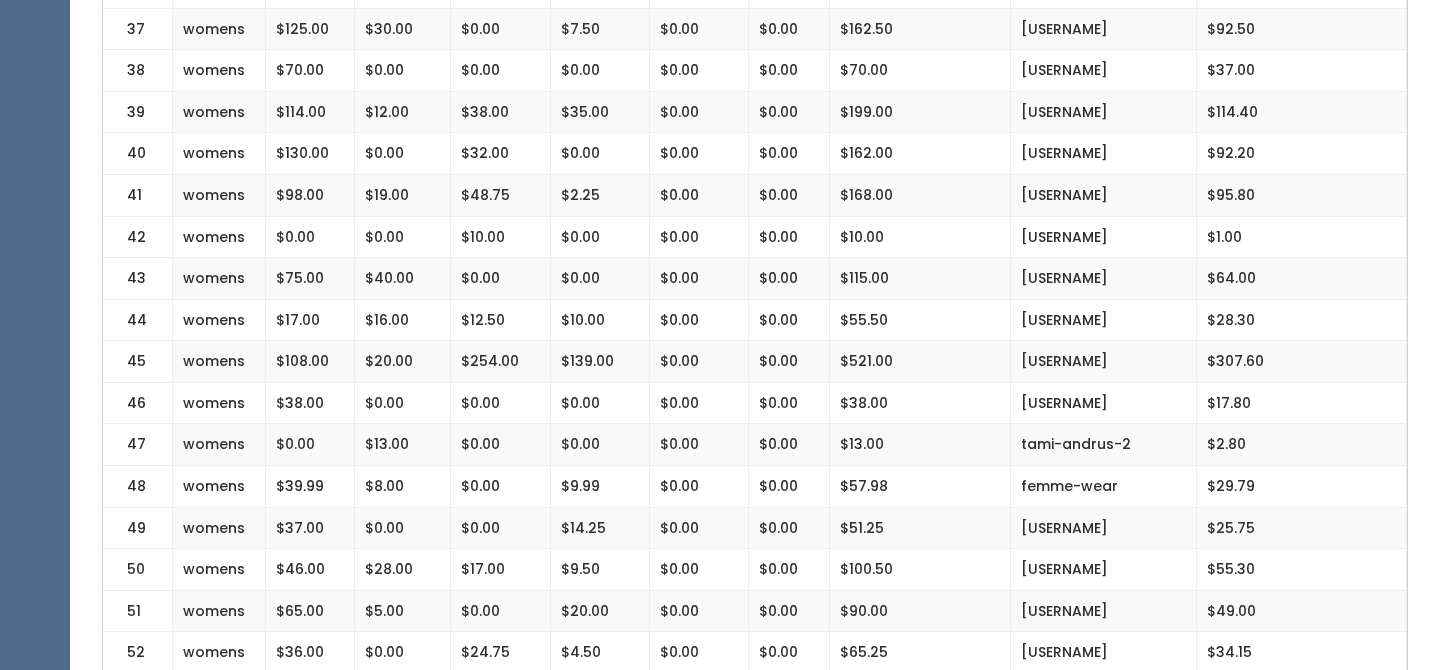 drag, startPoint x: 1021, startPoint y: 362, endPoint x: 1167, endPoint y: 361, distance: 146.00342 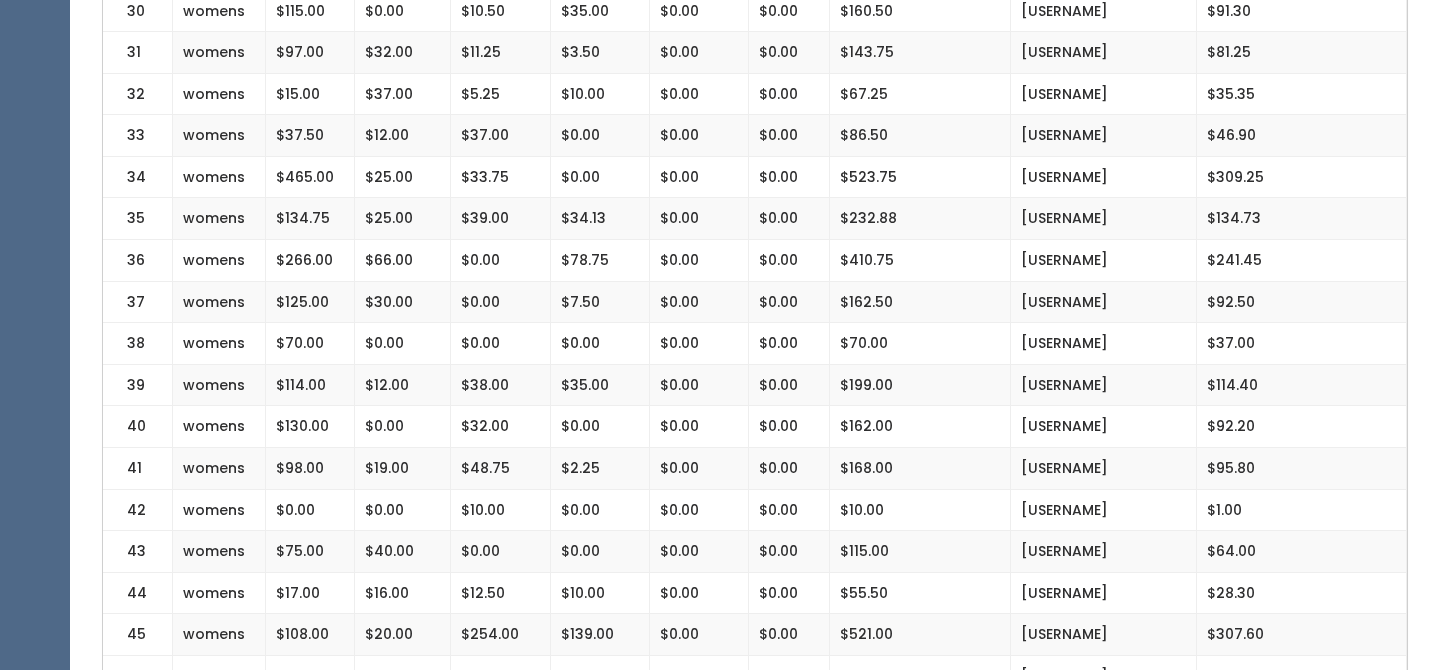 scroll, scrollTop: 1714, scrollLeft: 0, axis: vertical 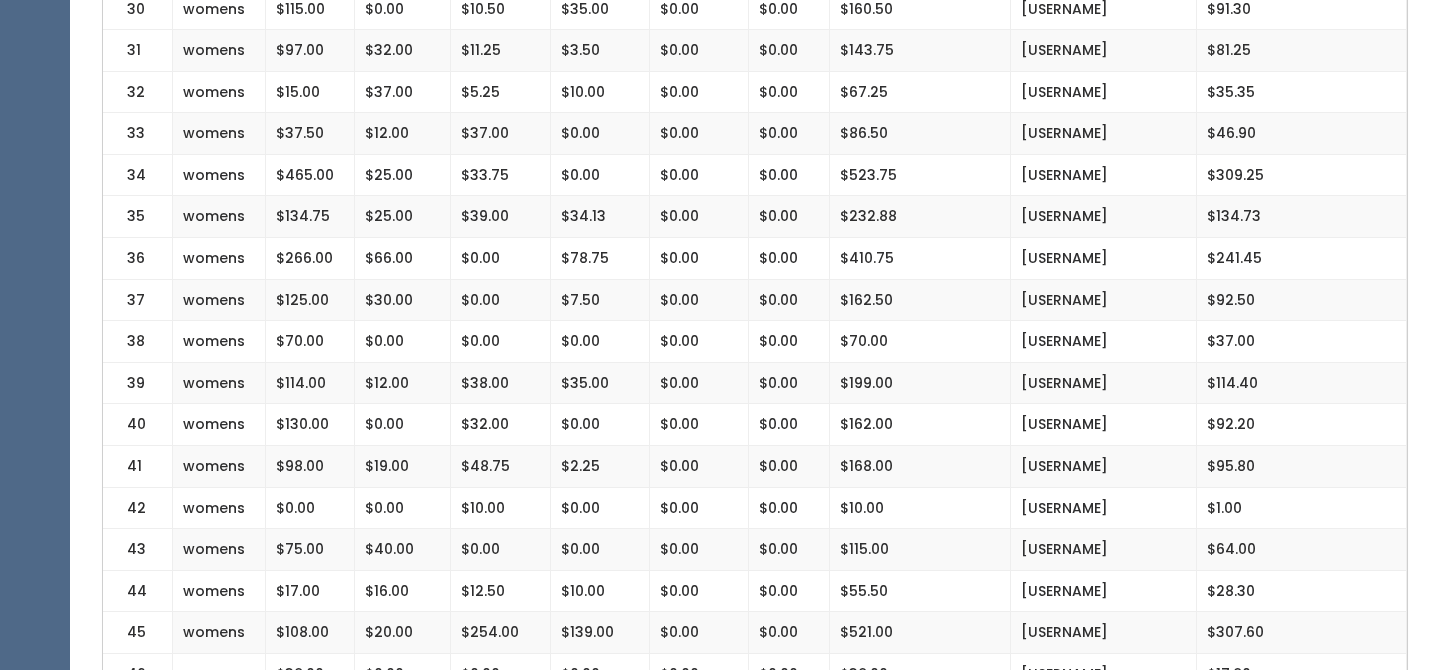 drag, startPoint x: 1073, startPoint y: 265, endPoint x: 1132, endPoint y: 265, distance: 59 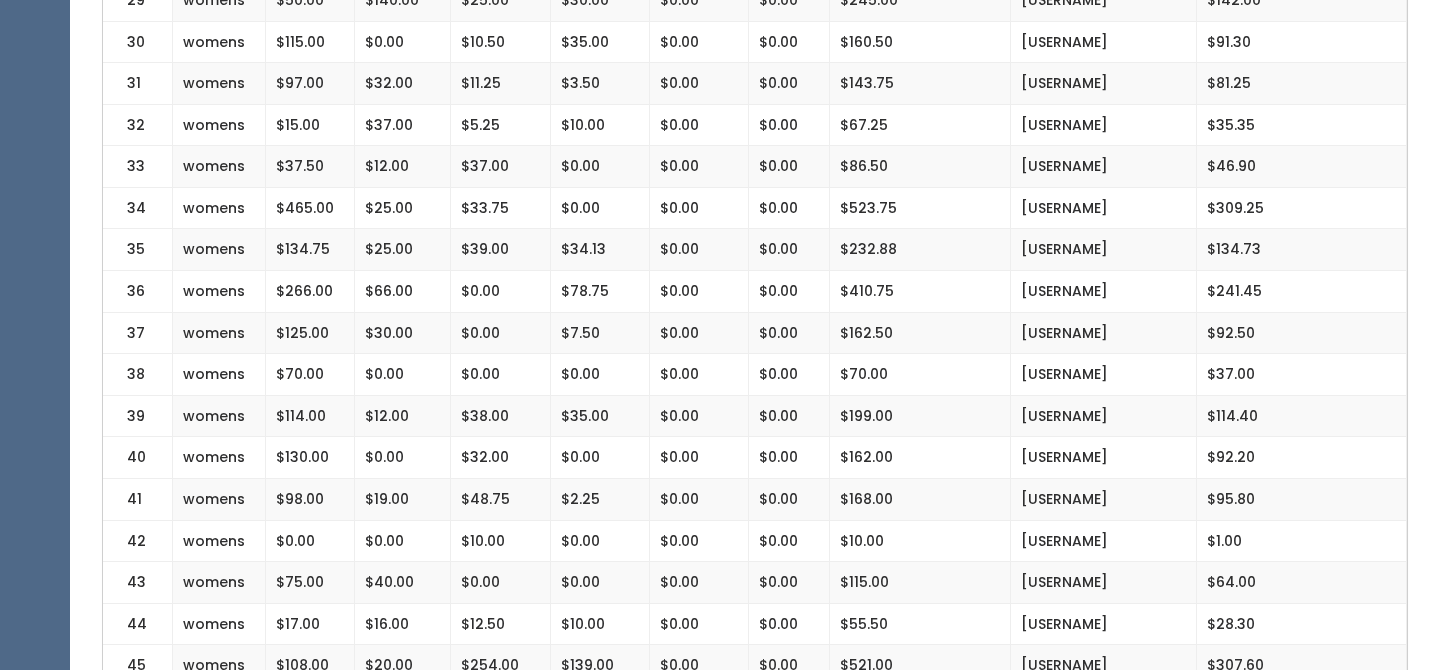 scroll, scrollTop: 1665, scrollLeft: 0, axis: vertical 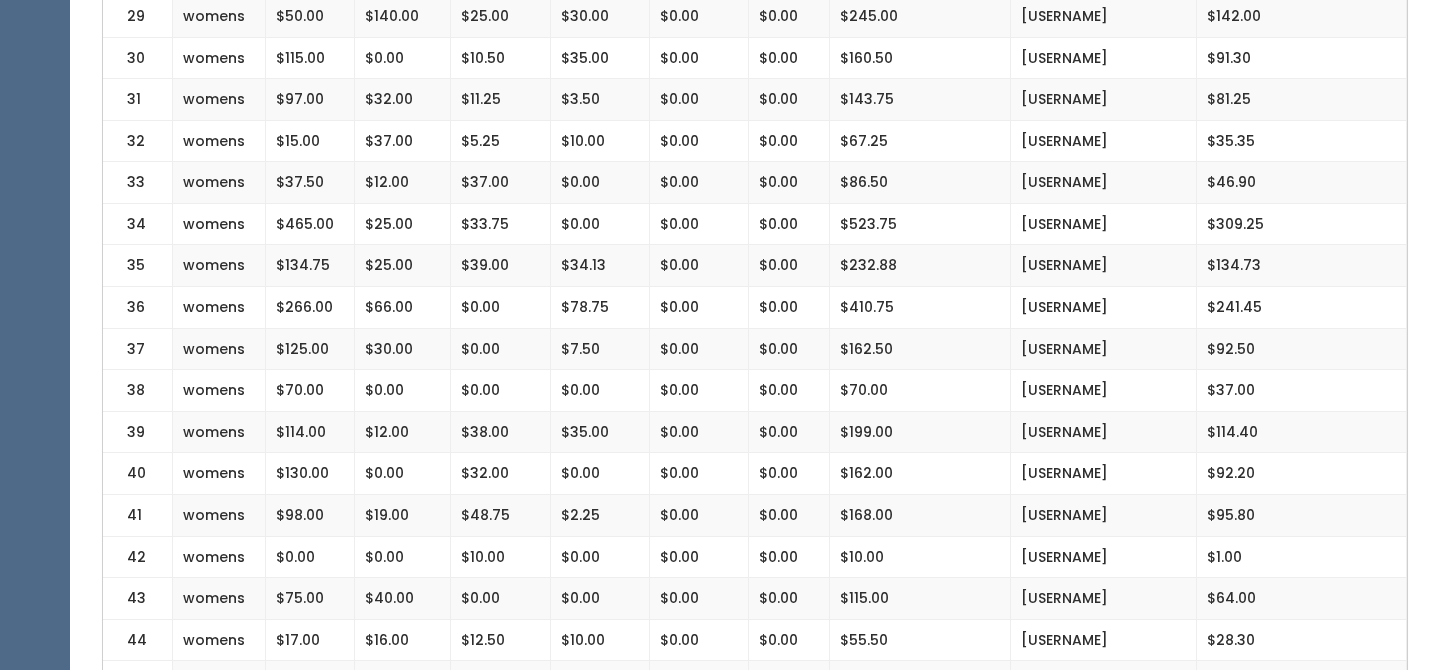 drag, startPoint x: 1059, startPoint y: 242, endPoint x: 1107, endPoint y: 242, distance: 48 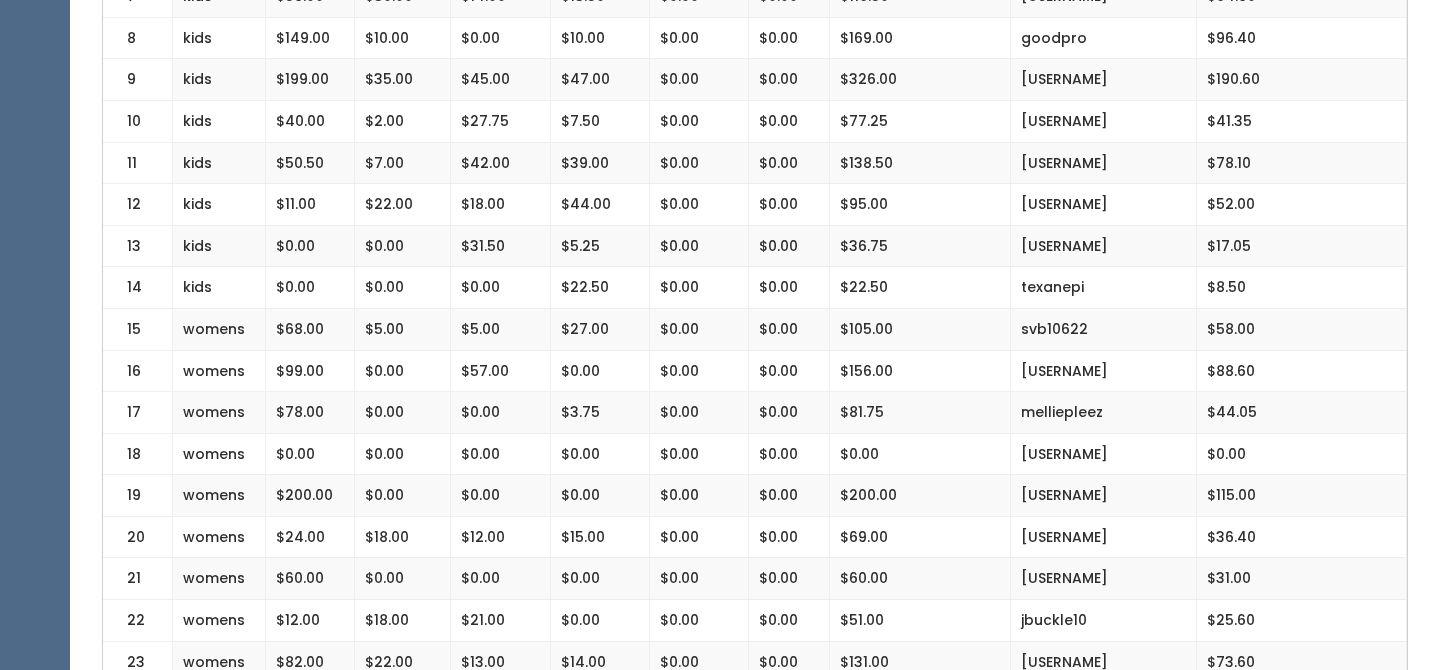 scroll, scrollTop: 771, scrollLeft: 0, axis: vertical 